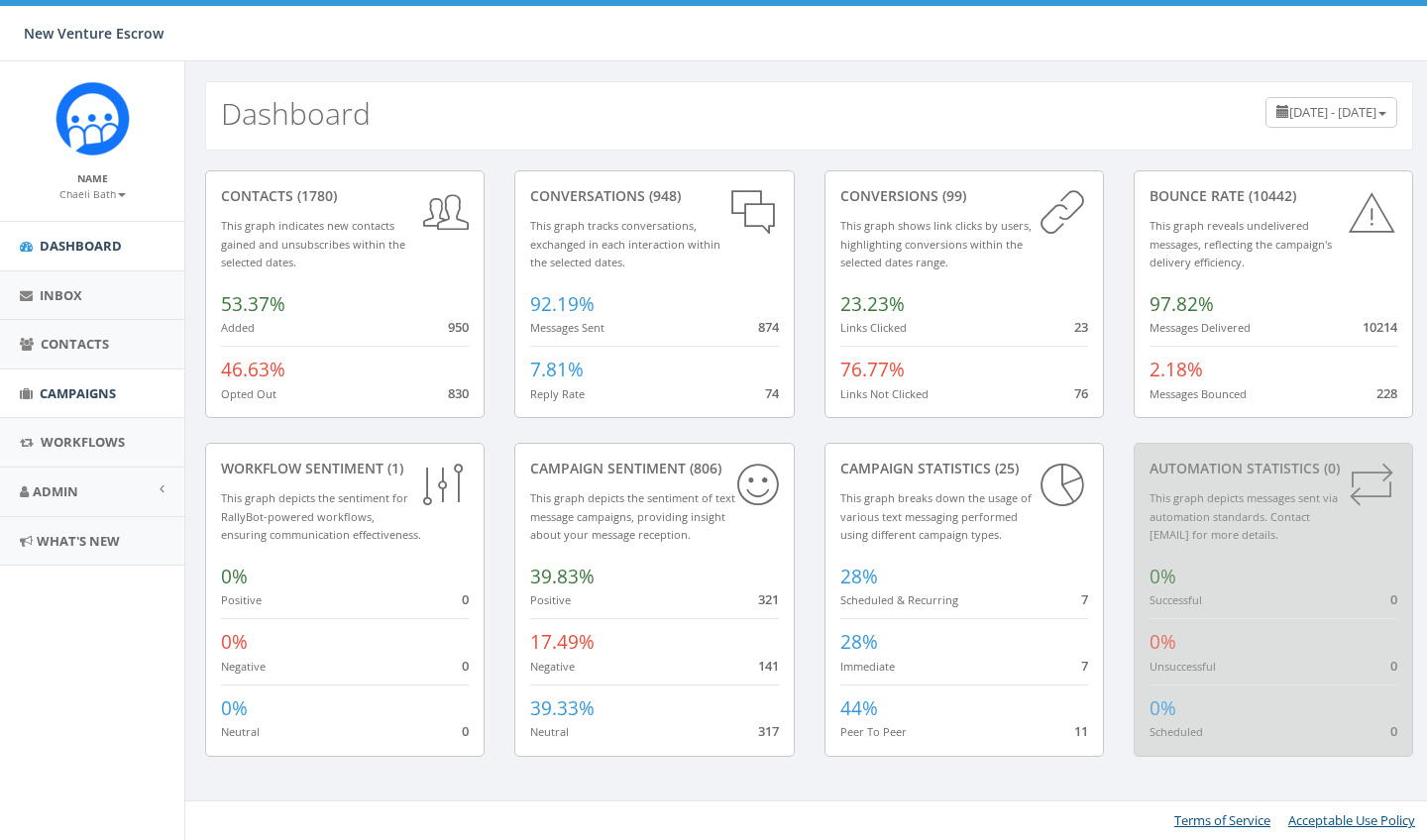scroll, scrollTop: 0, scrollLeft: 0, axis: both 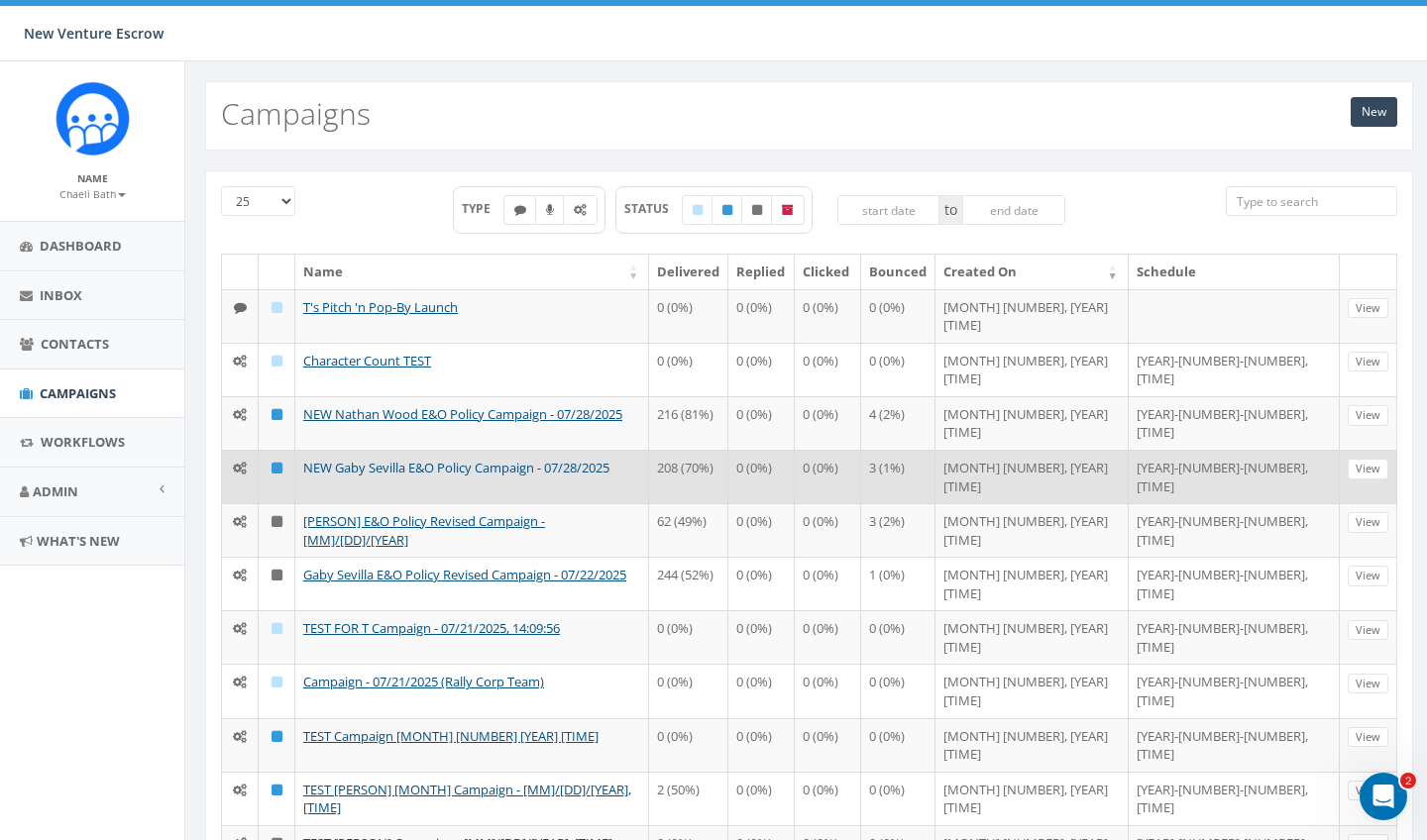 click on "NEW Gaby Sevilla E&O Policy Campaign - 07/28/2025" at bounding box center [456, 468] 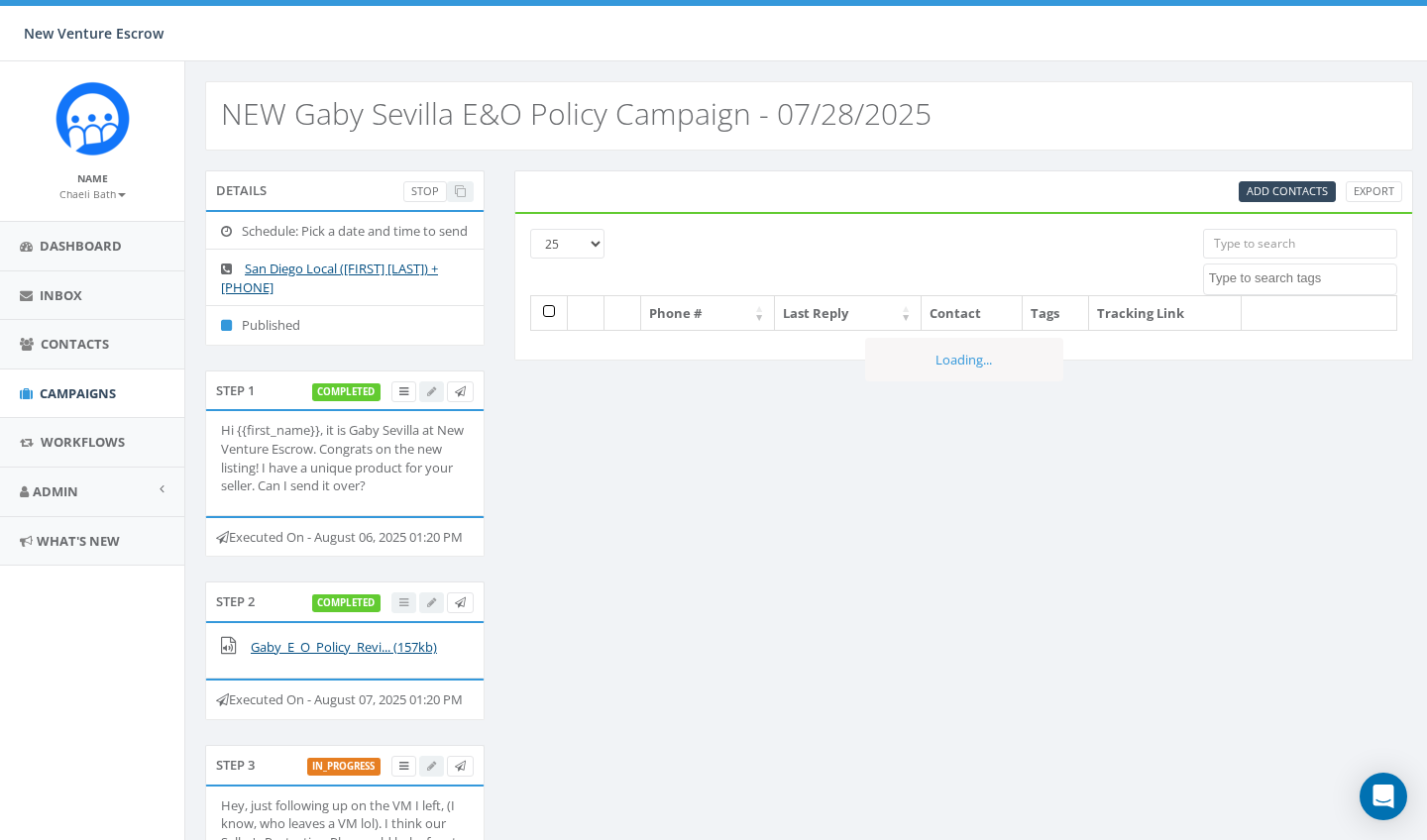 select 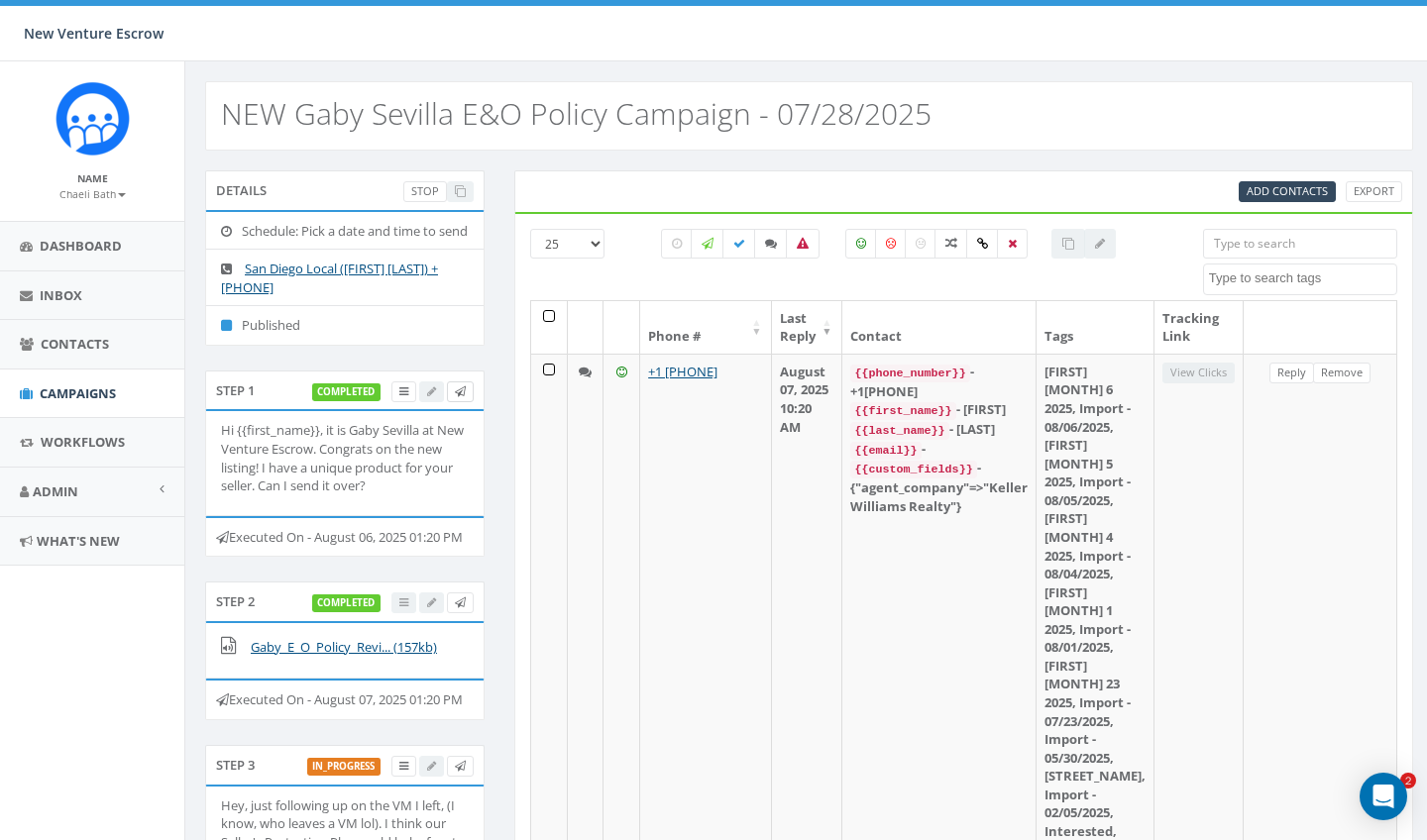 scroll, scrollTop: 0, scrollLeft: 0, axis: both 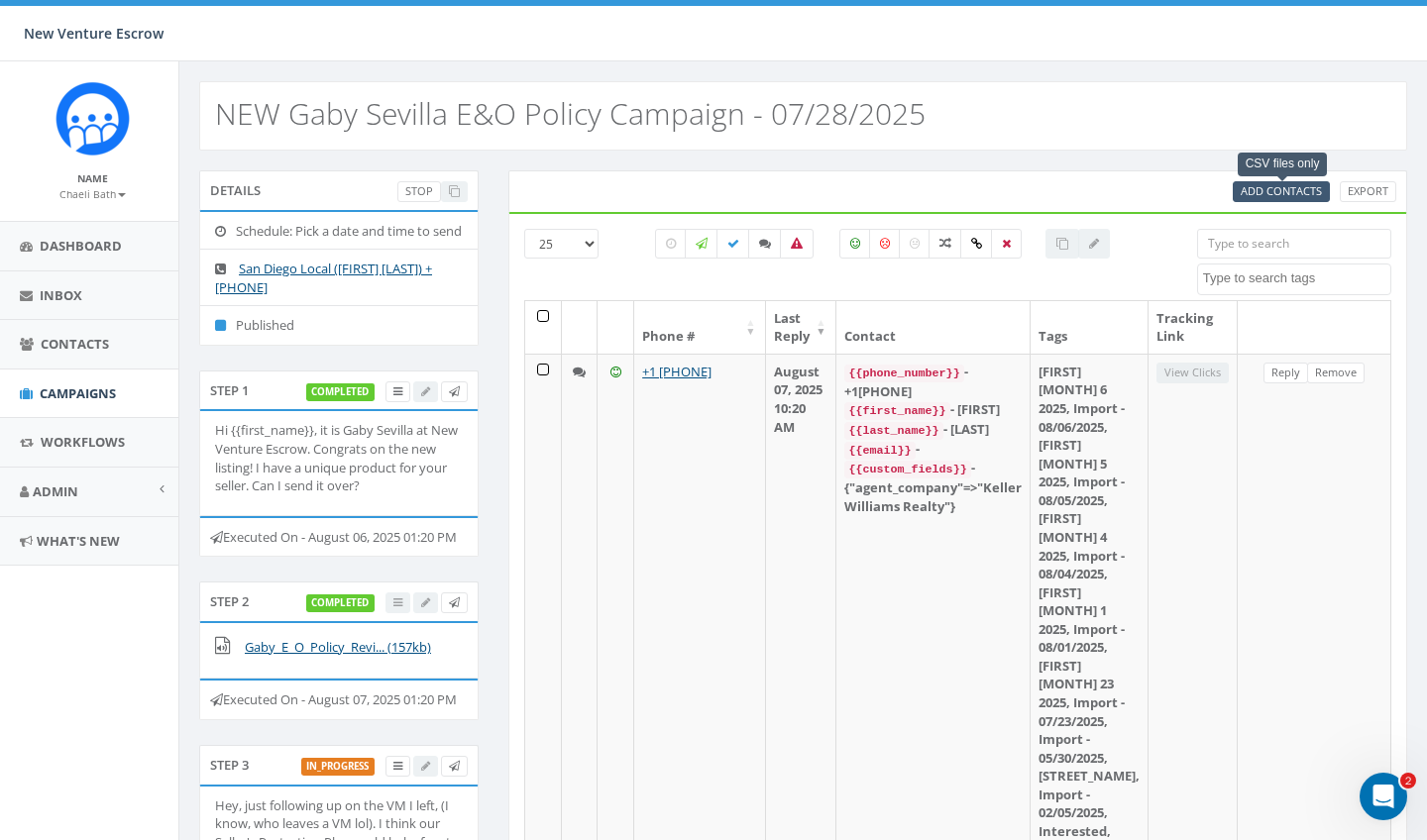click on "Add Contacts" at bounding box center (1281, 190) 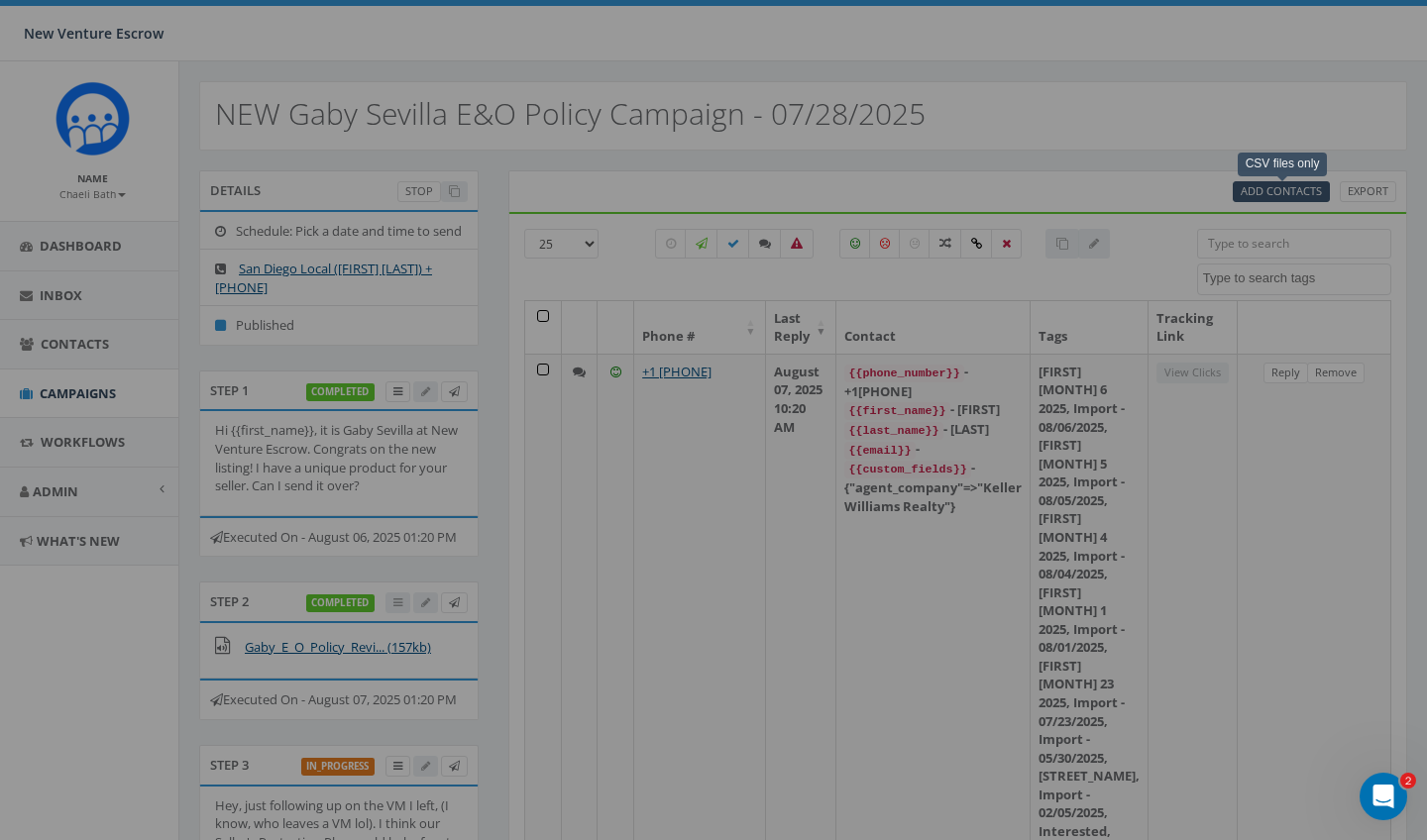 select 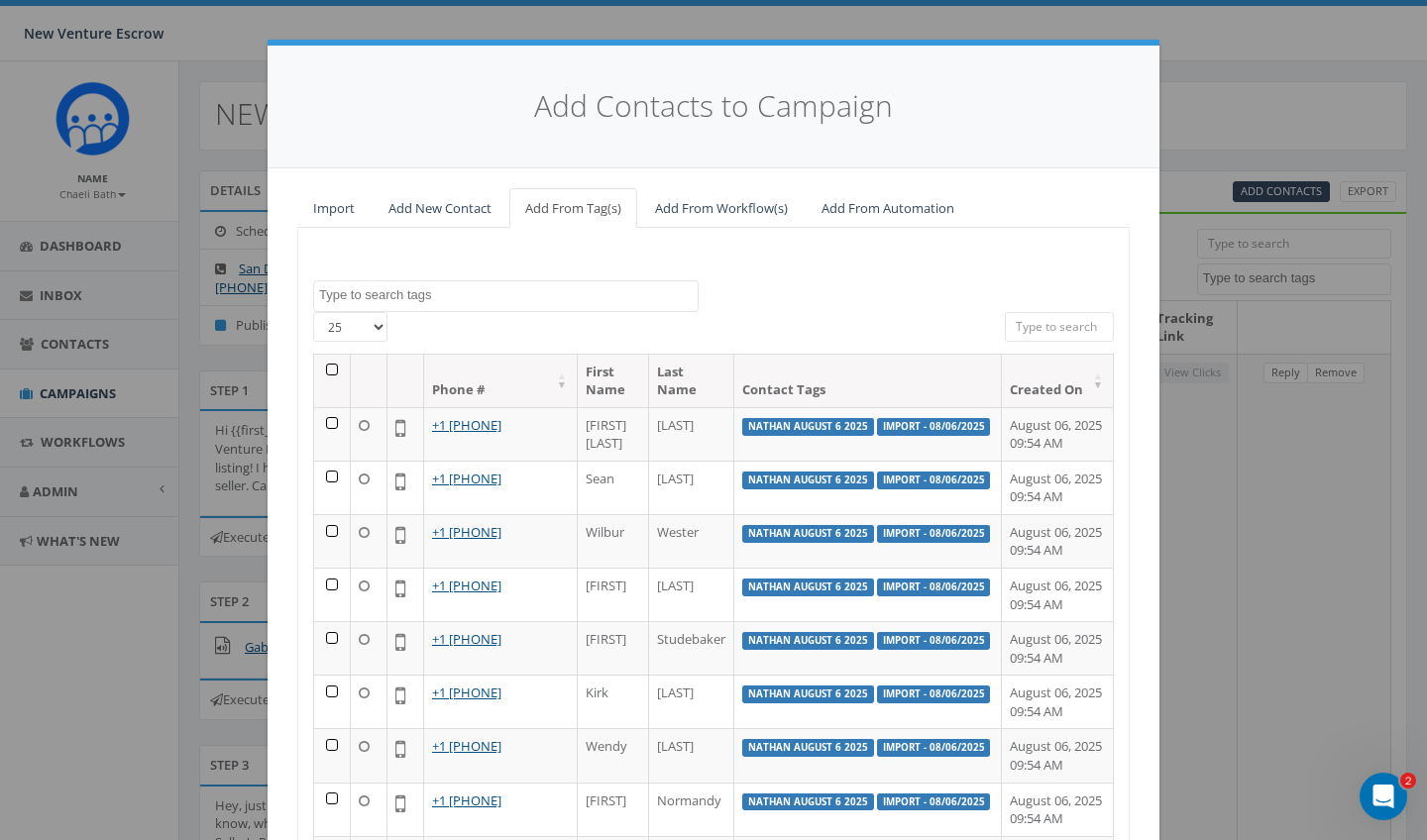 click on "Import" at bounding box center [334, 208] 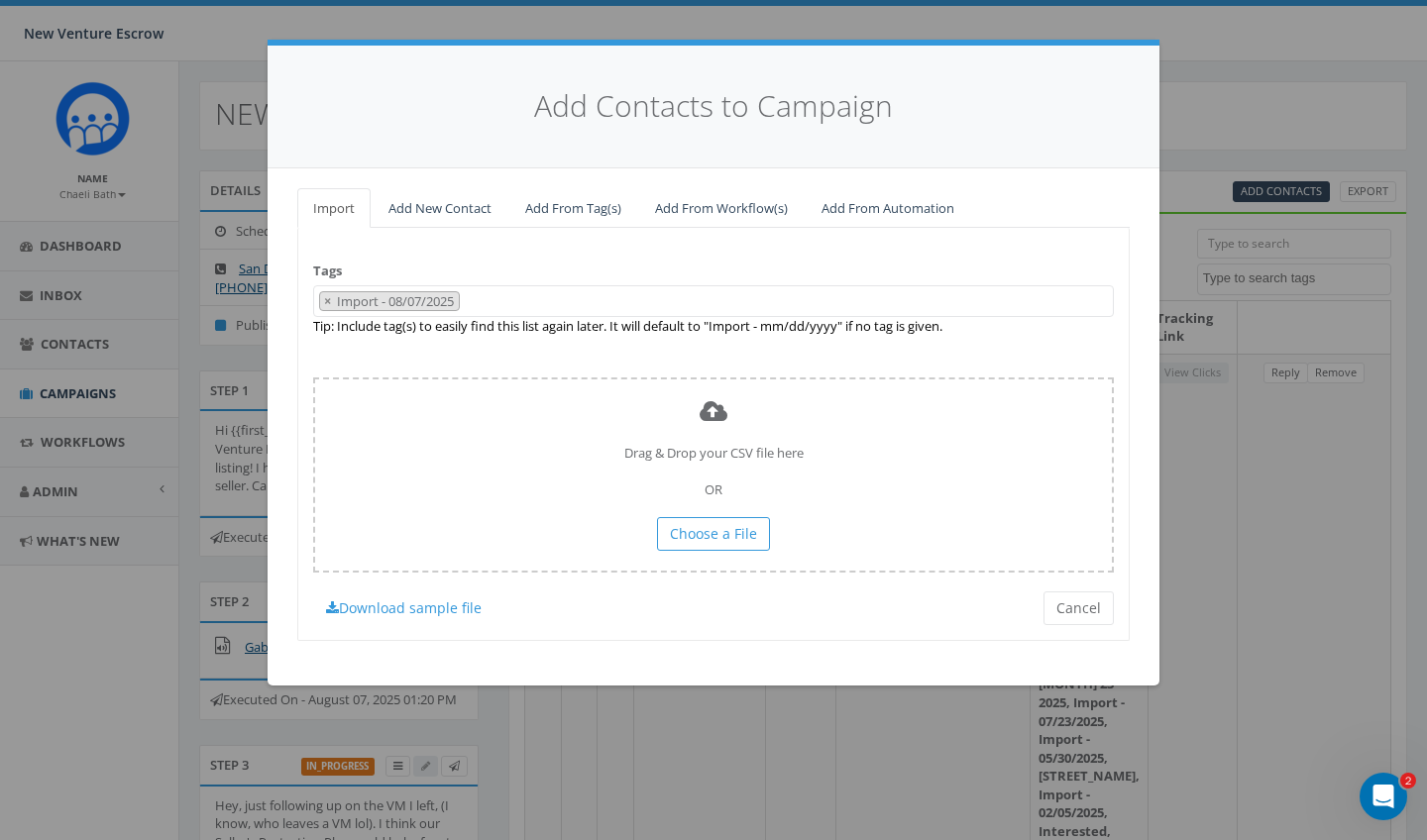 click on "× Import - 08/07/2025" at bounding box center (714, 301) 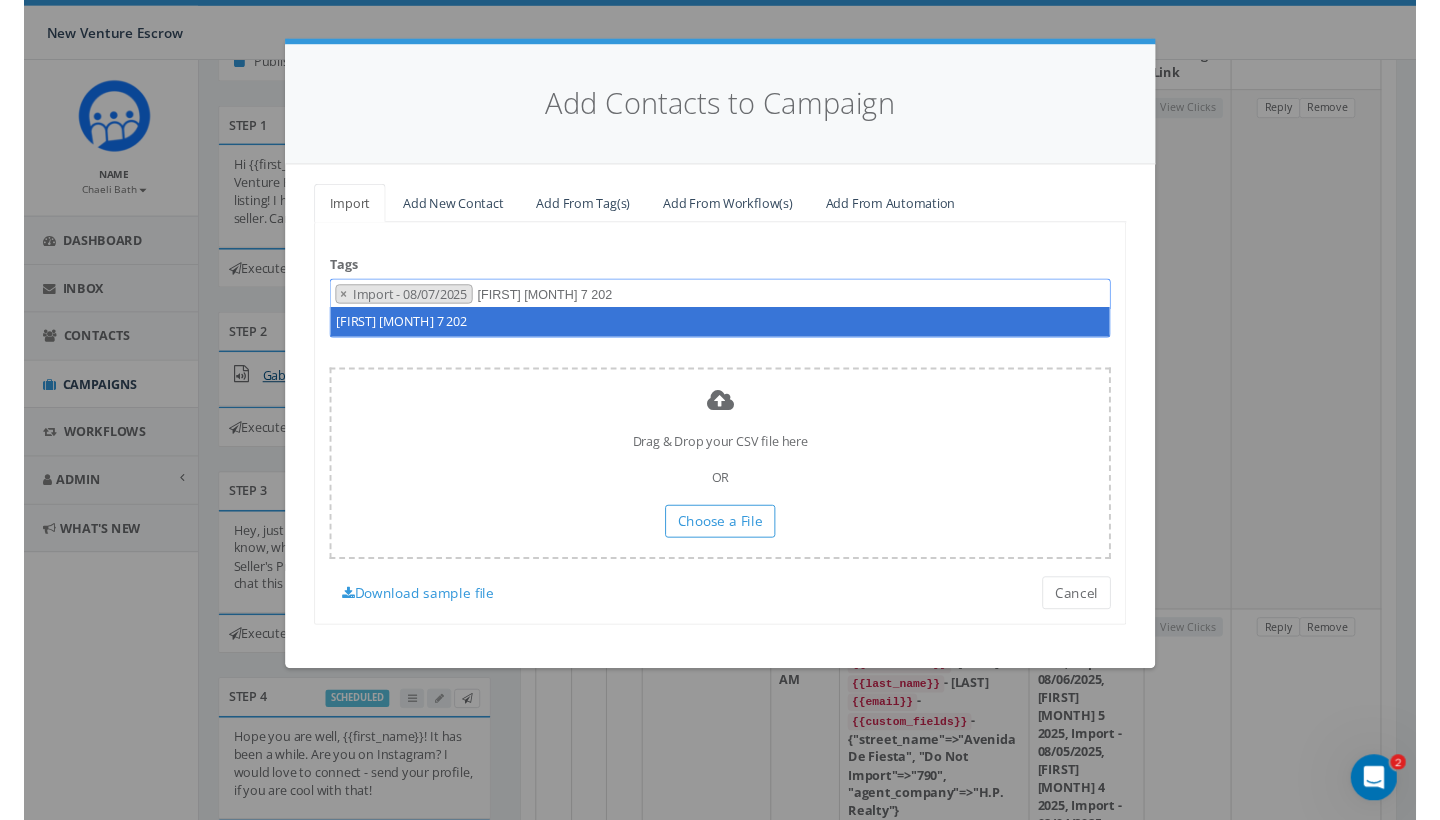scroll, scrollTop: 271, scrollLeft: 6, axis: both 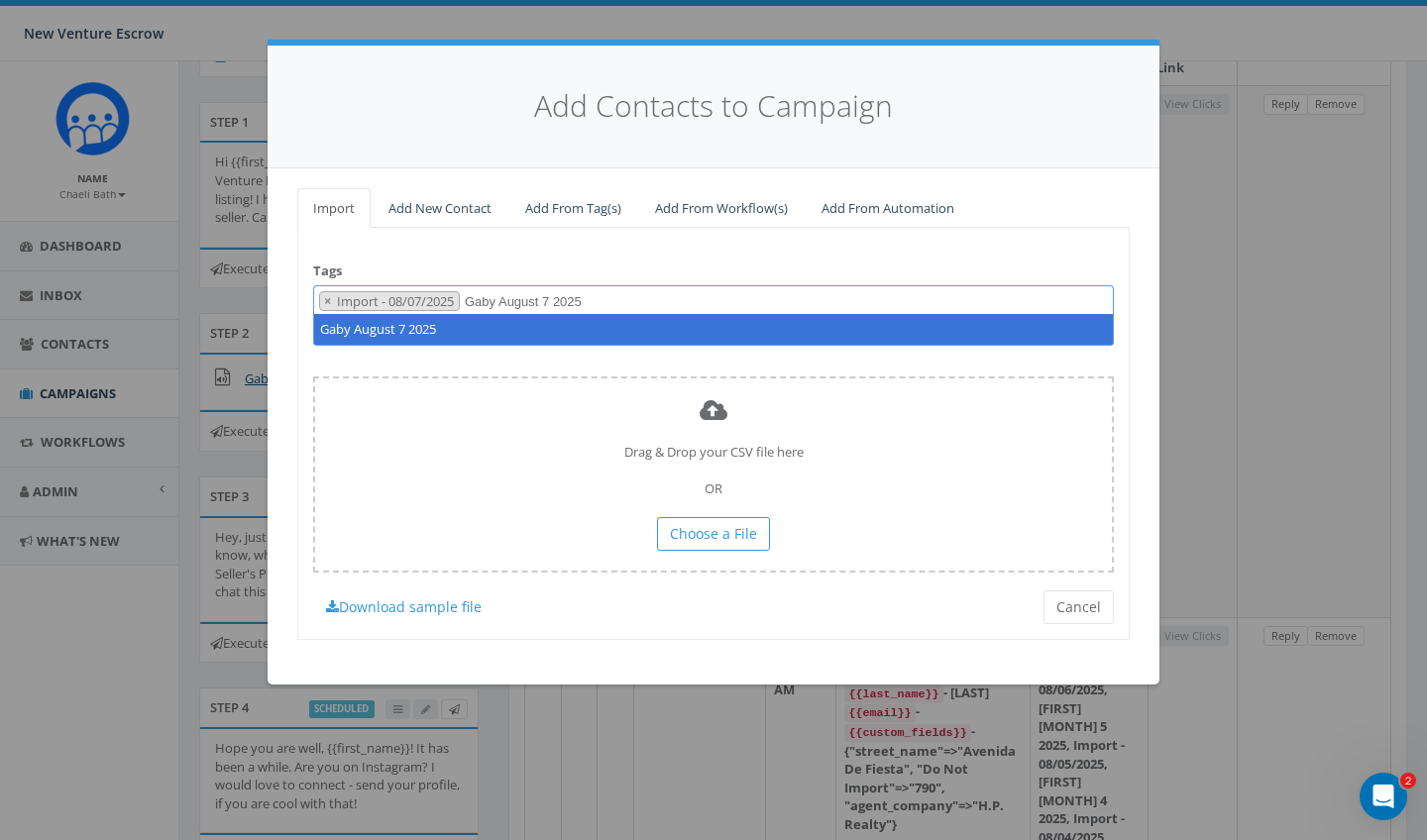 type on "Gaby August 7 2025" 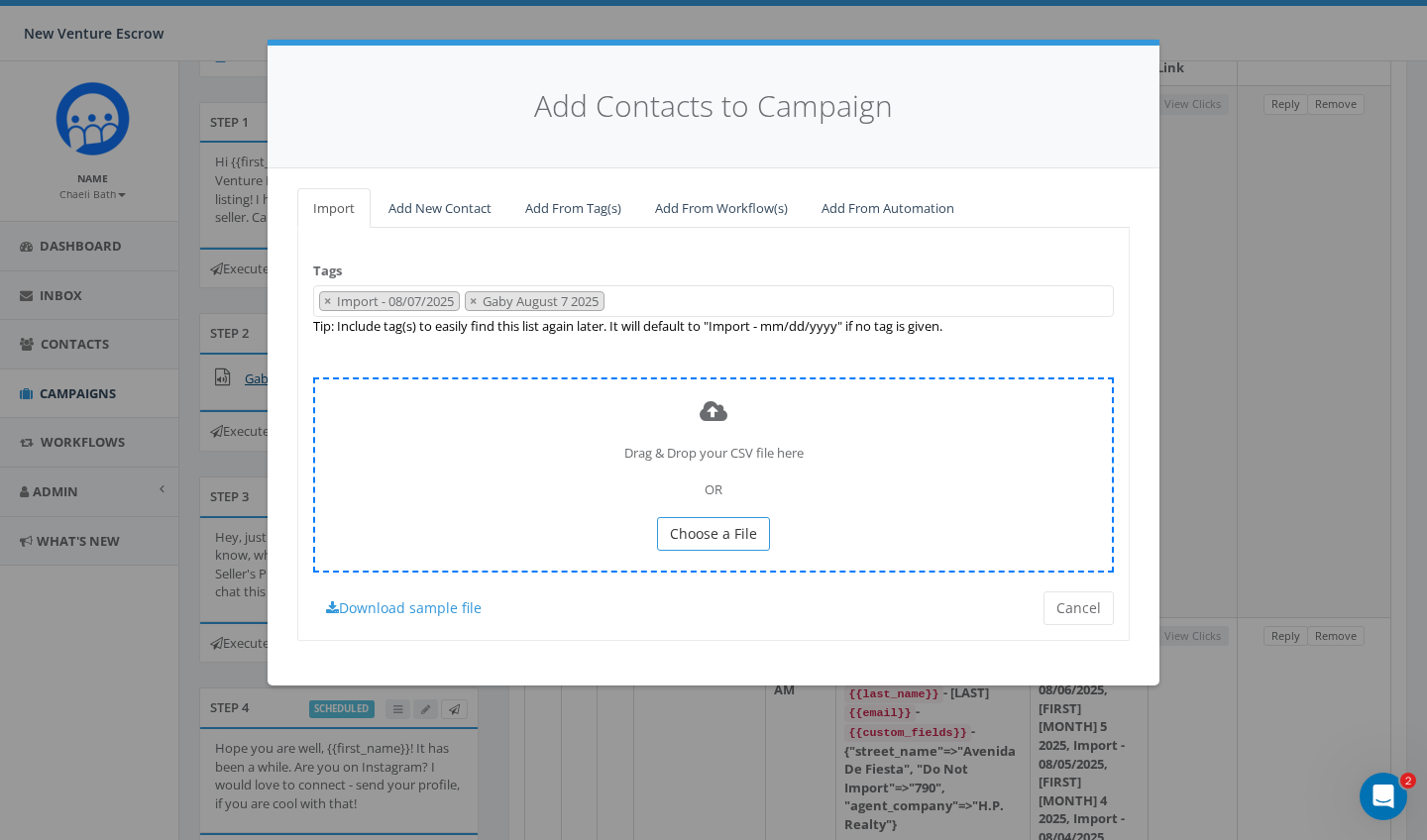 click on "Choose a File" at bounding box center [714, 533] 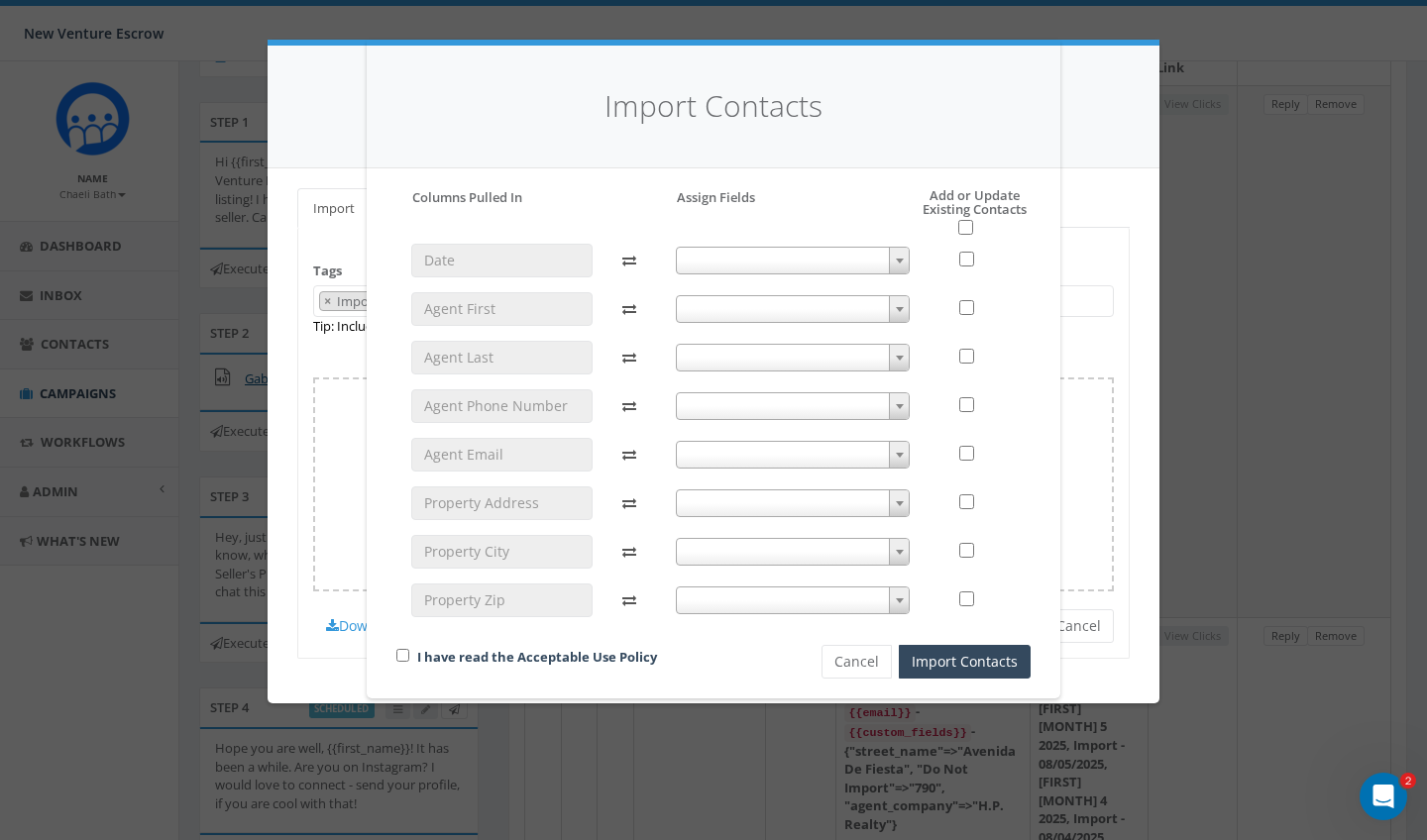 click at bounding box center [793, 309] 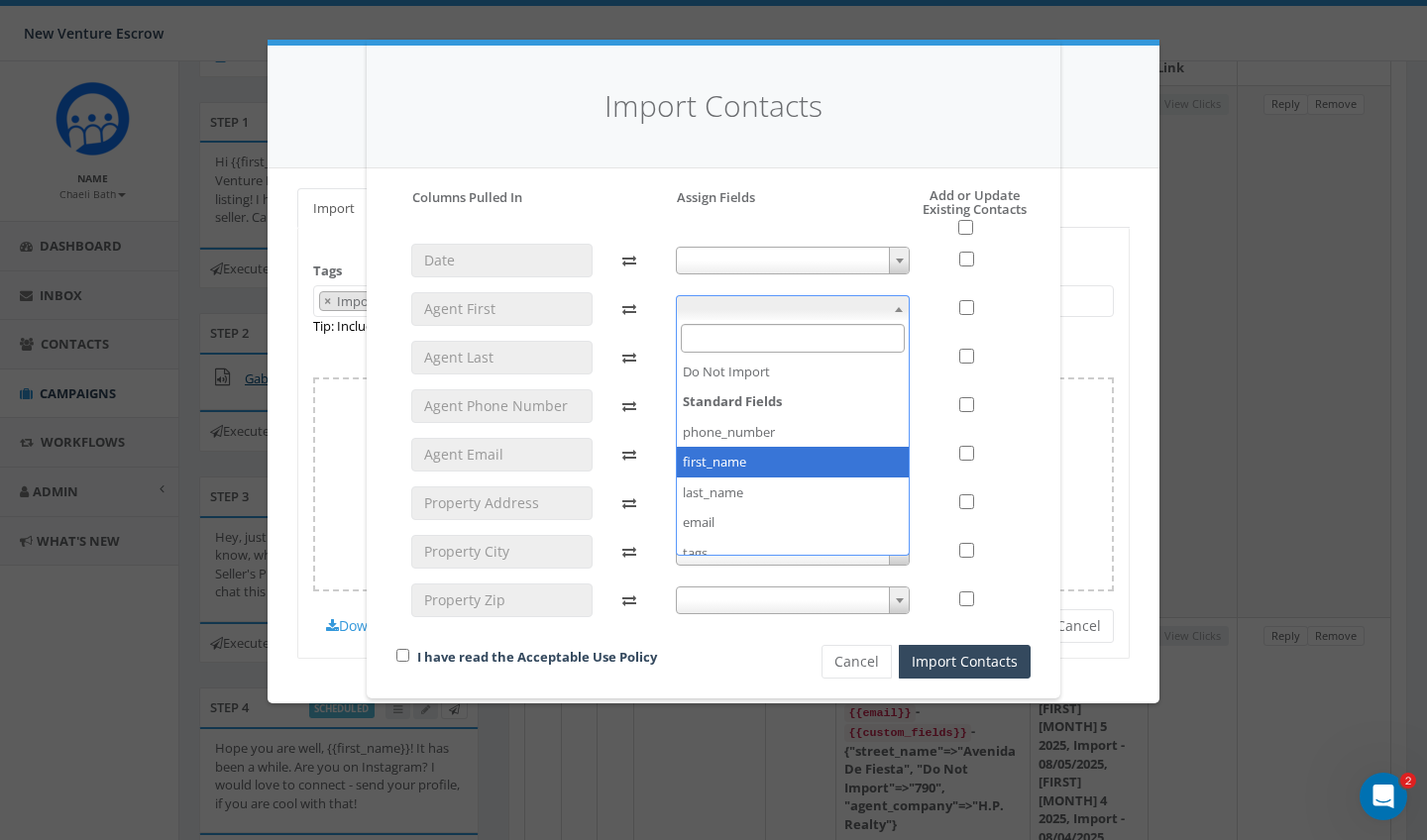select on "first_name" 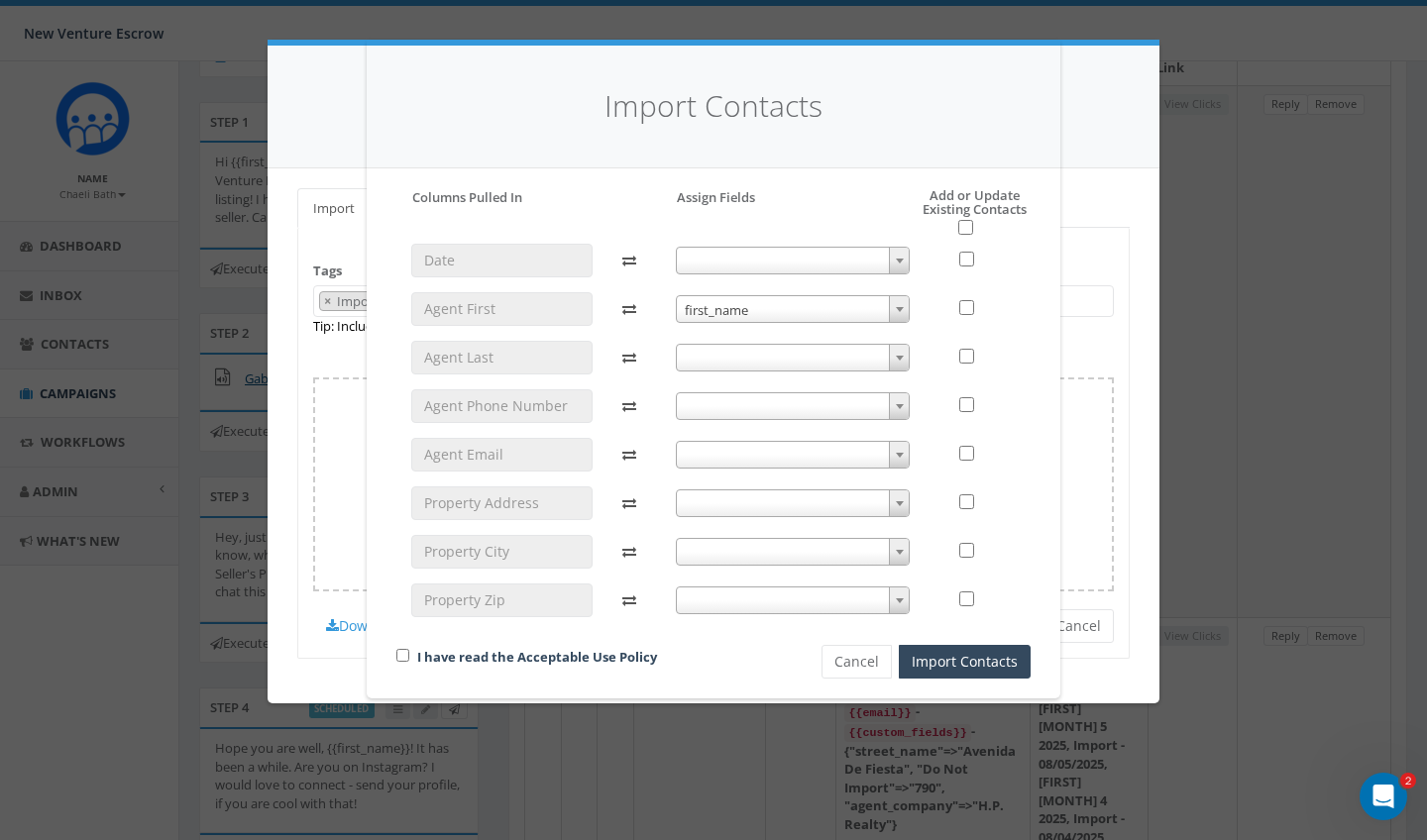 click at bounding box center (793, 358) 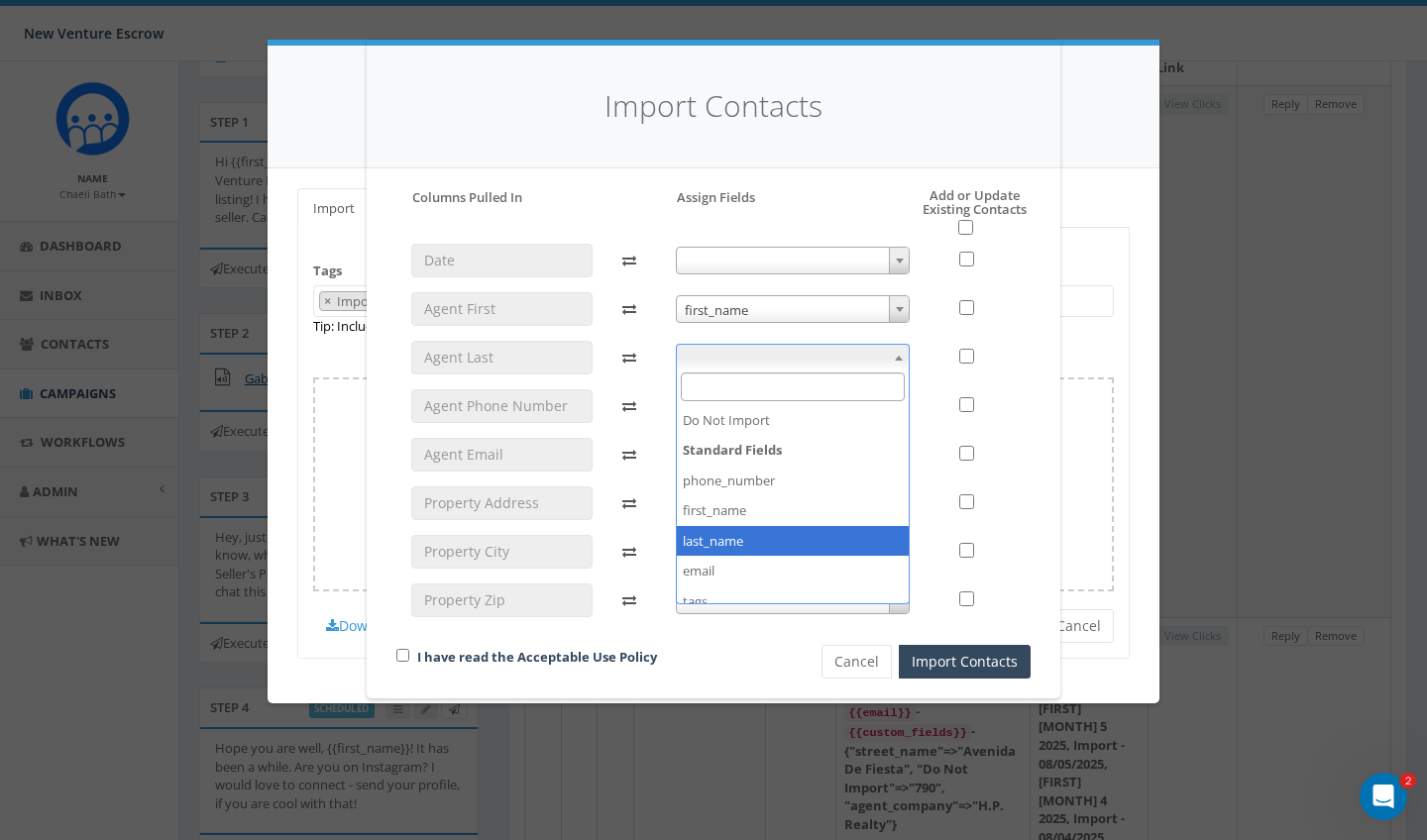 select on "last_name" 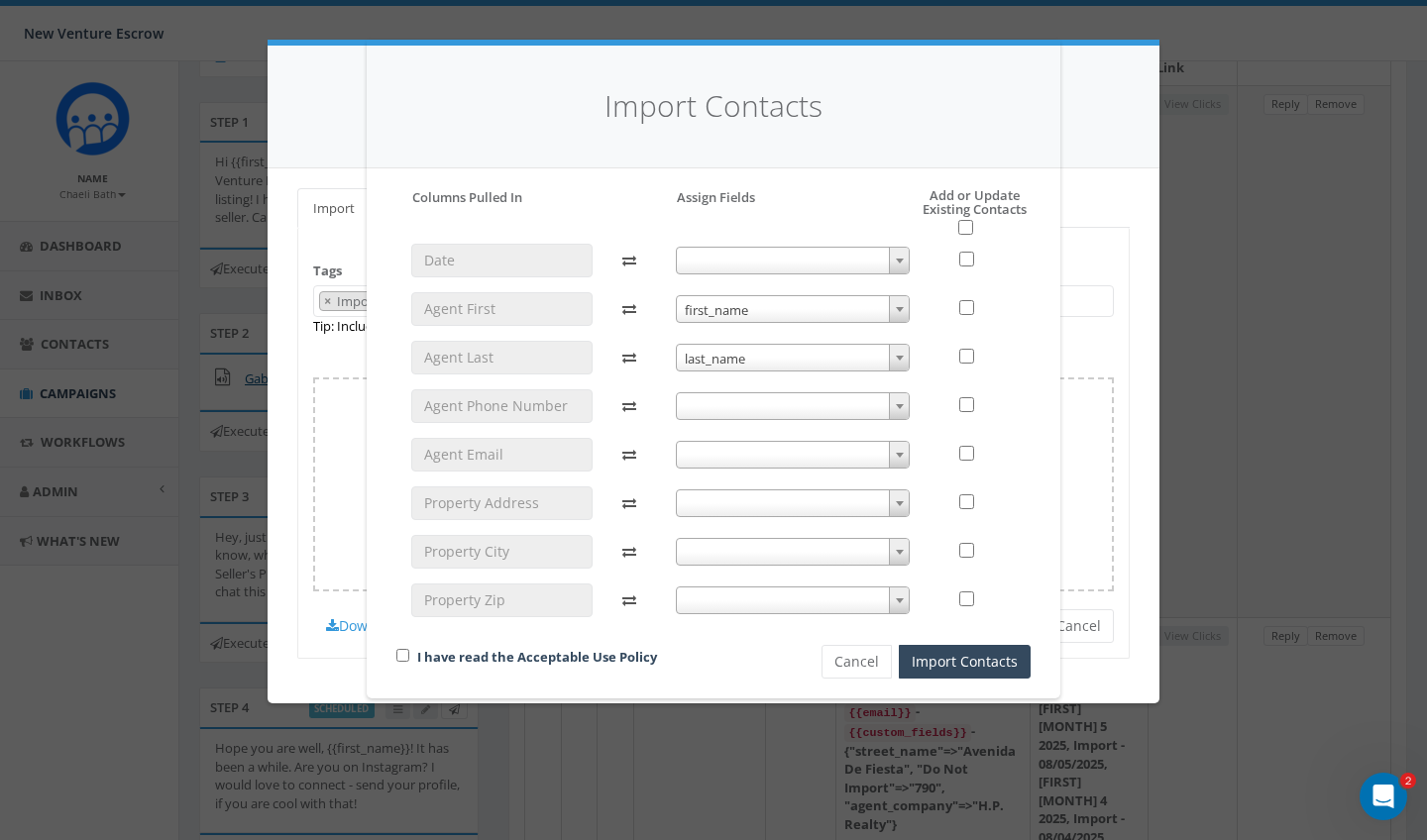 click at bounding box center [793, 406] 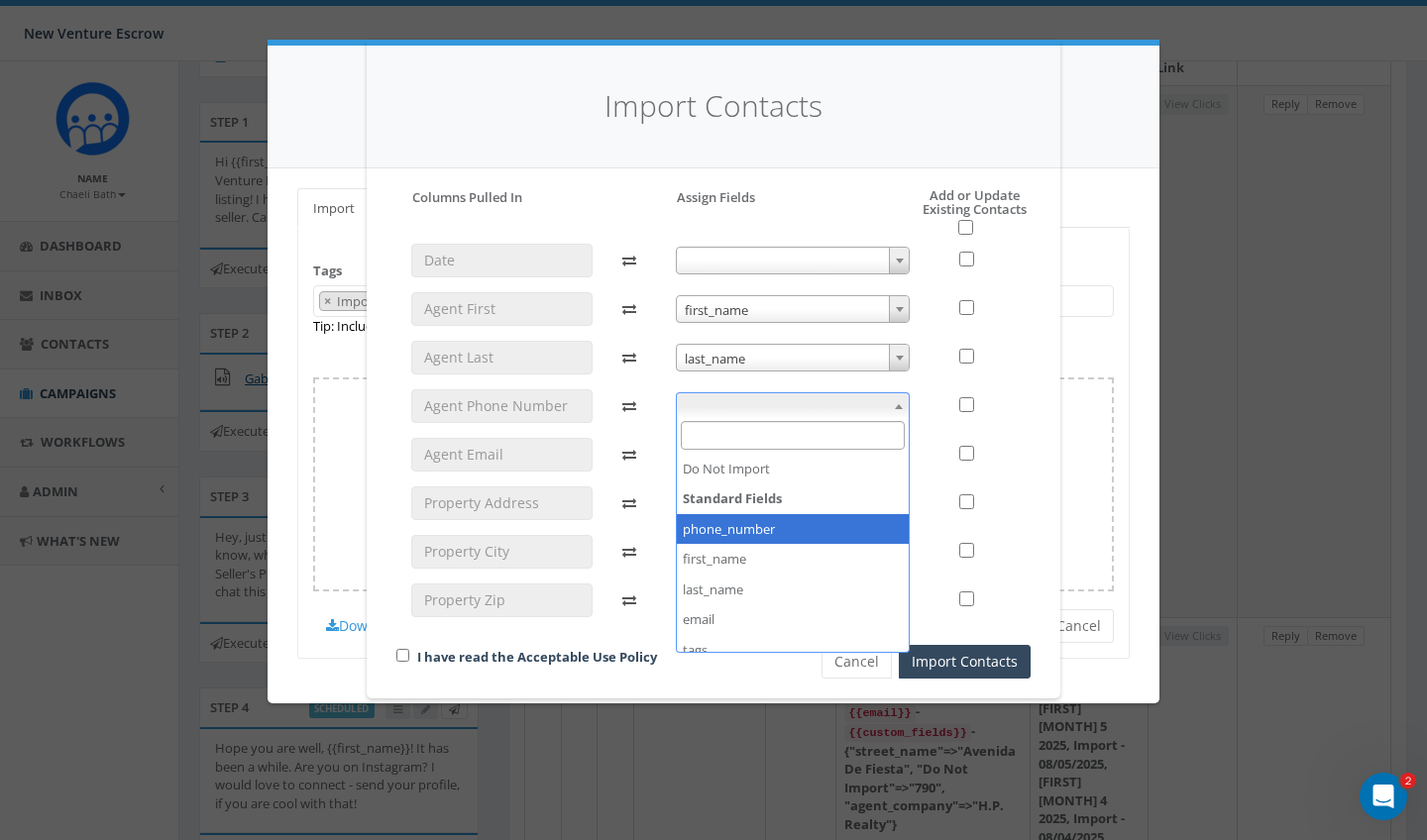 select on "phone_number" 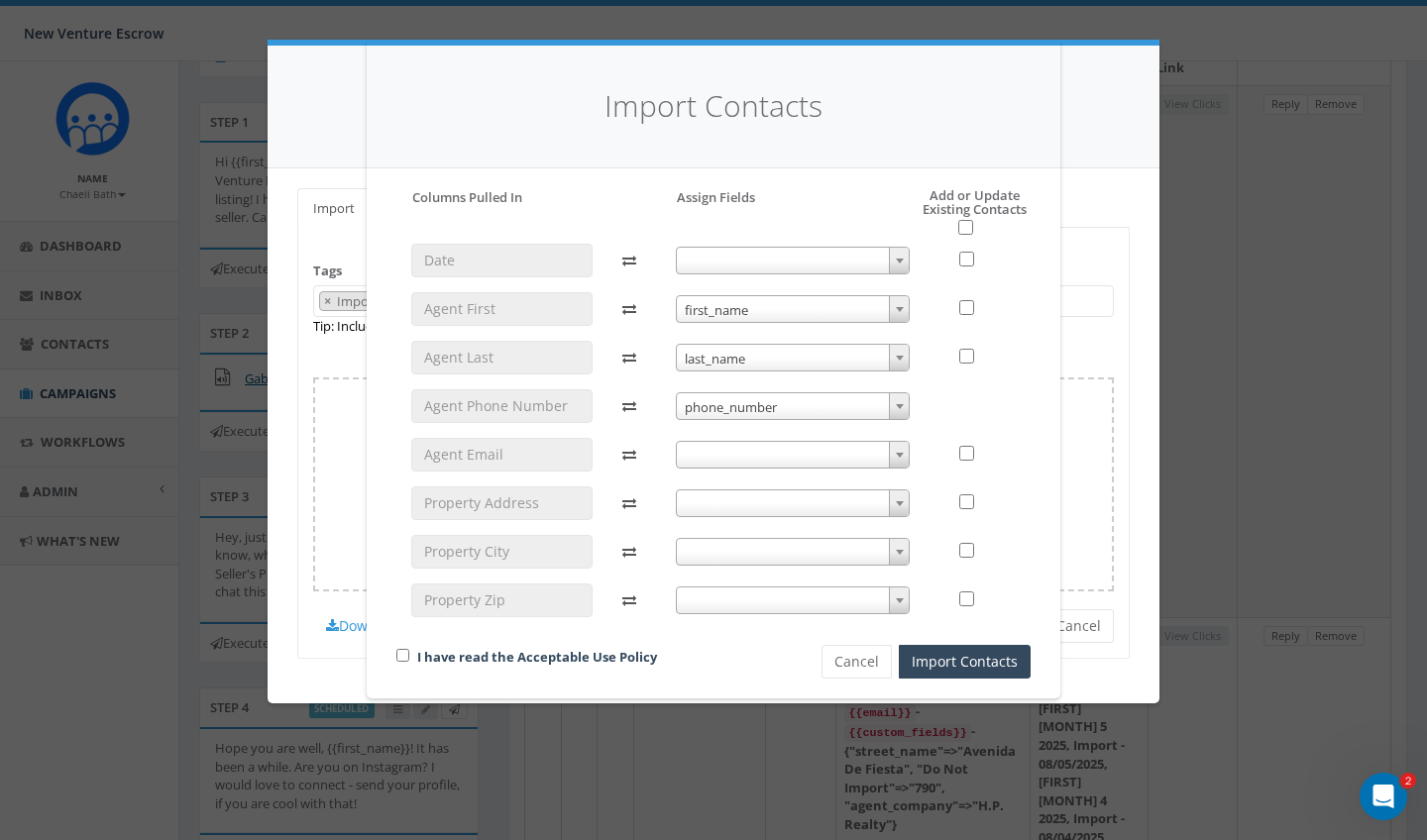 click at bounding box center (793, 455) 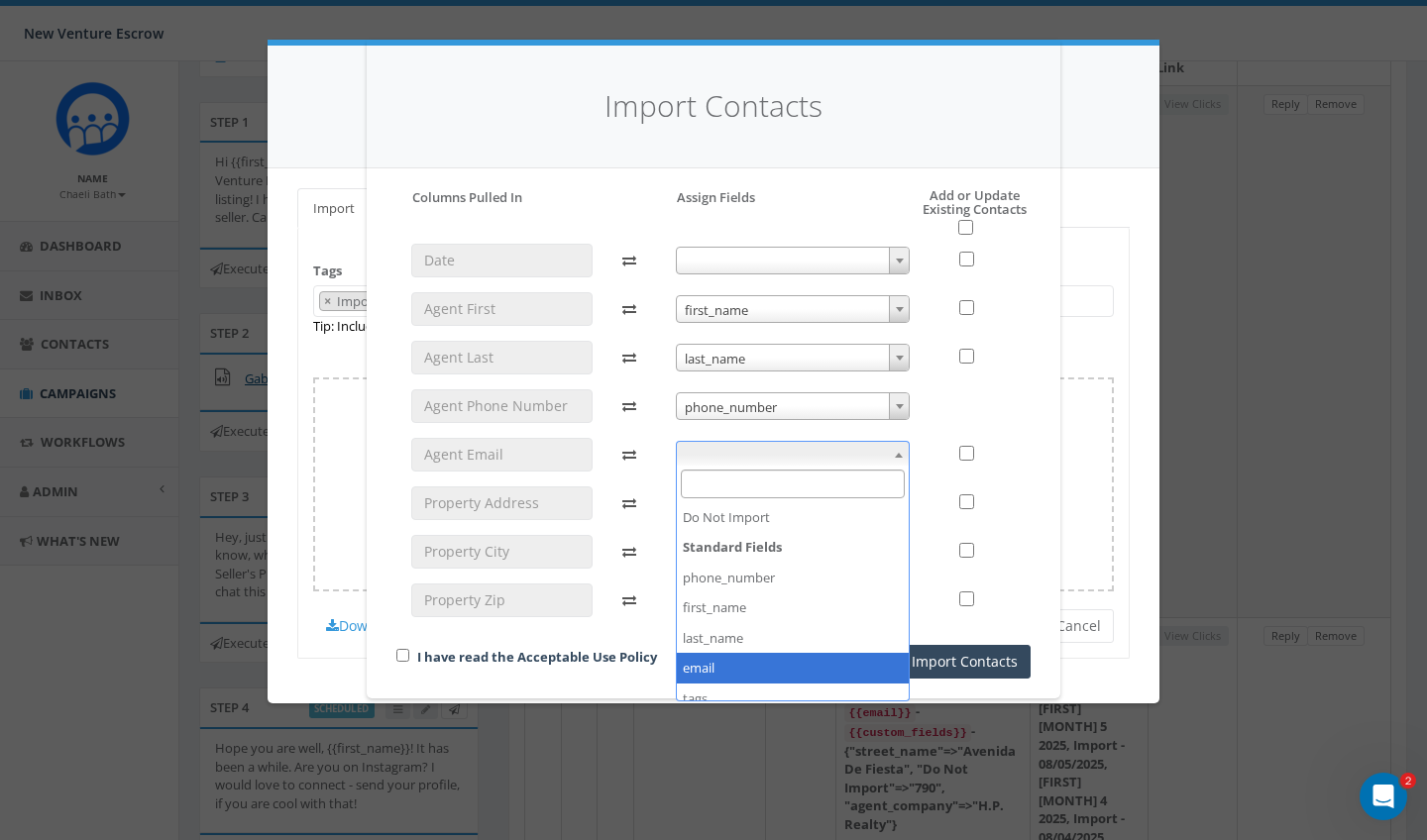 select on "email" 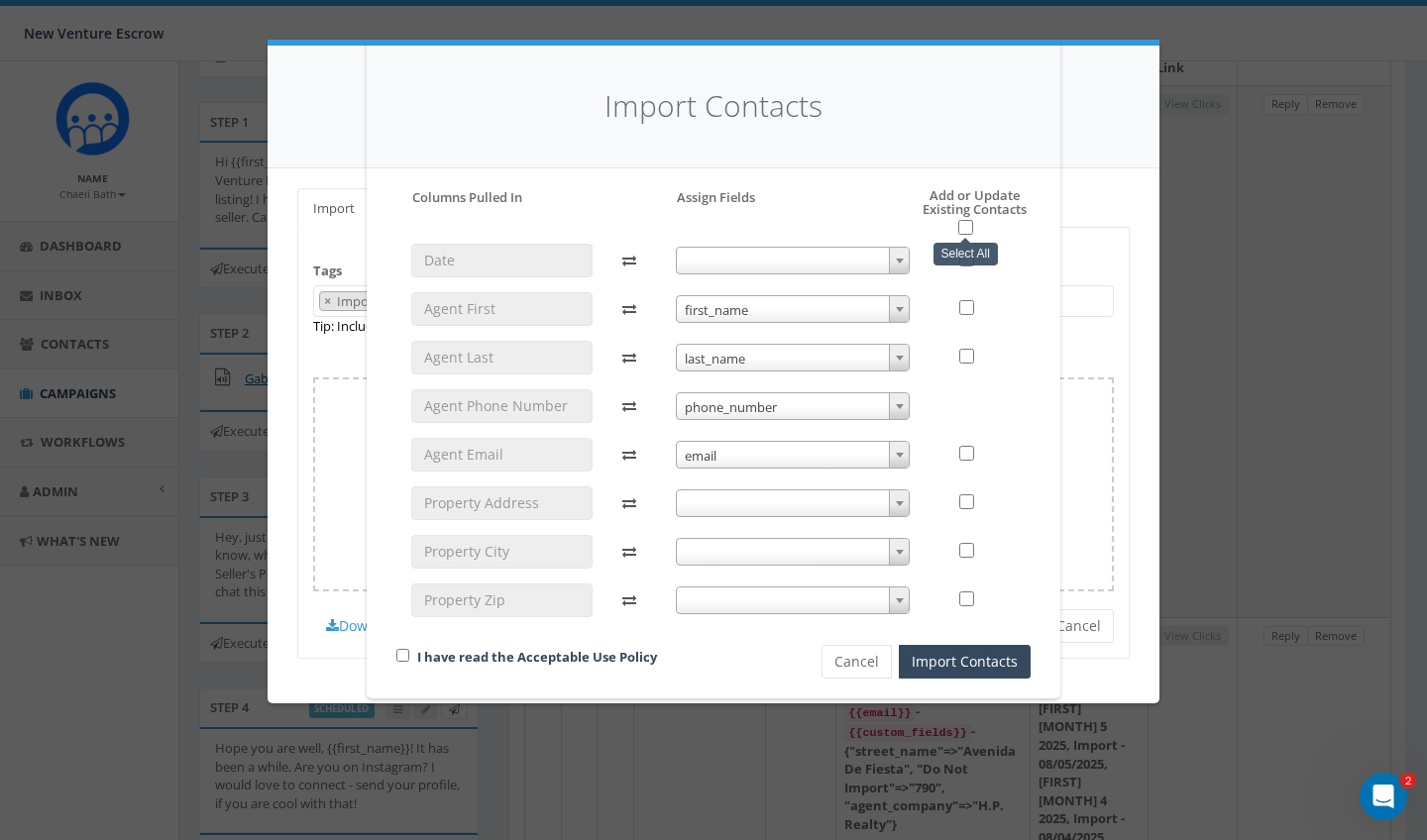 click at bounding box center (965, 227) 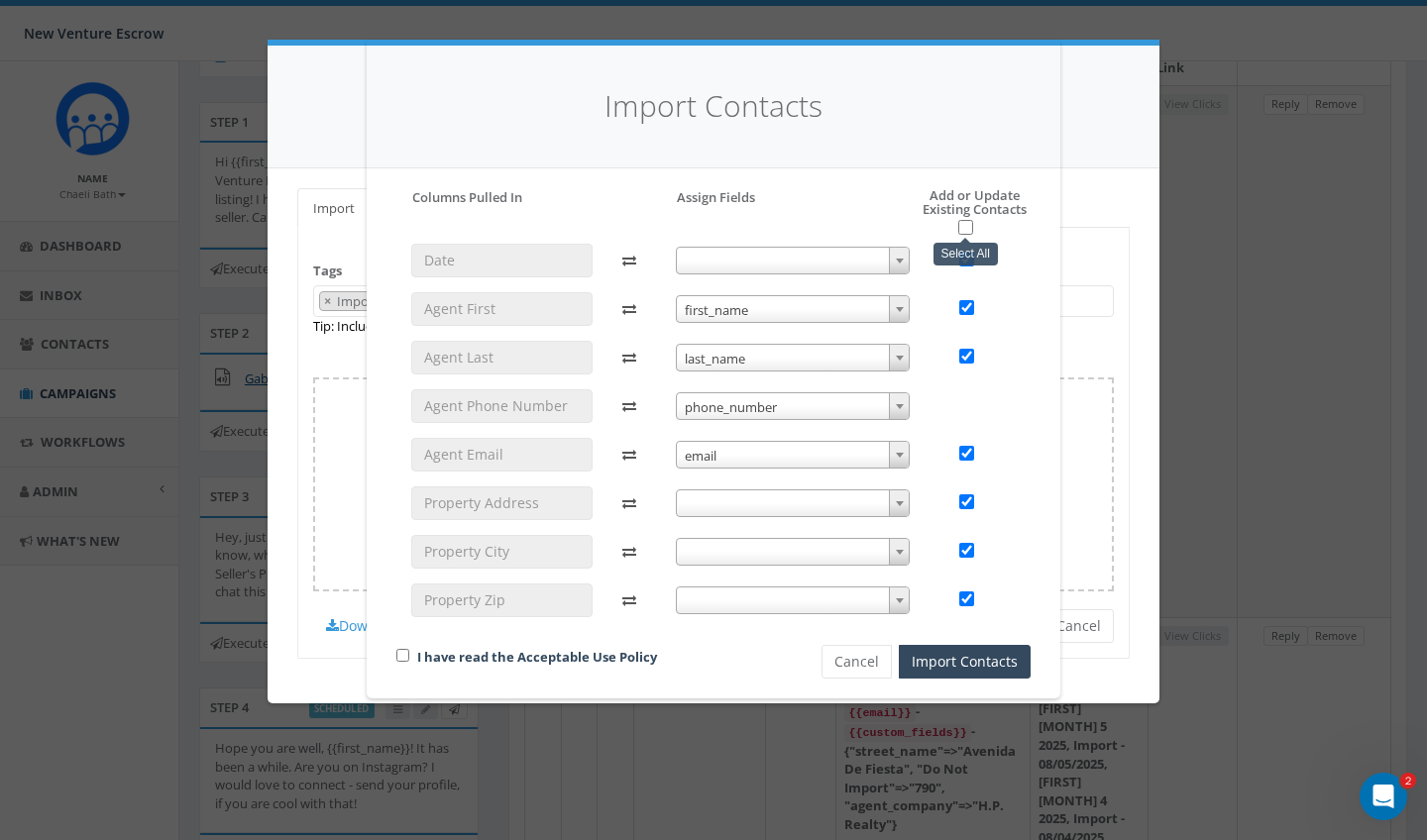 checkbox on "true" 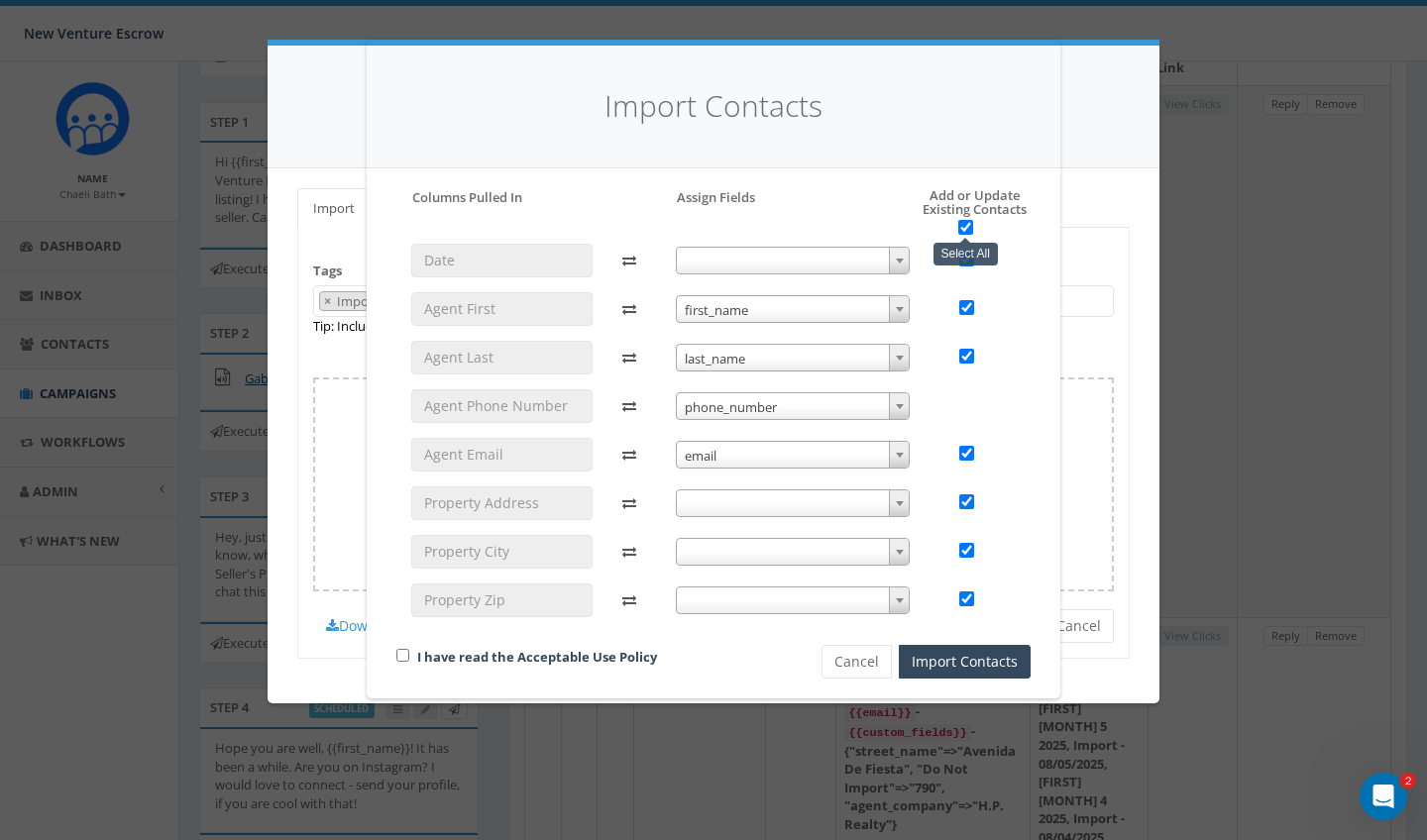 checkbox on "true" 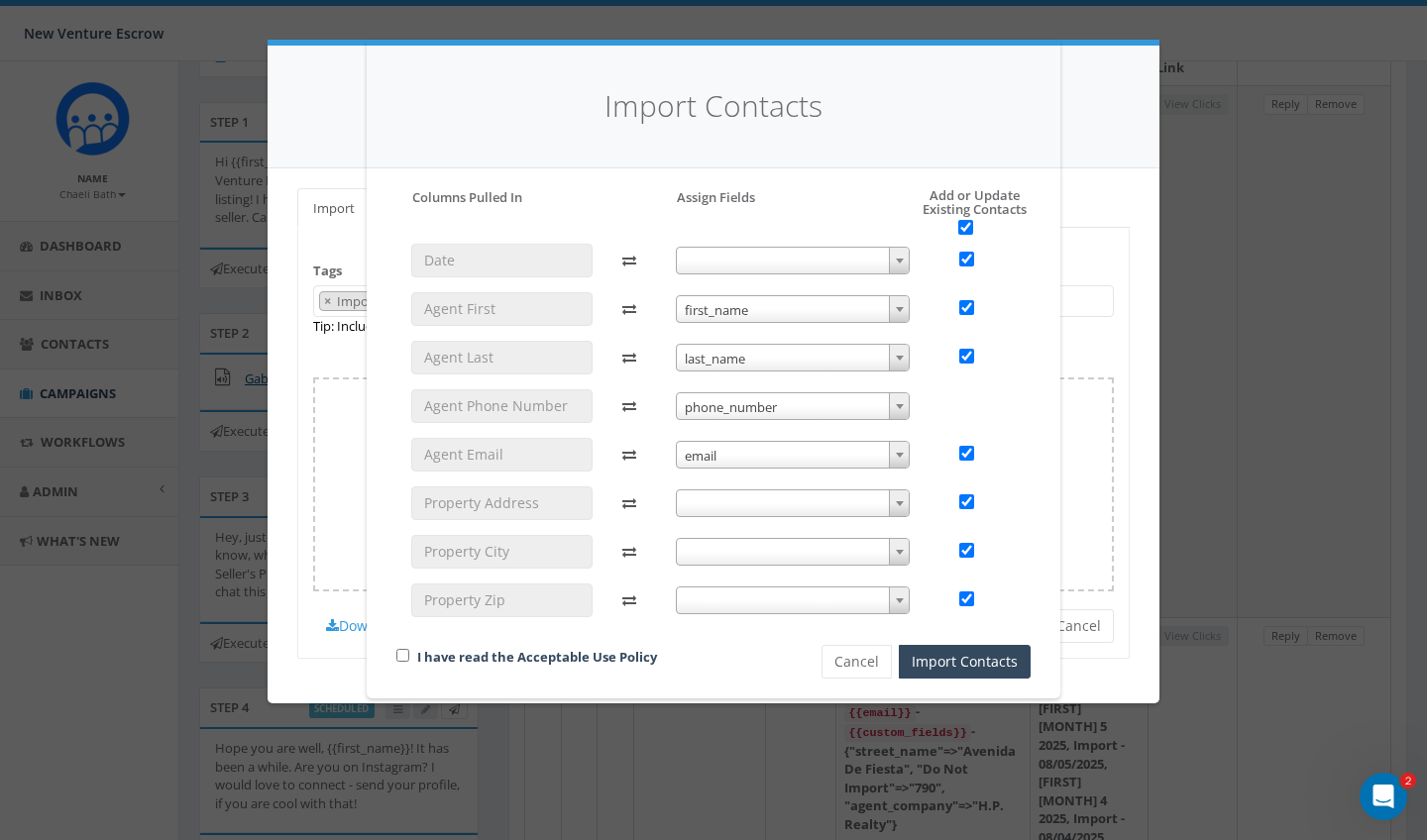 click on "I have read the Acceptable Use Policy" at bounding box center (537, 657) 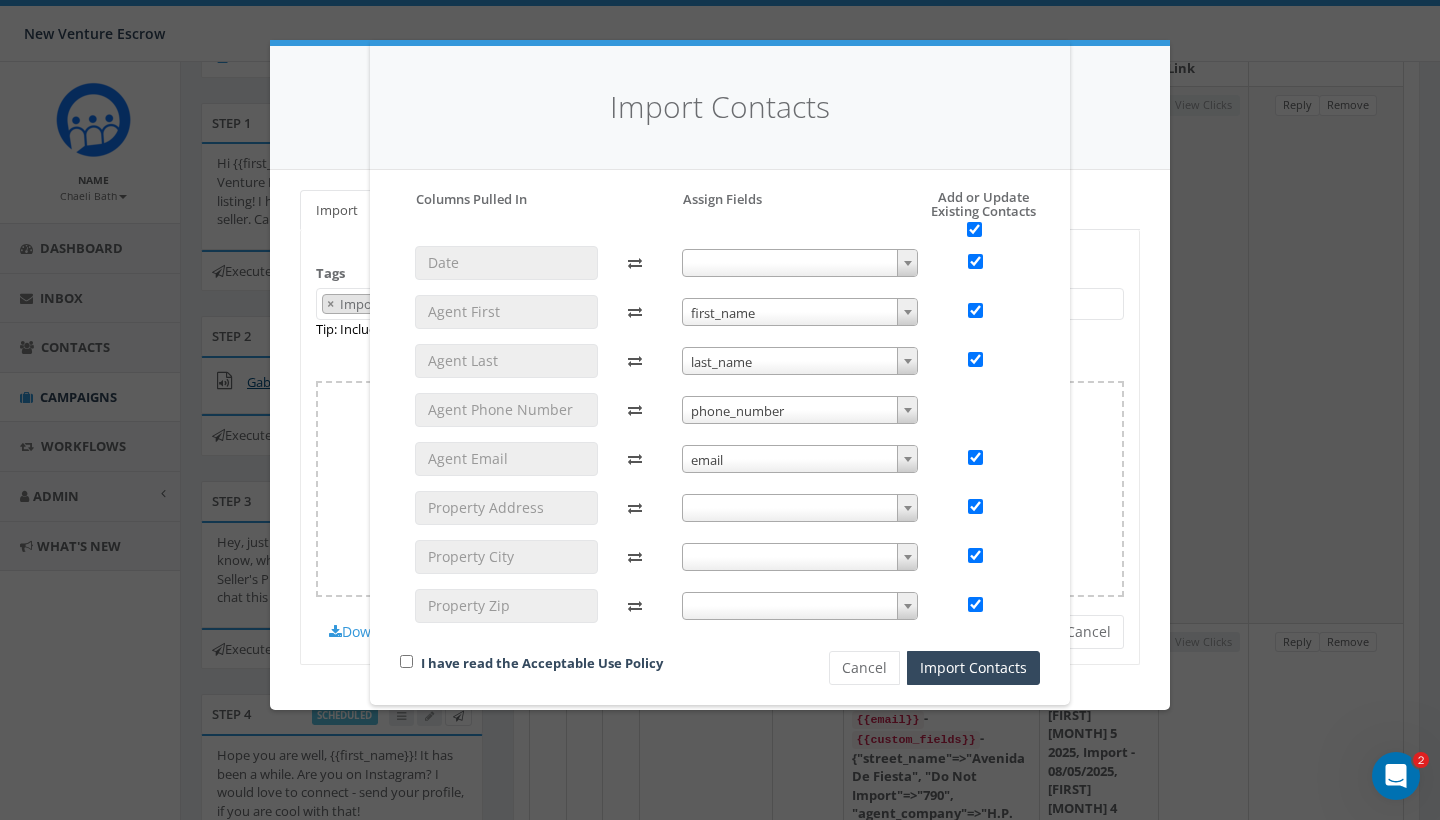 click at bounding box center (406, 661) 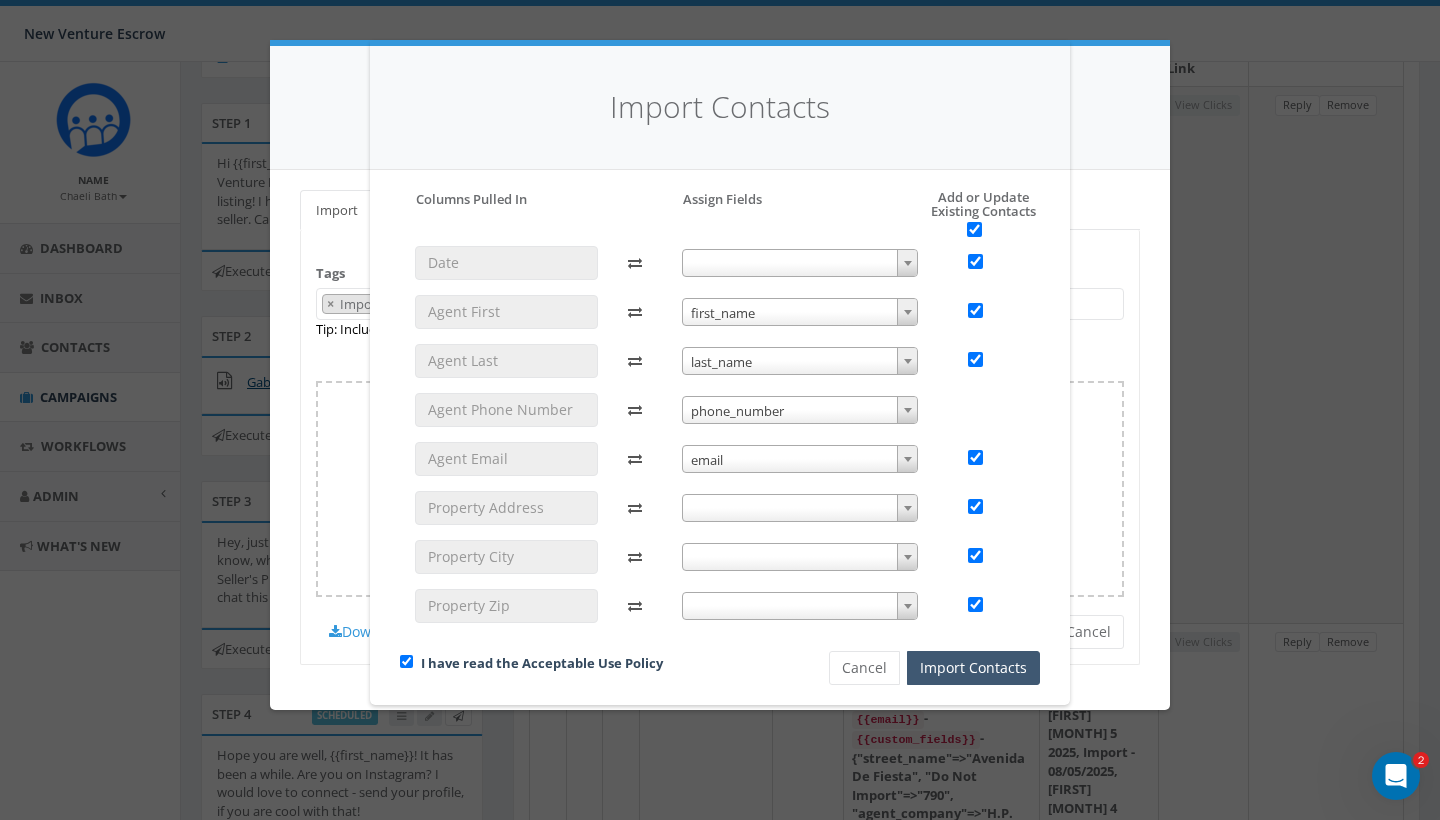 click on "Import Contacts" at bounding box center (973, 668) 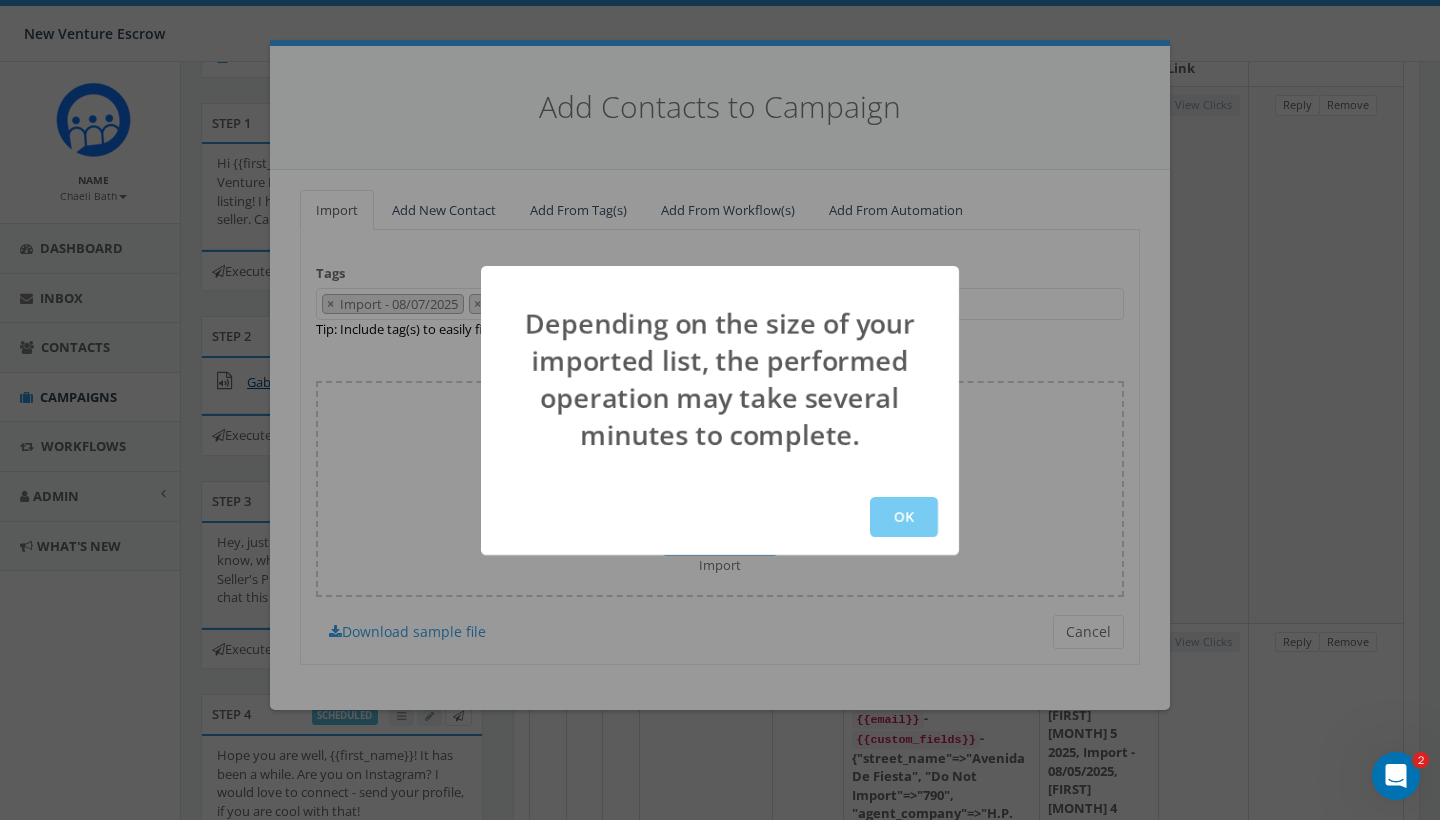 click on "OK" at bounding box center [904, 517] 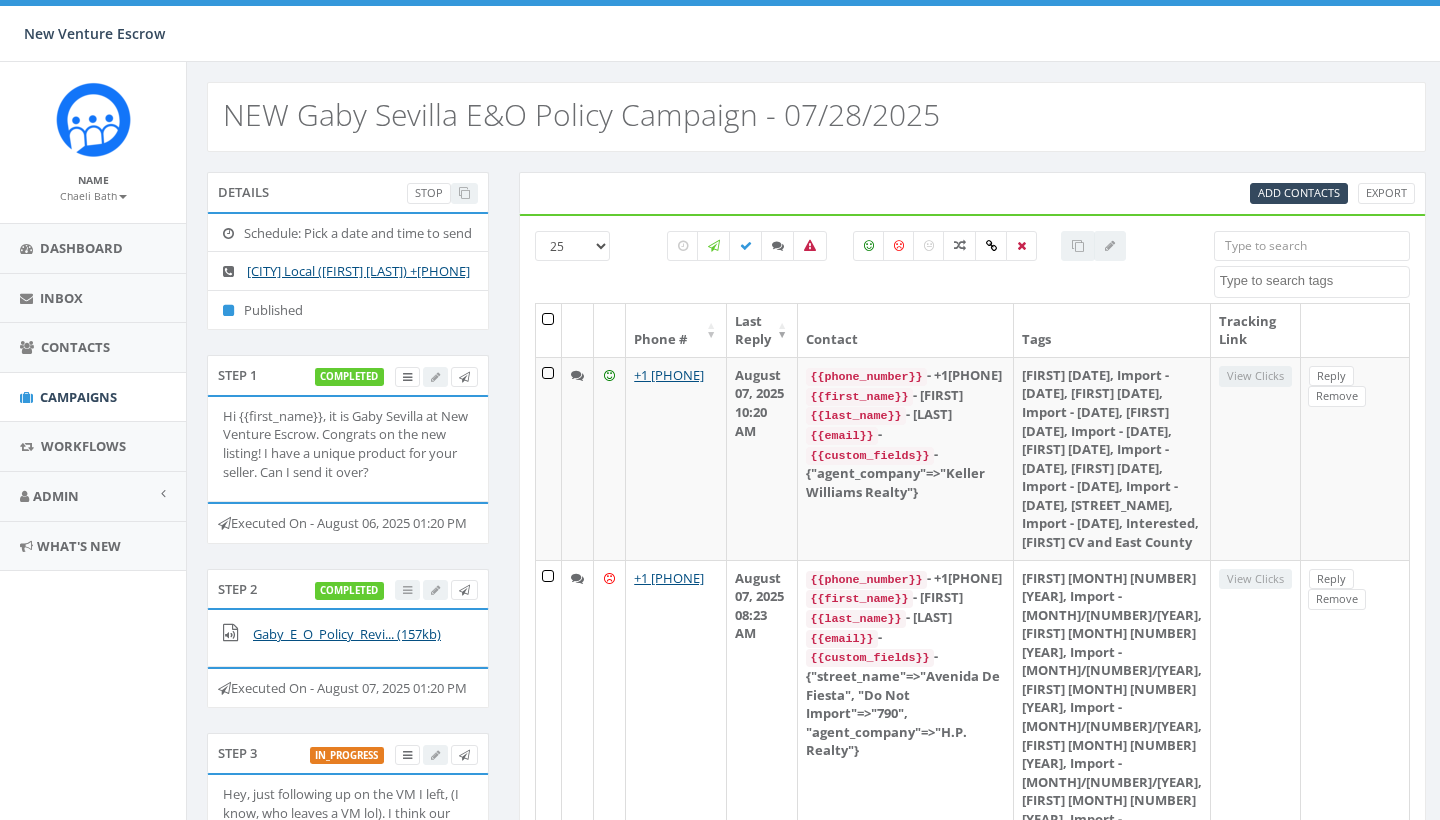 select 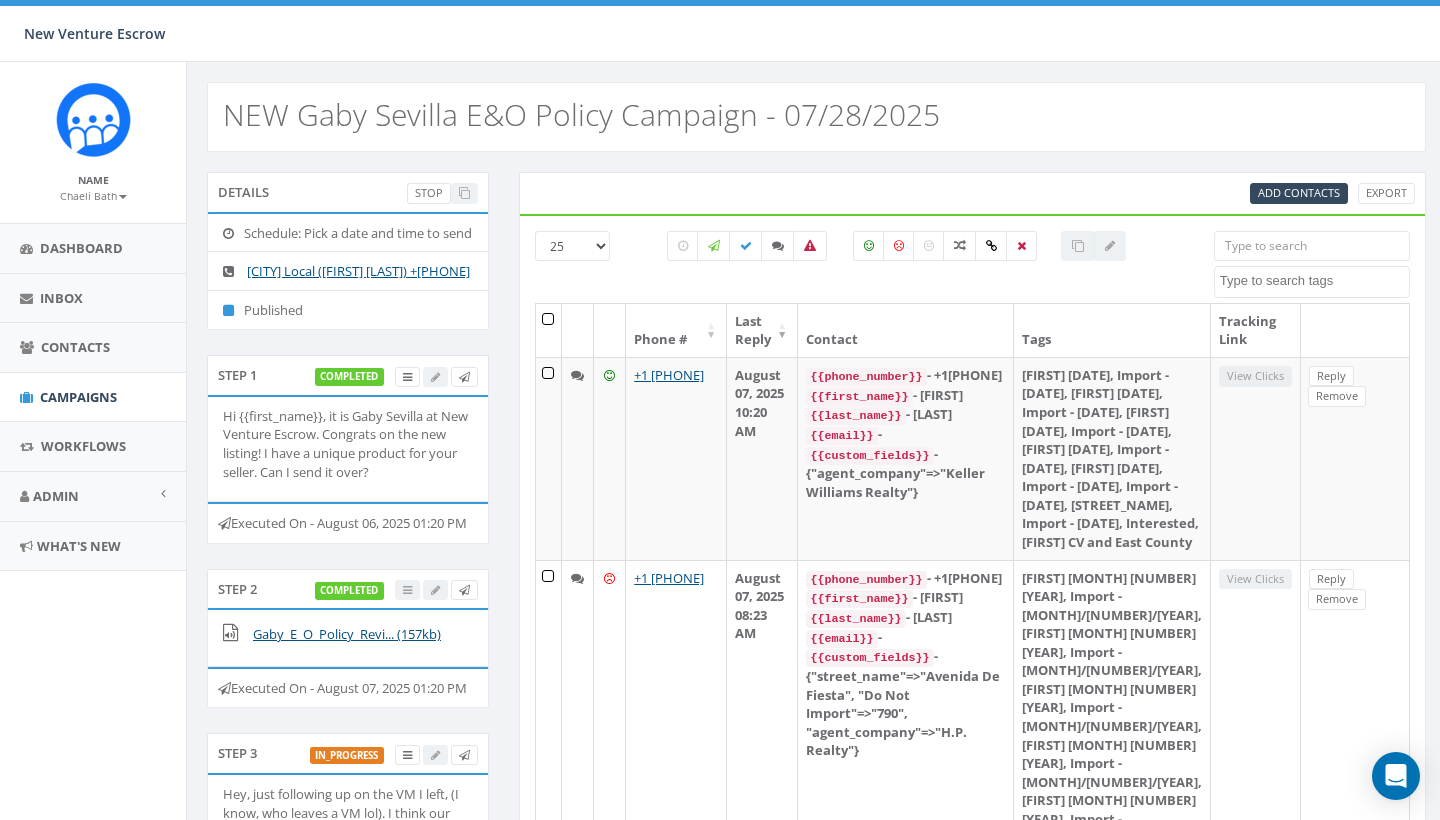 scroll, scrollTop: 271, scrollLeft: 6, axis: both 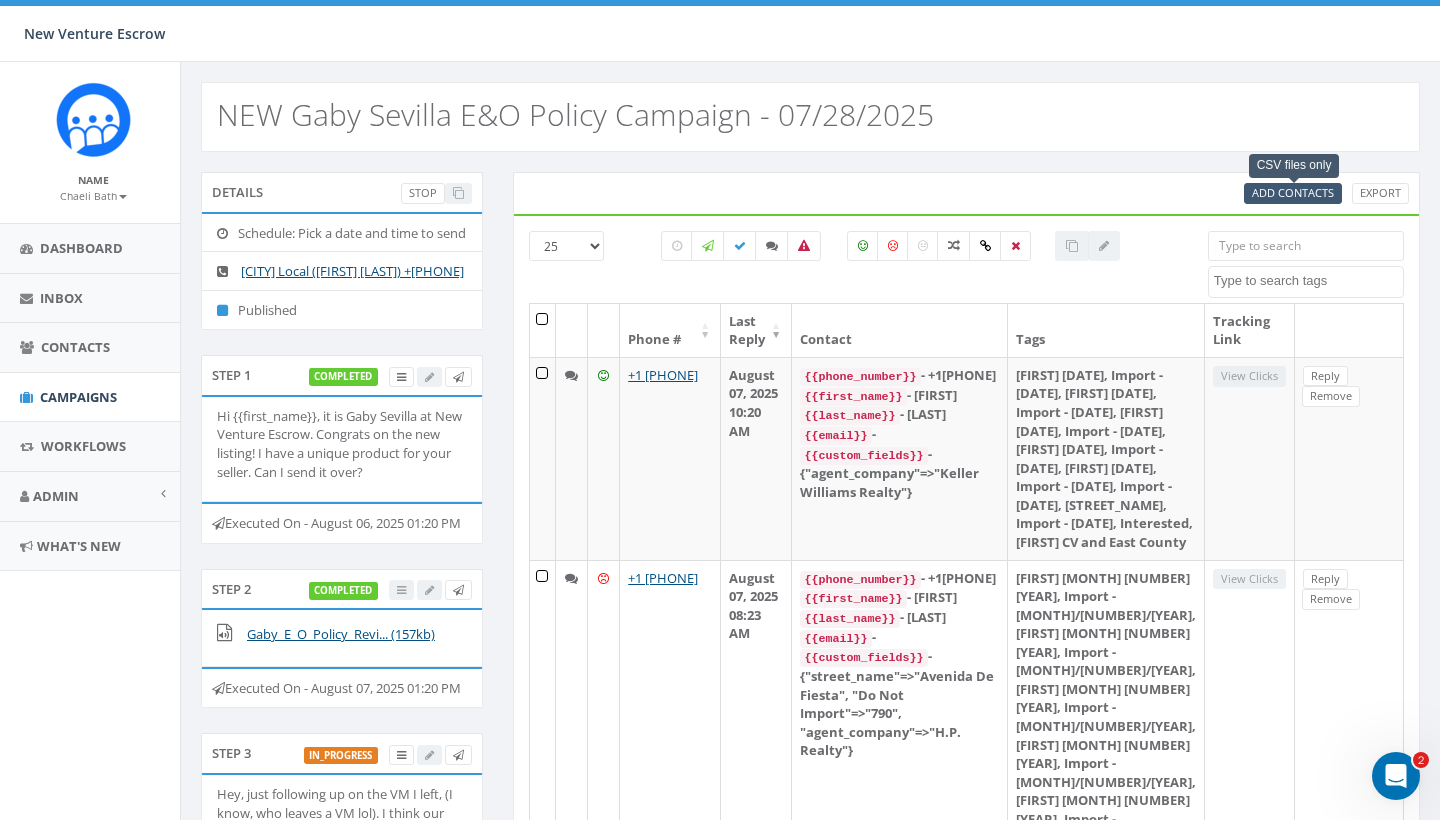 click on "Add Contacts" at bounding box center (1293, 192) 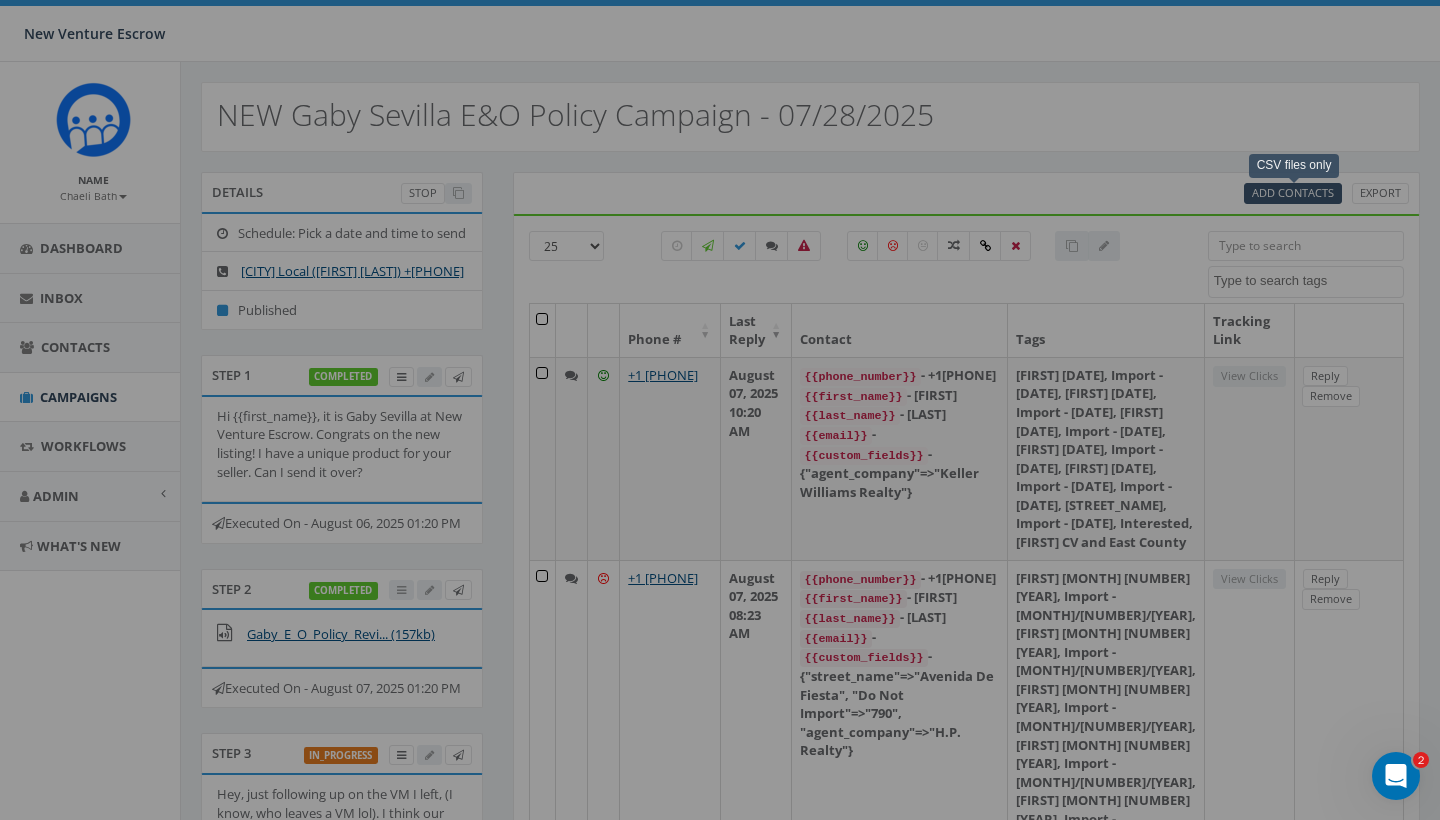 select 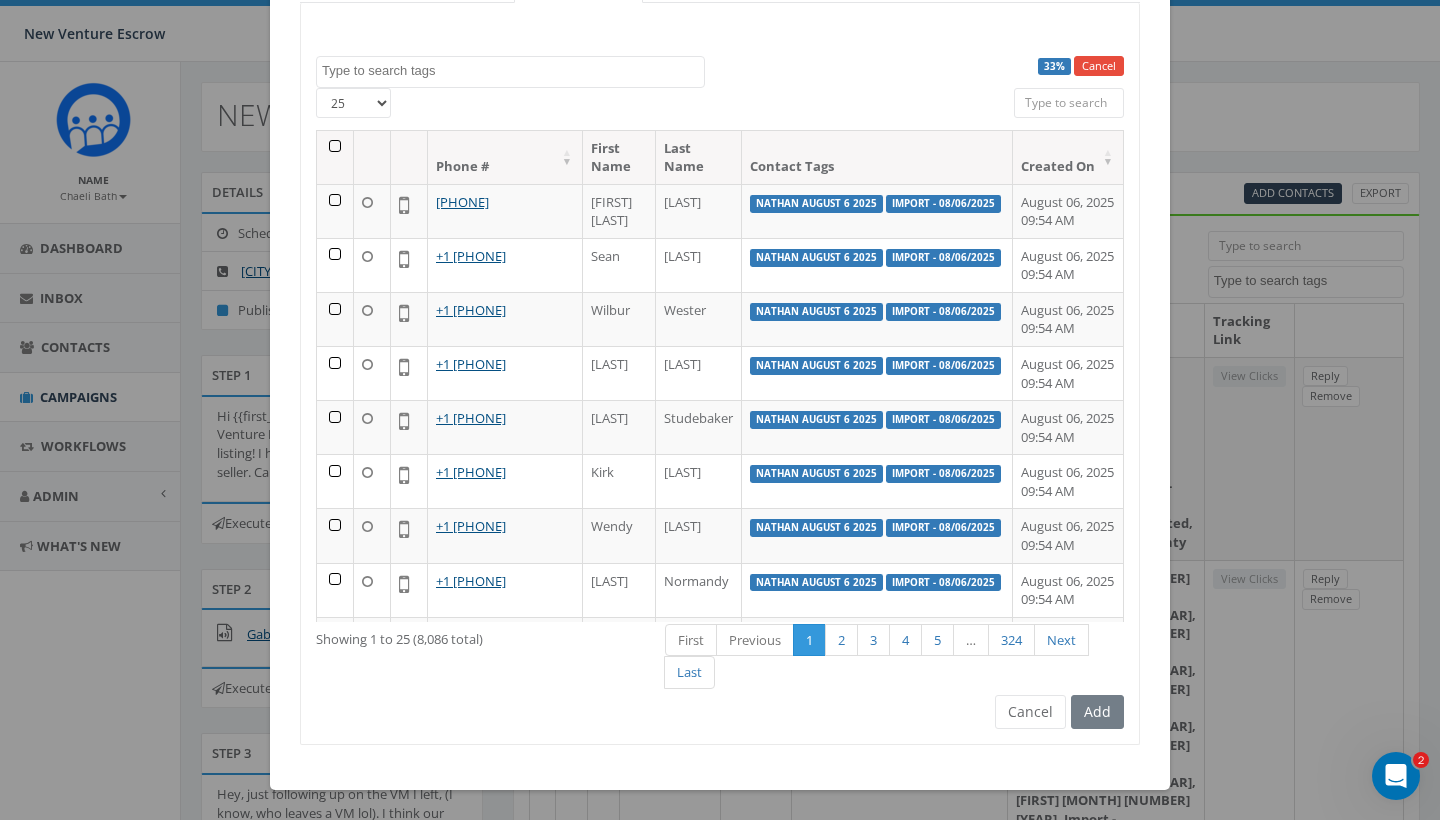 scroll, scrollTop: 231, scrollLeft: 0, axis: vertical 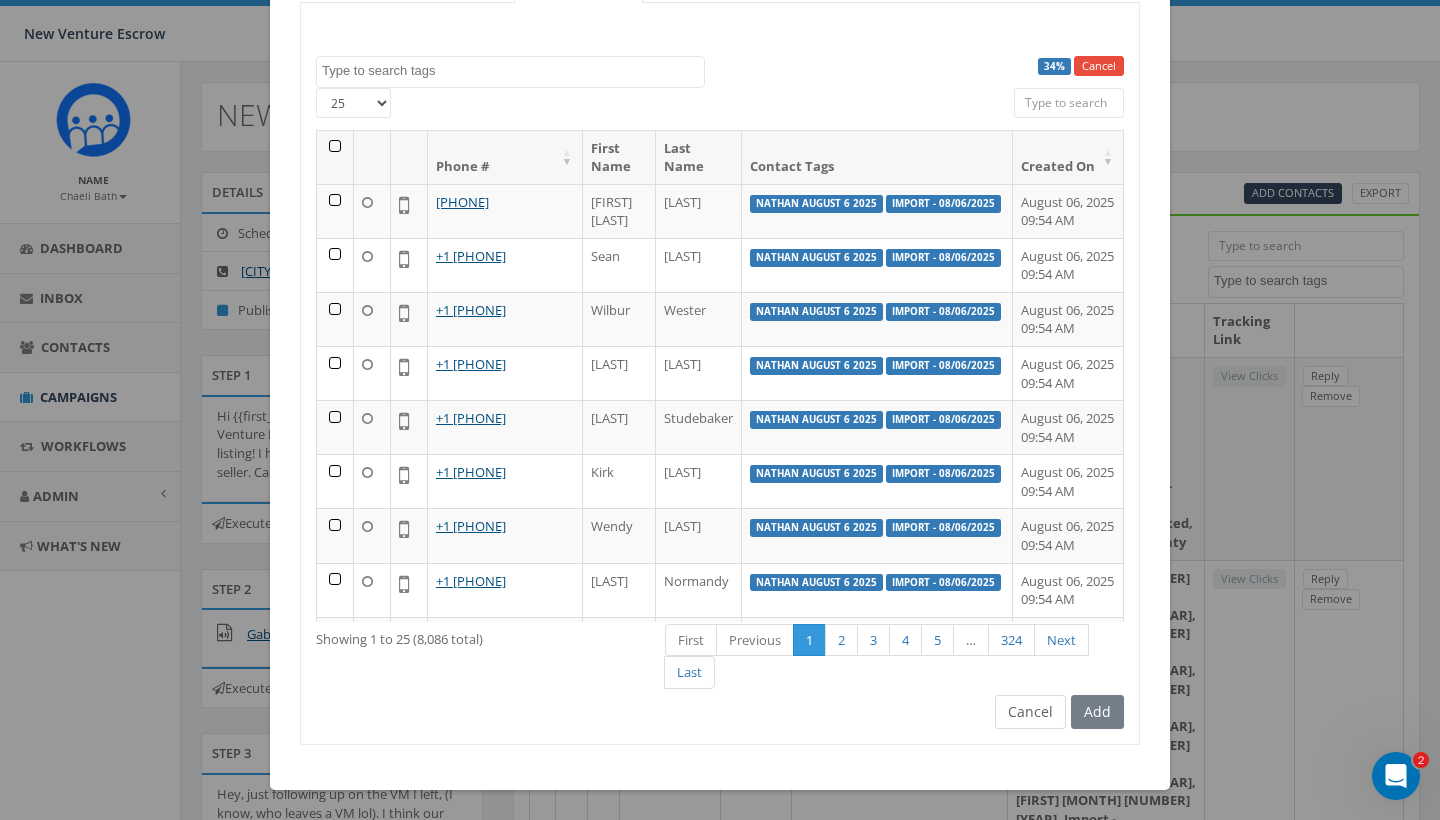 click on "Cancel" at bounding box center (1030, 712) 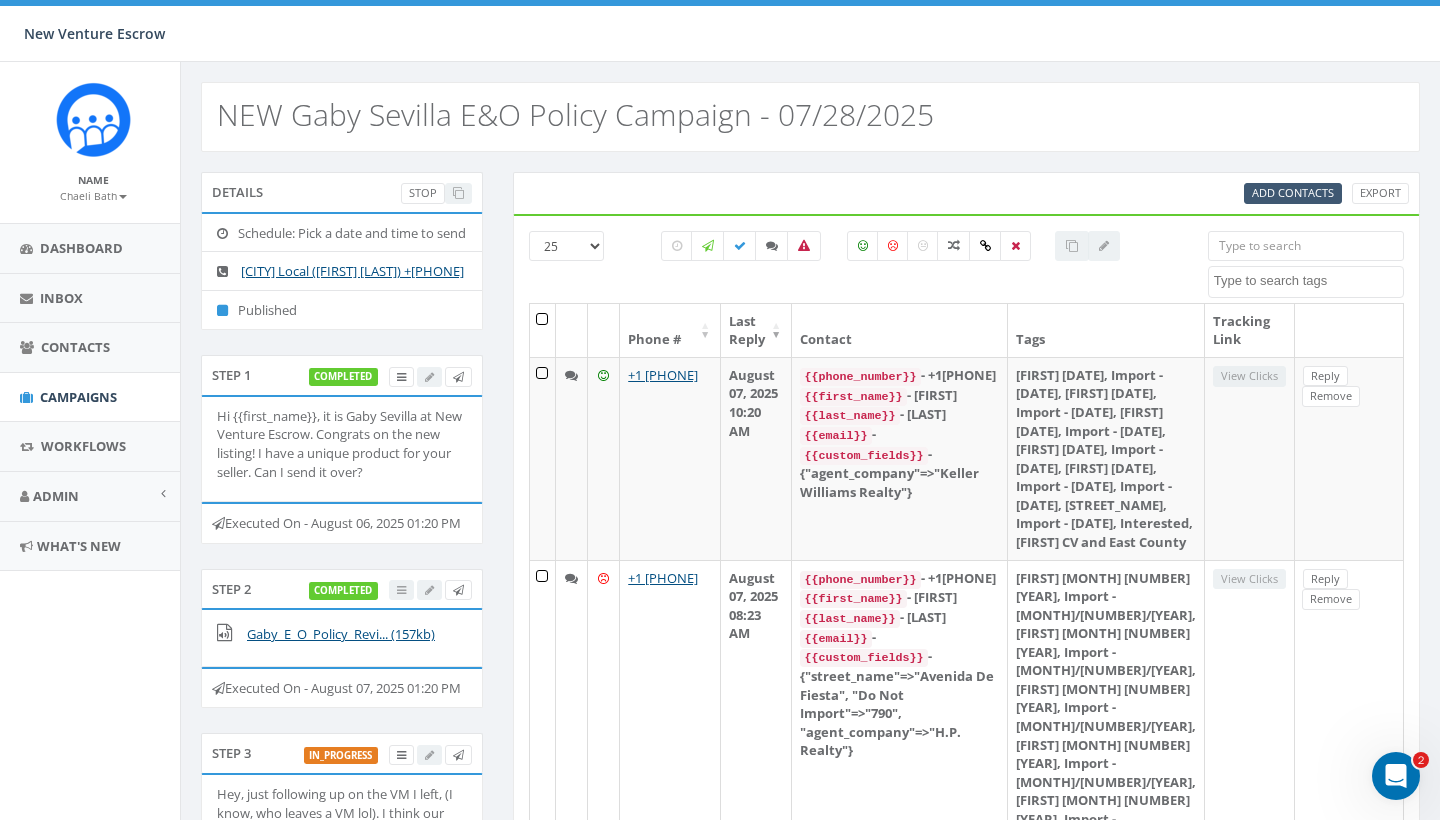 click on "Add Contacts" at bounding box center (1293, 192) 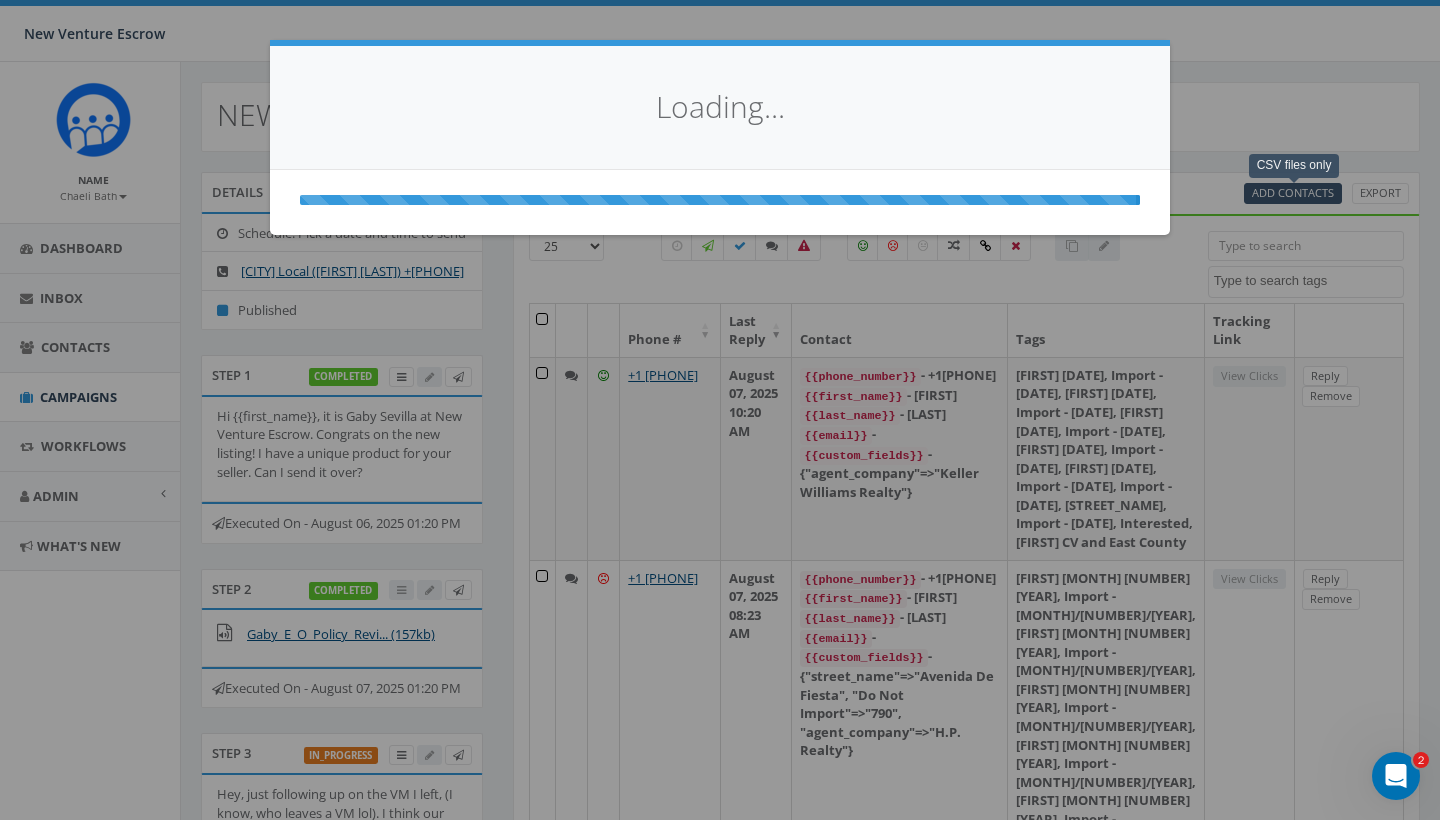 scroll, scrollTop: 0, scrollLeft: 0, axis: both 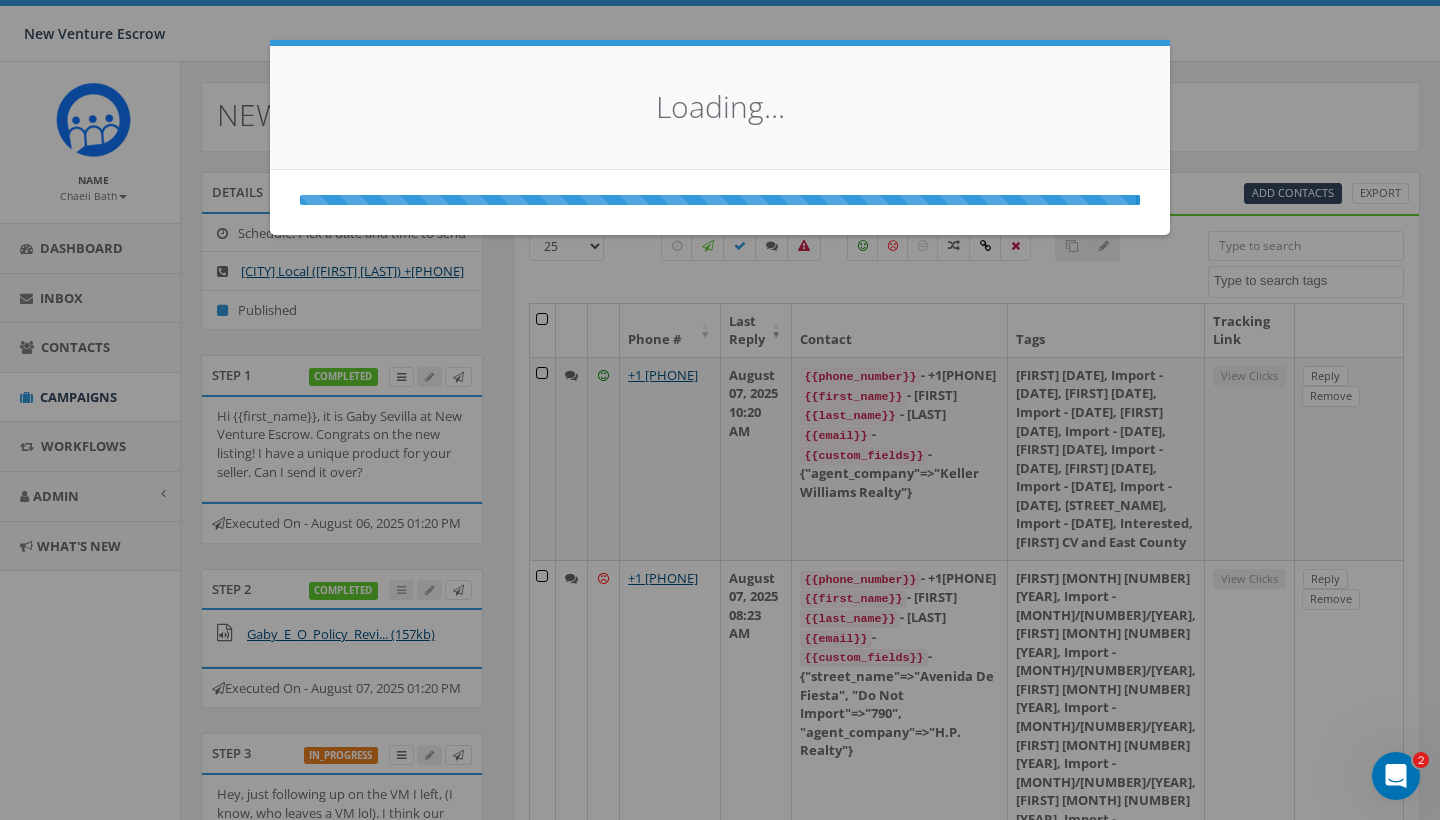 select 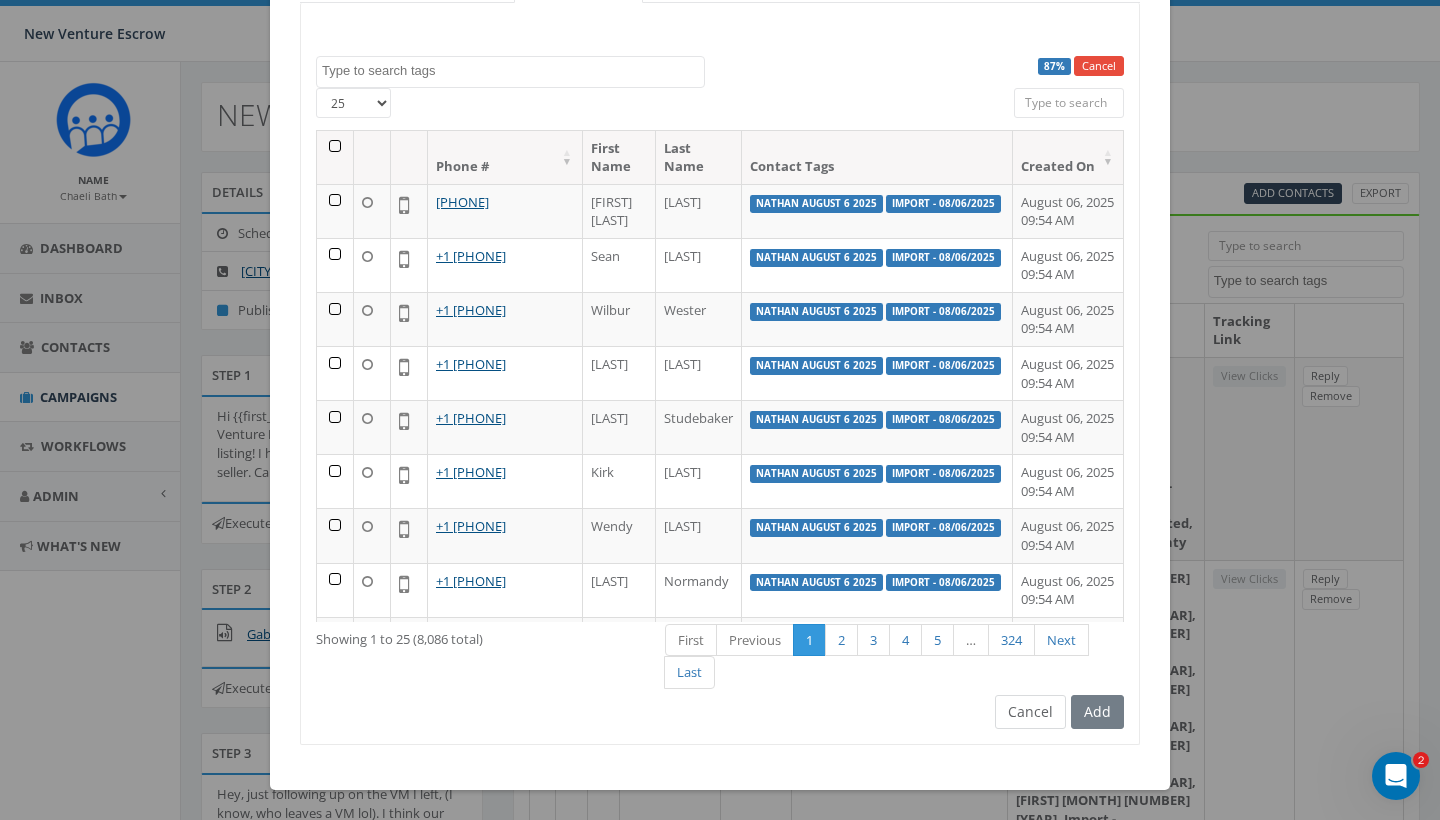 scroll, scrollTop: 231, scrollLeft: 0, axis: vertical 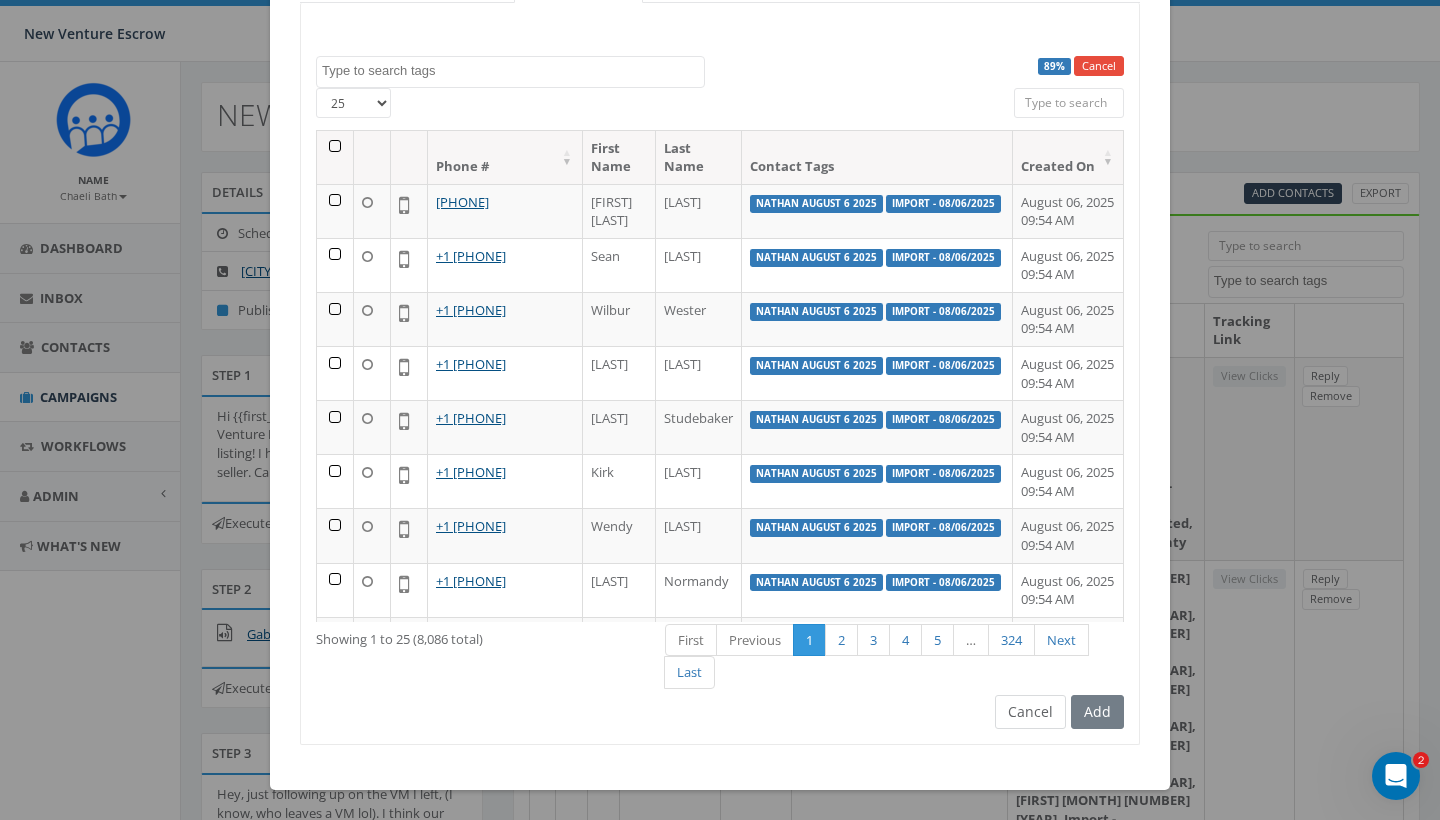 click on "Cancel" at bounding box center [1030, 712] 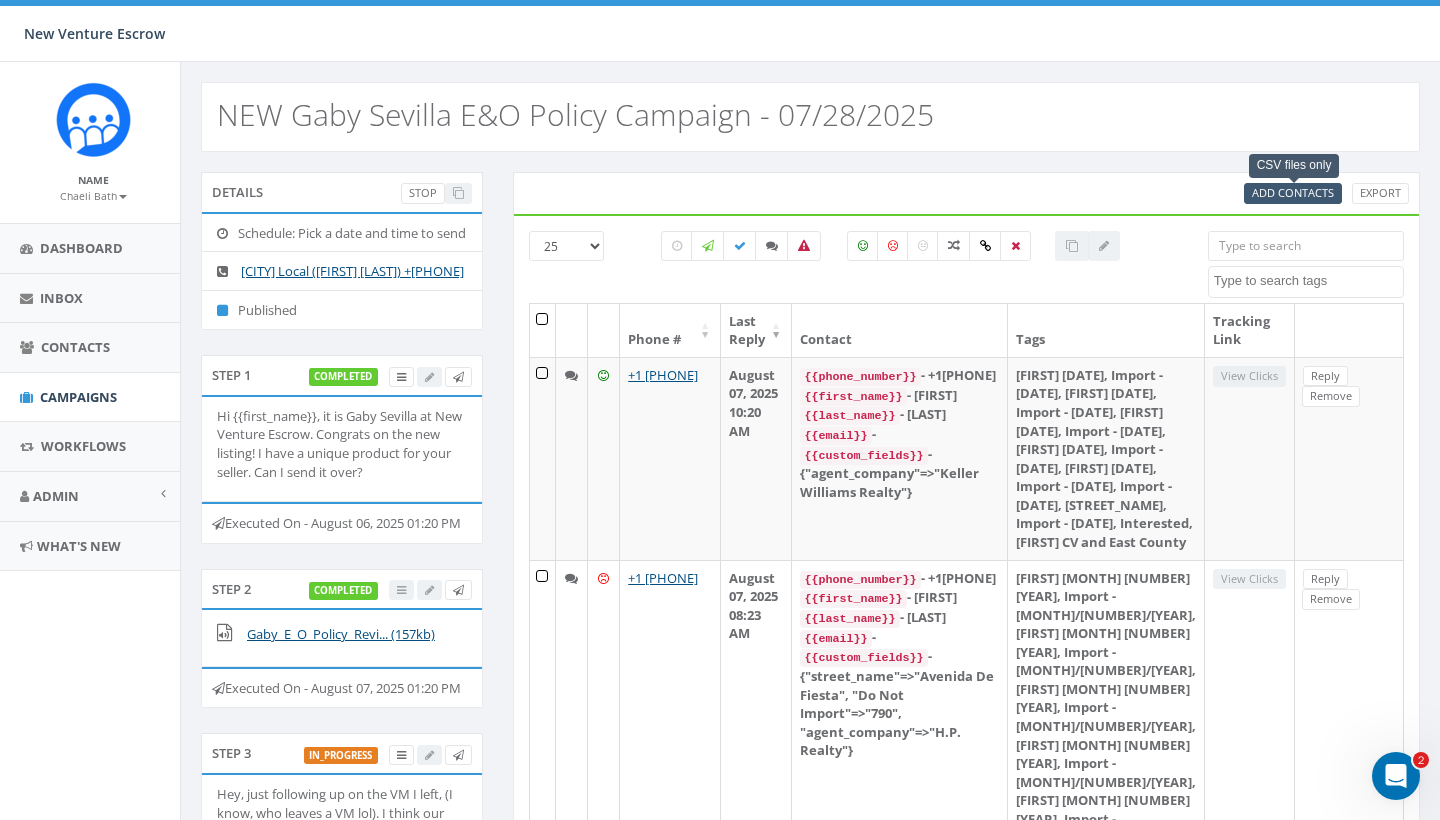 click on "Add Contacts" at bounding box center [1293, 192] 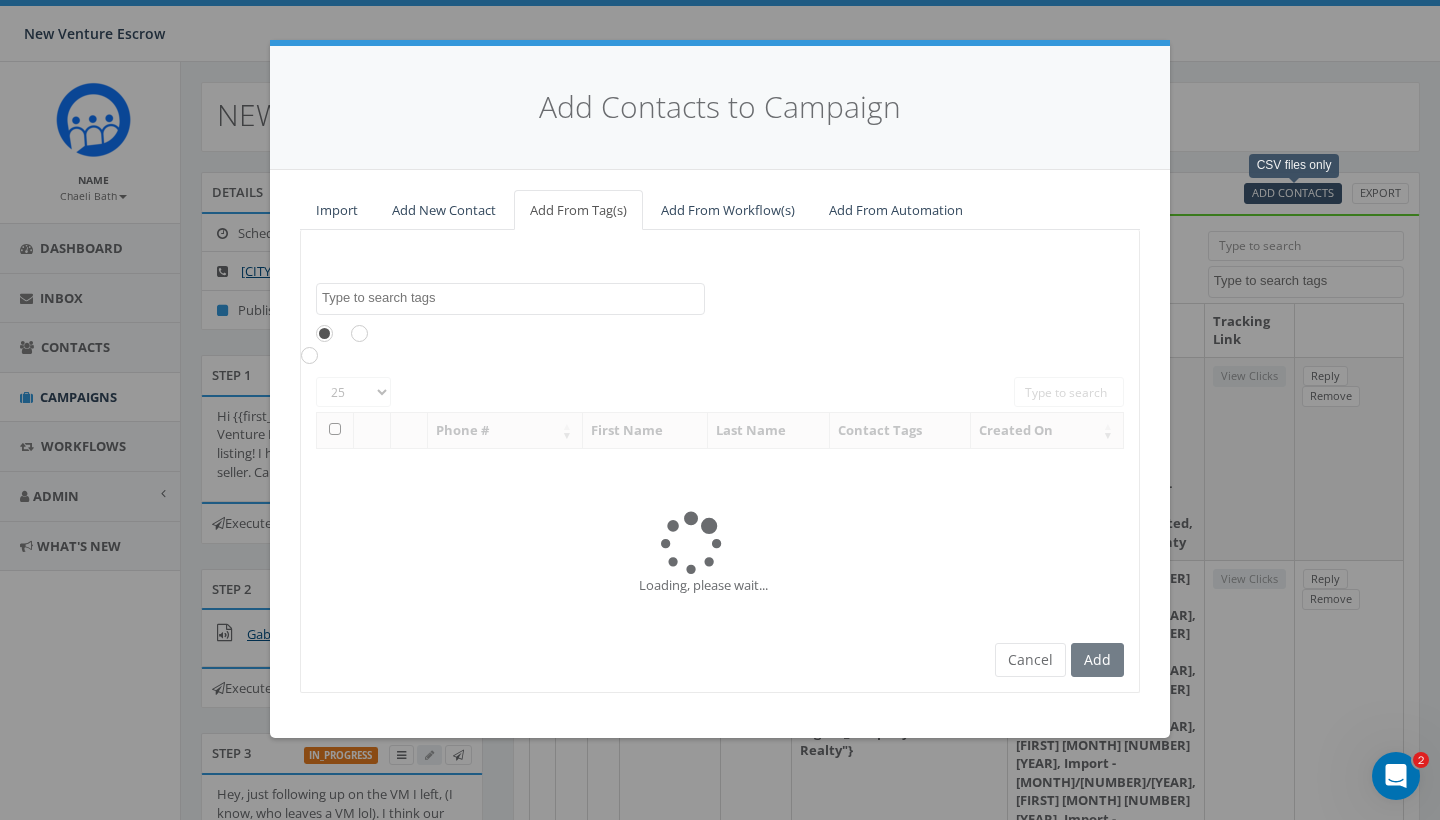 scroll, scrollTop: 0, scrollLeft: 0, axis: both 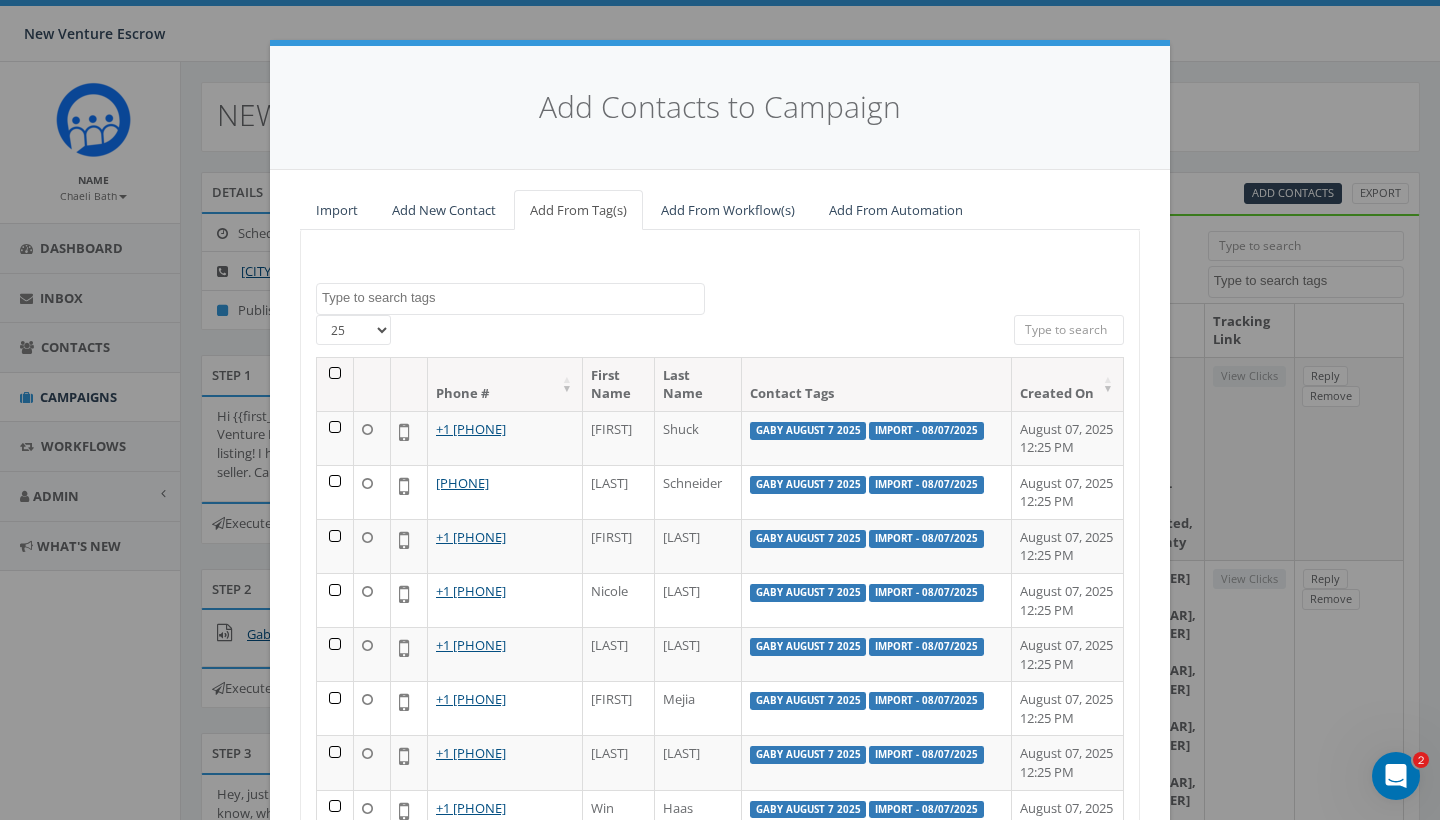 click at bounding box center [513, 298] 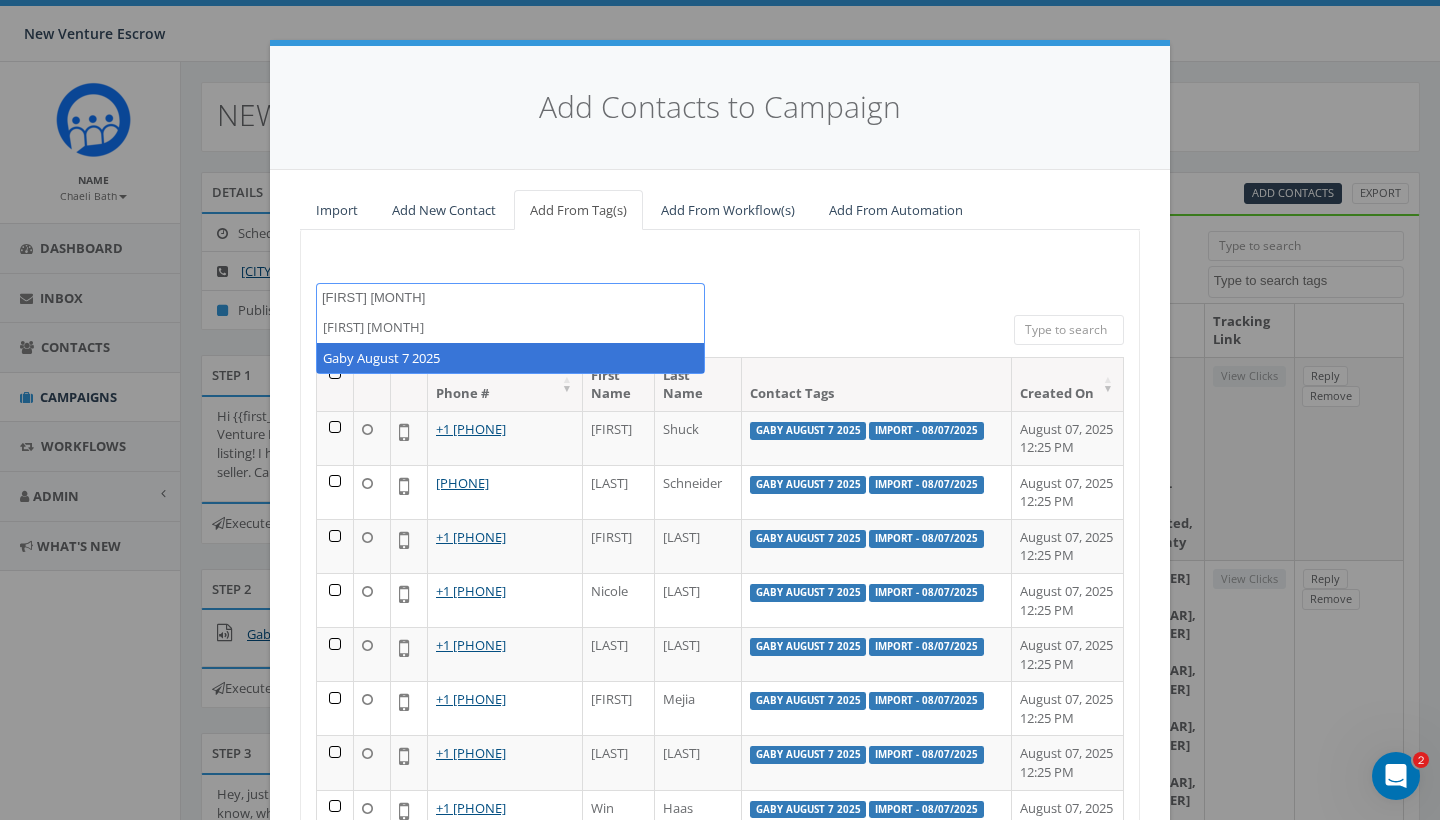 type on "gaby august 7" 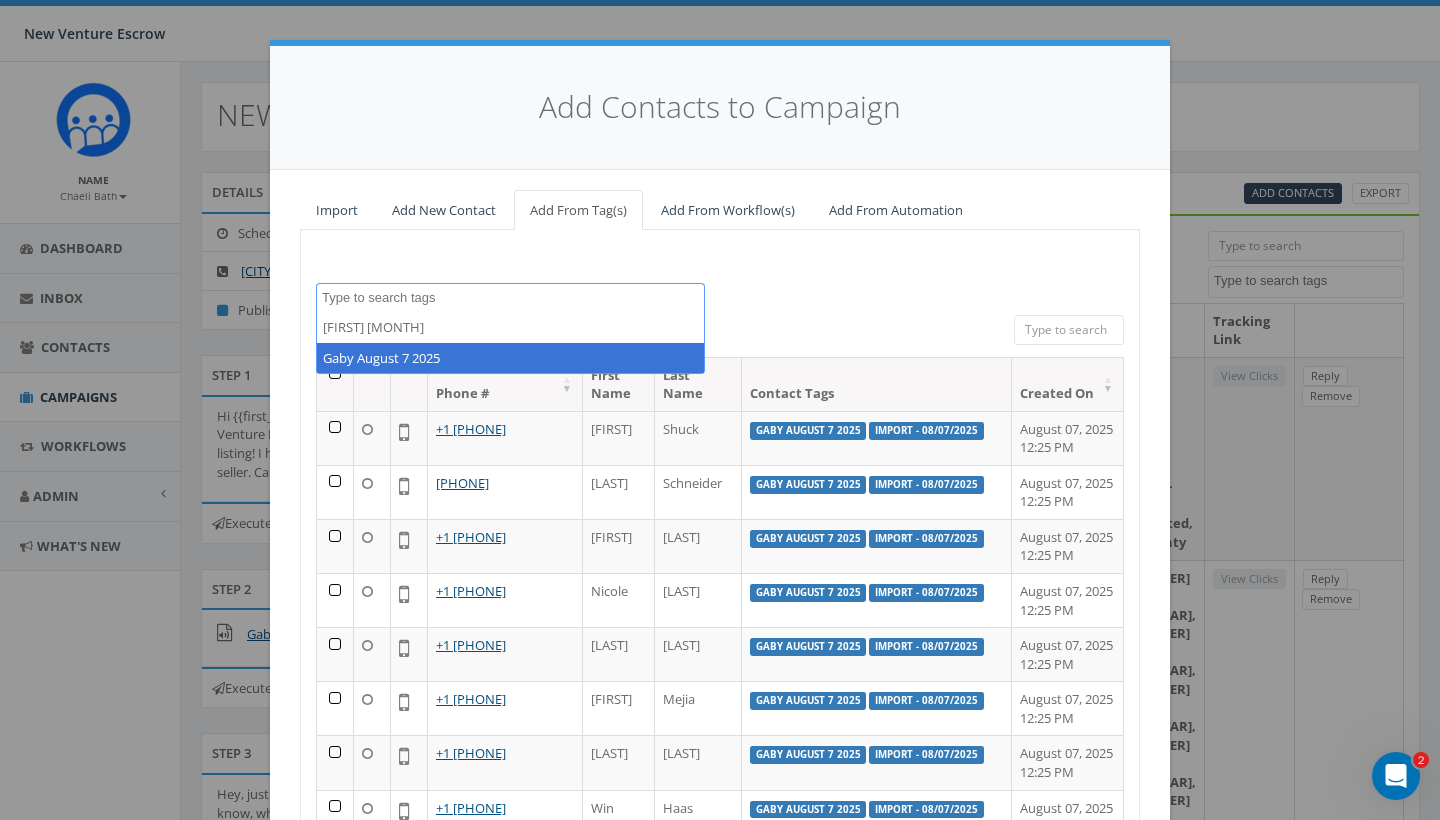 scroll, scrollTop: 198, scrollLeft: 0, axis: vertical 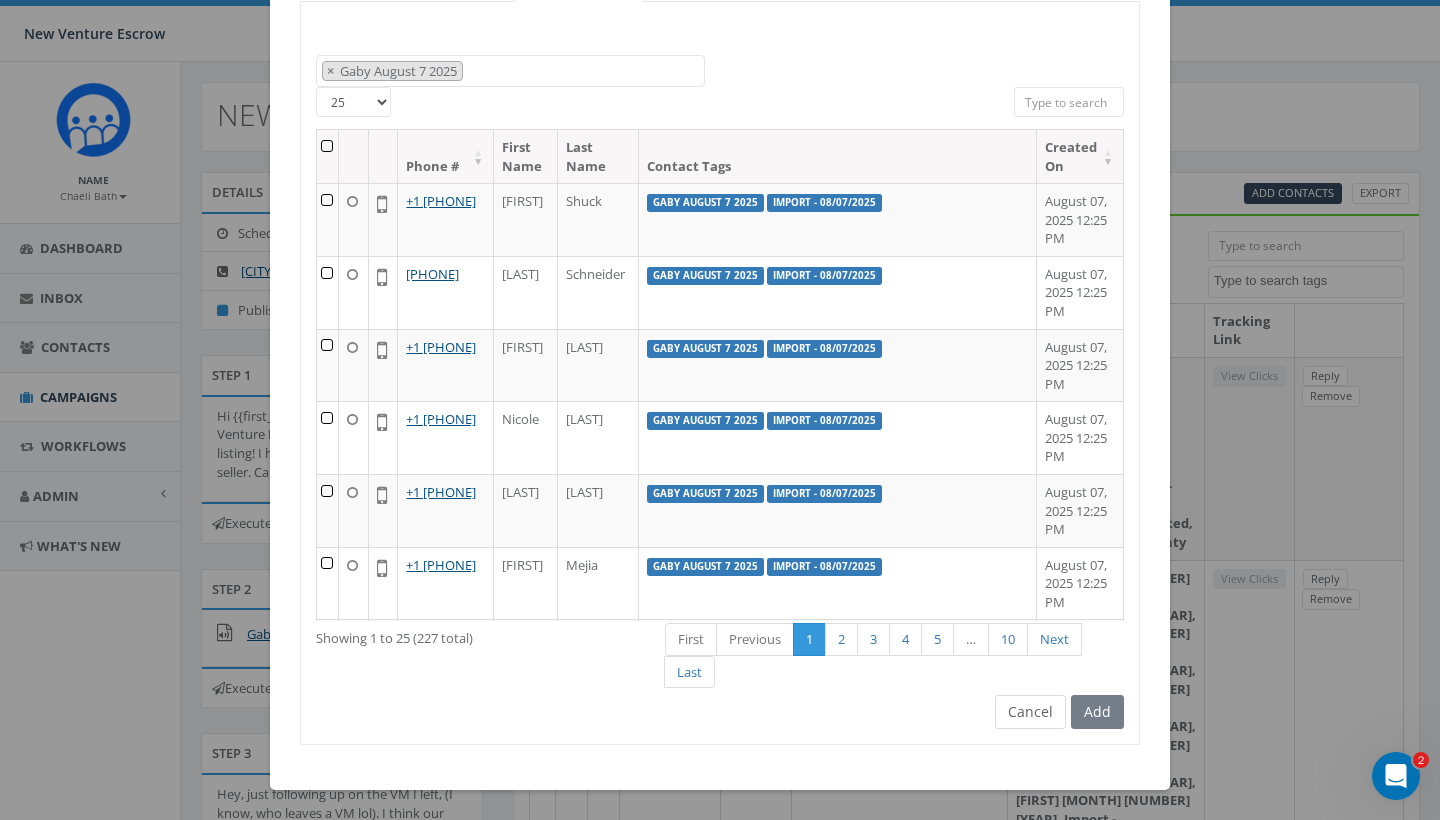 click on "Cancel" at bounding box center (1030, 712) 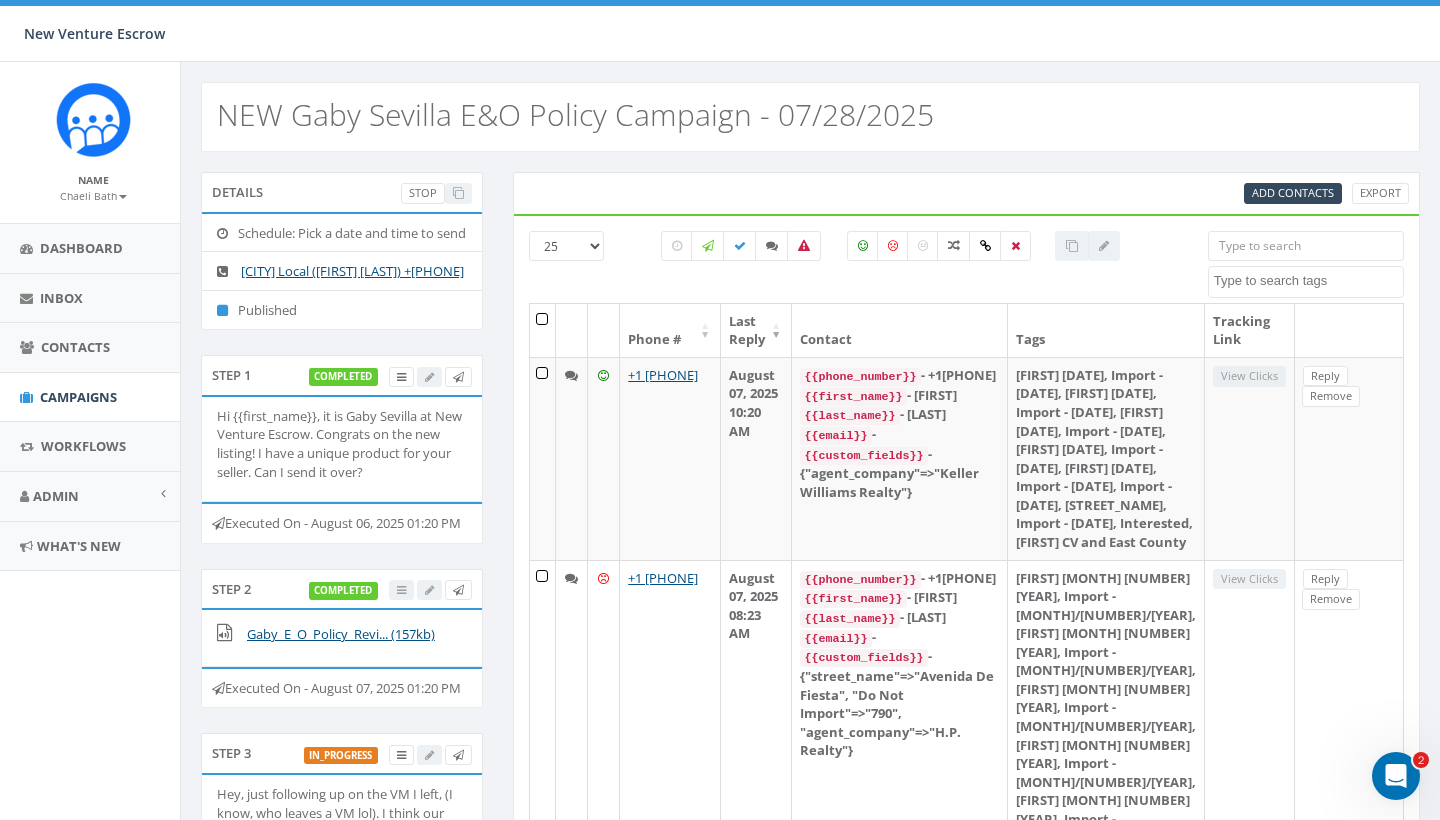click at bounding box center [1308, 281] 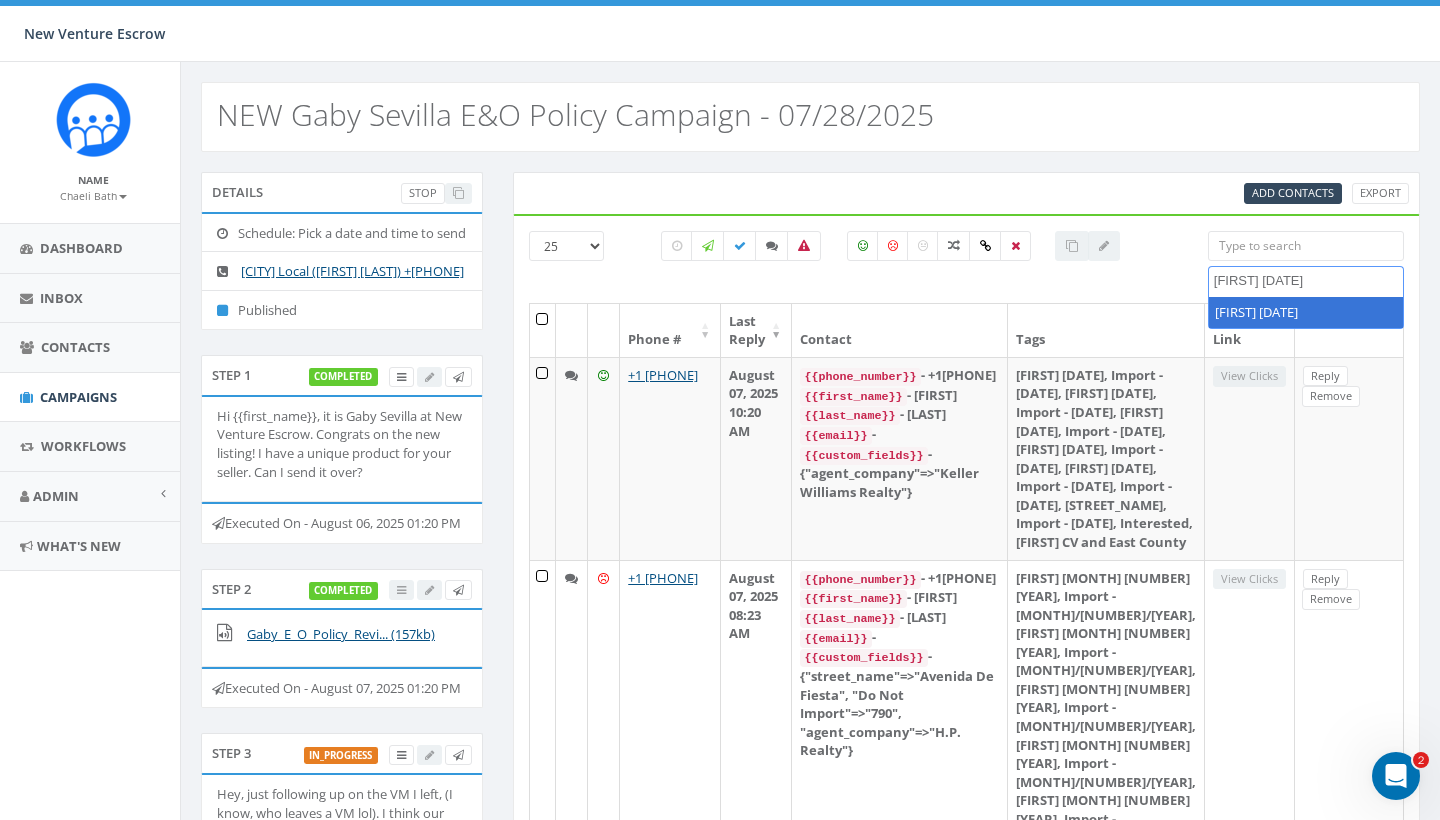 type on "gaby august 7 2025" 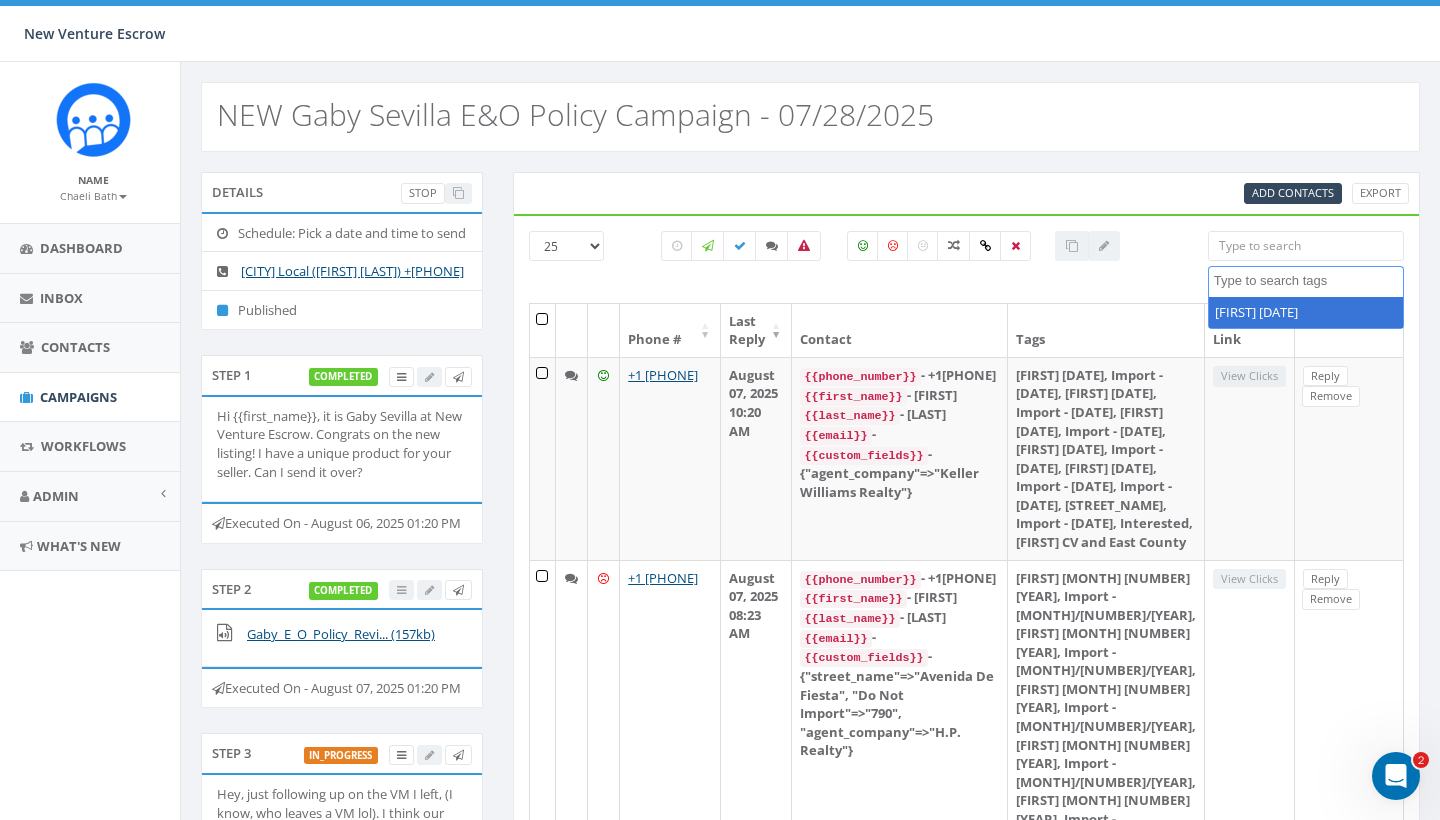 scroll, scrollTop: 4230, scrollLeft: 0, axis: vertical 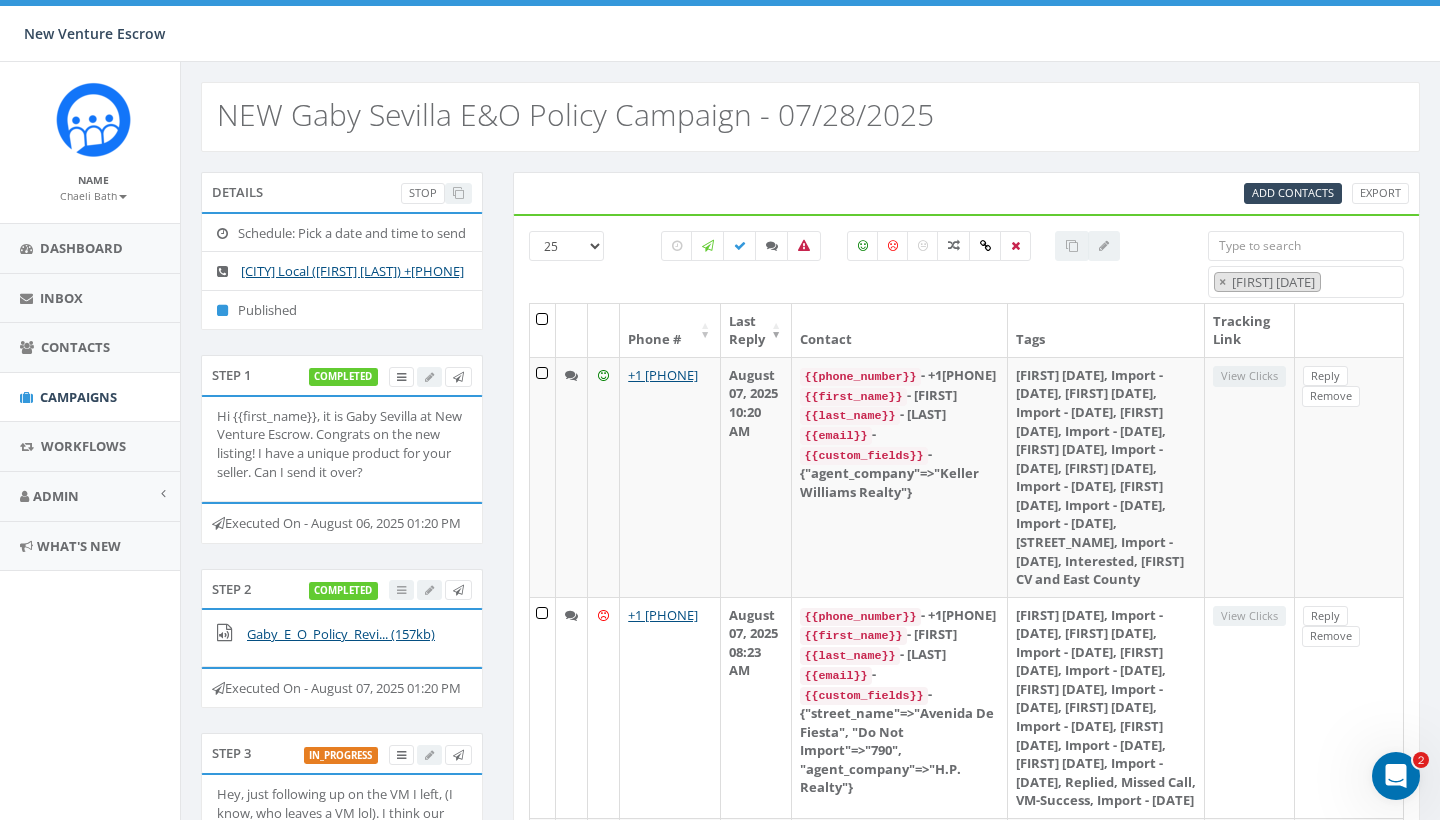 click at bounding box center (1306, 246) 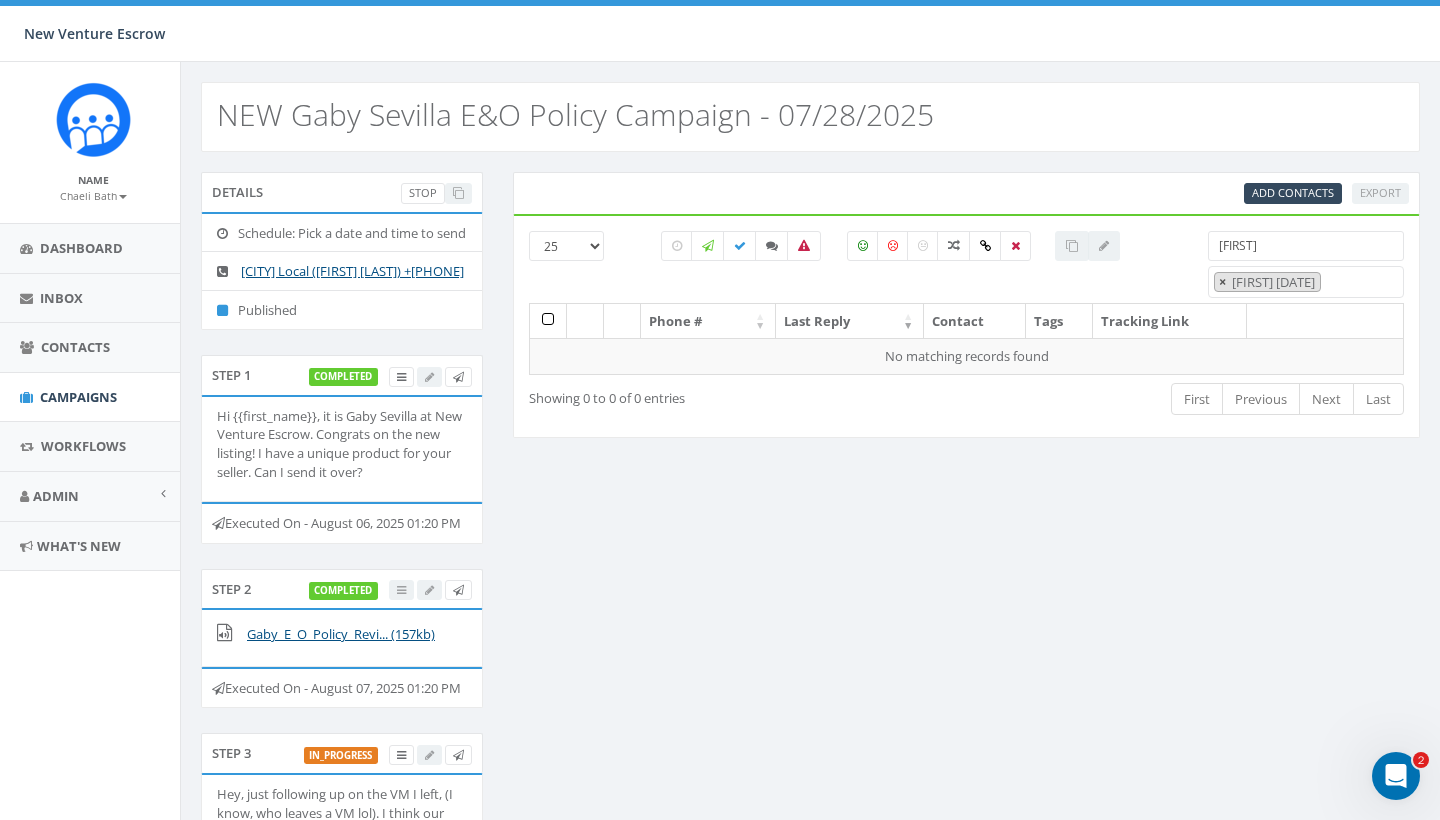 type on "sam" 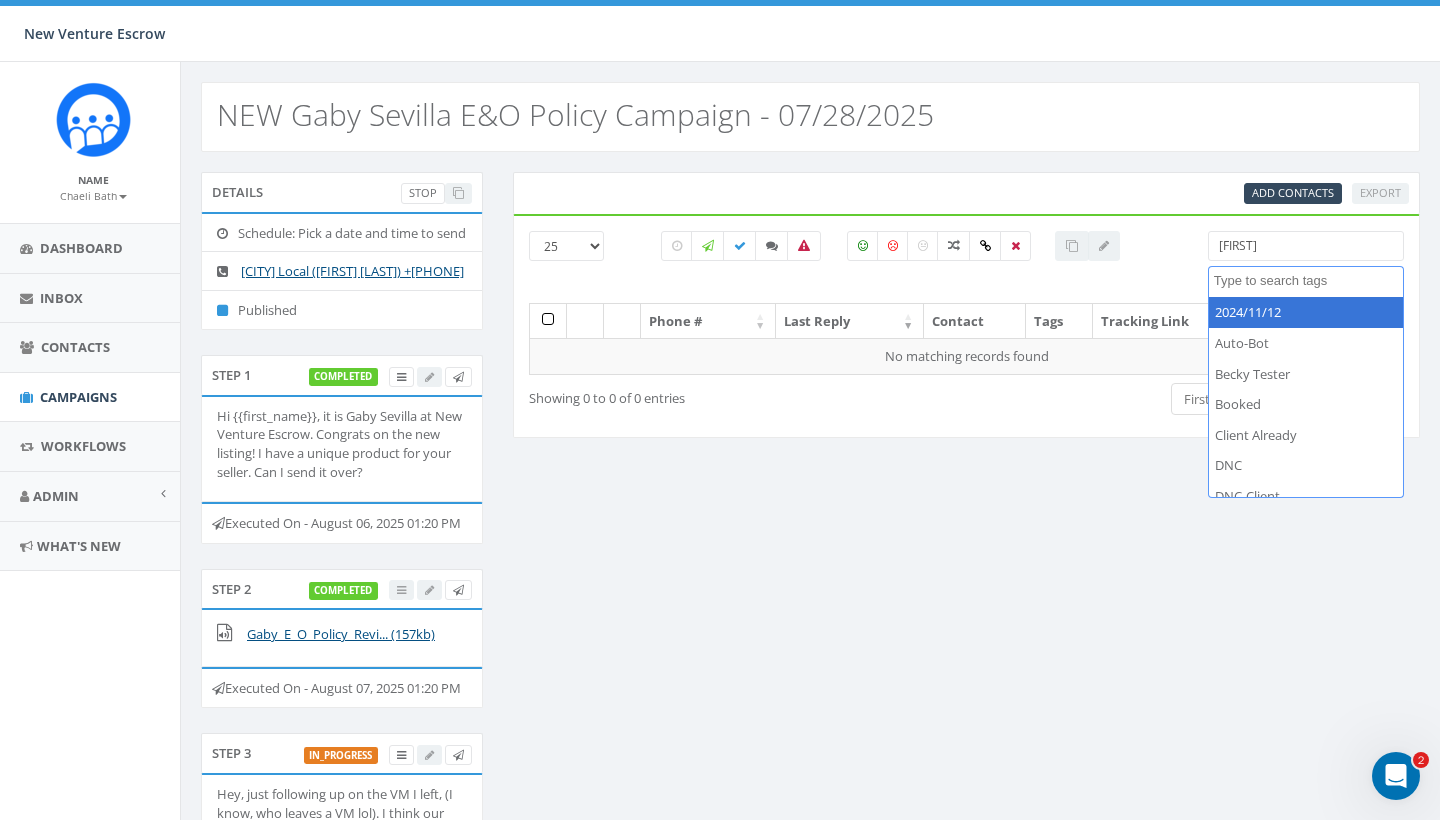 click on "sam" at bounding box center [1306, 246] 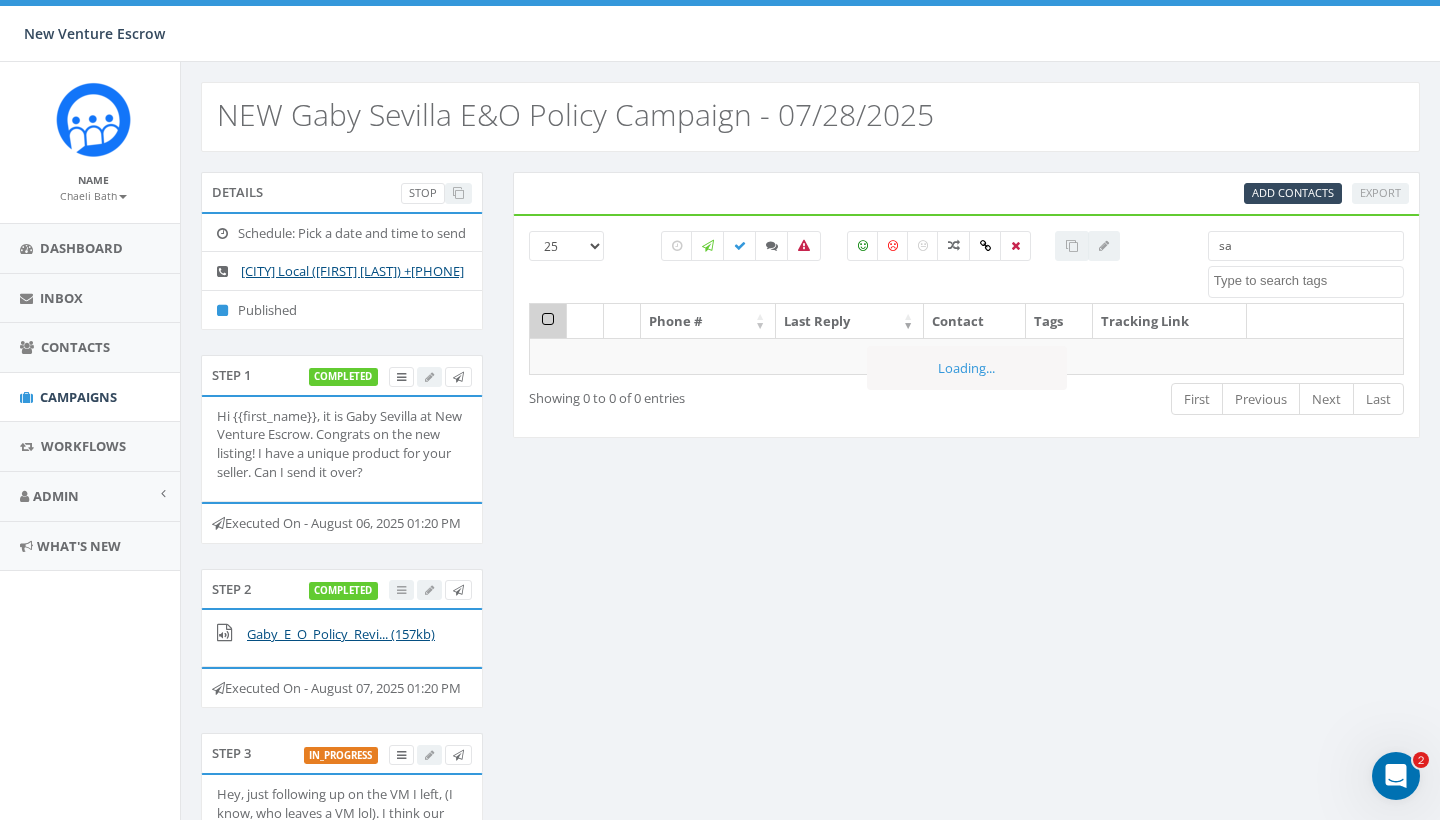 type on "s" 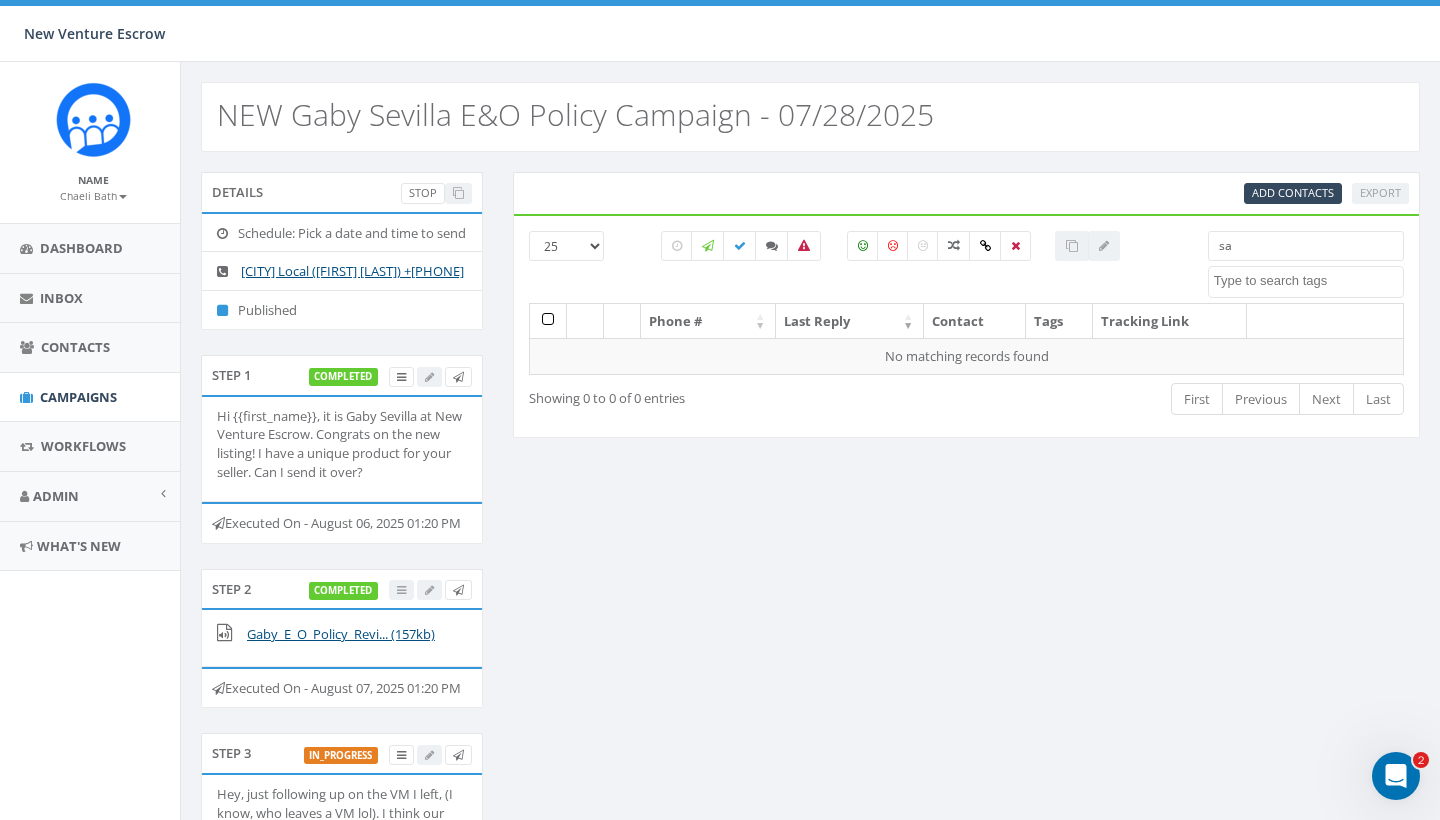 type on "s" 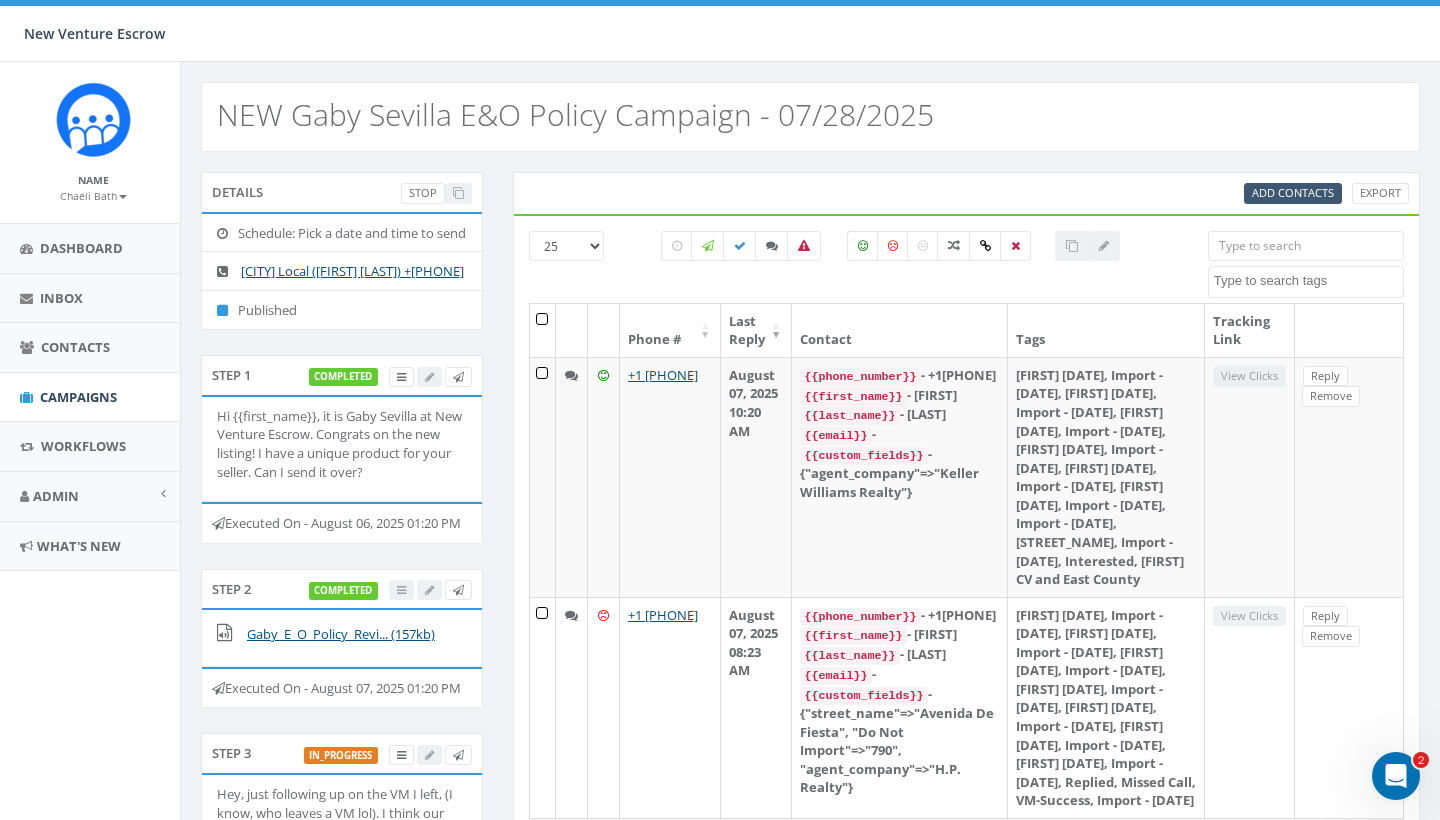 type 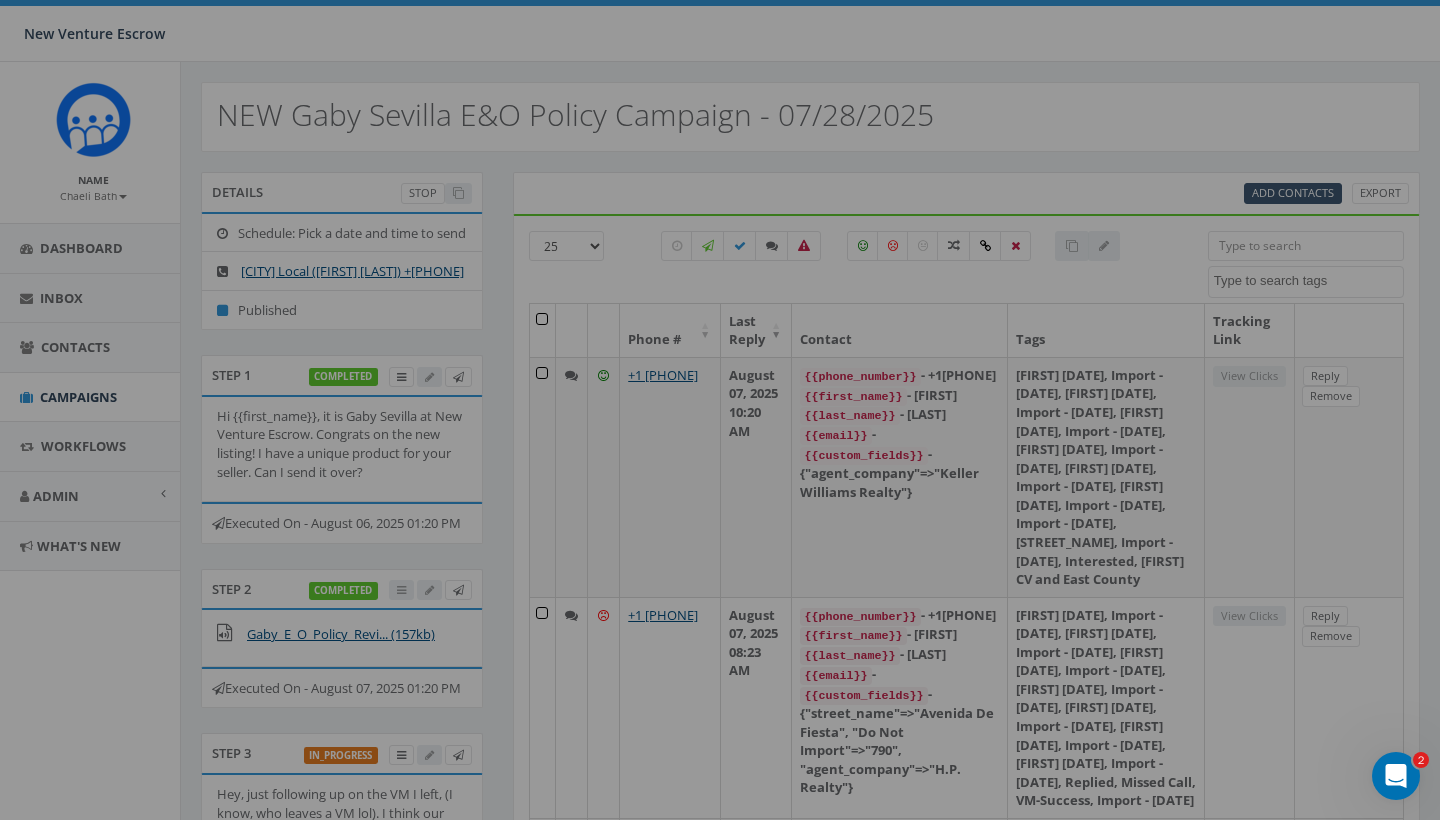 select 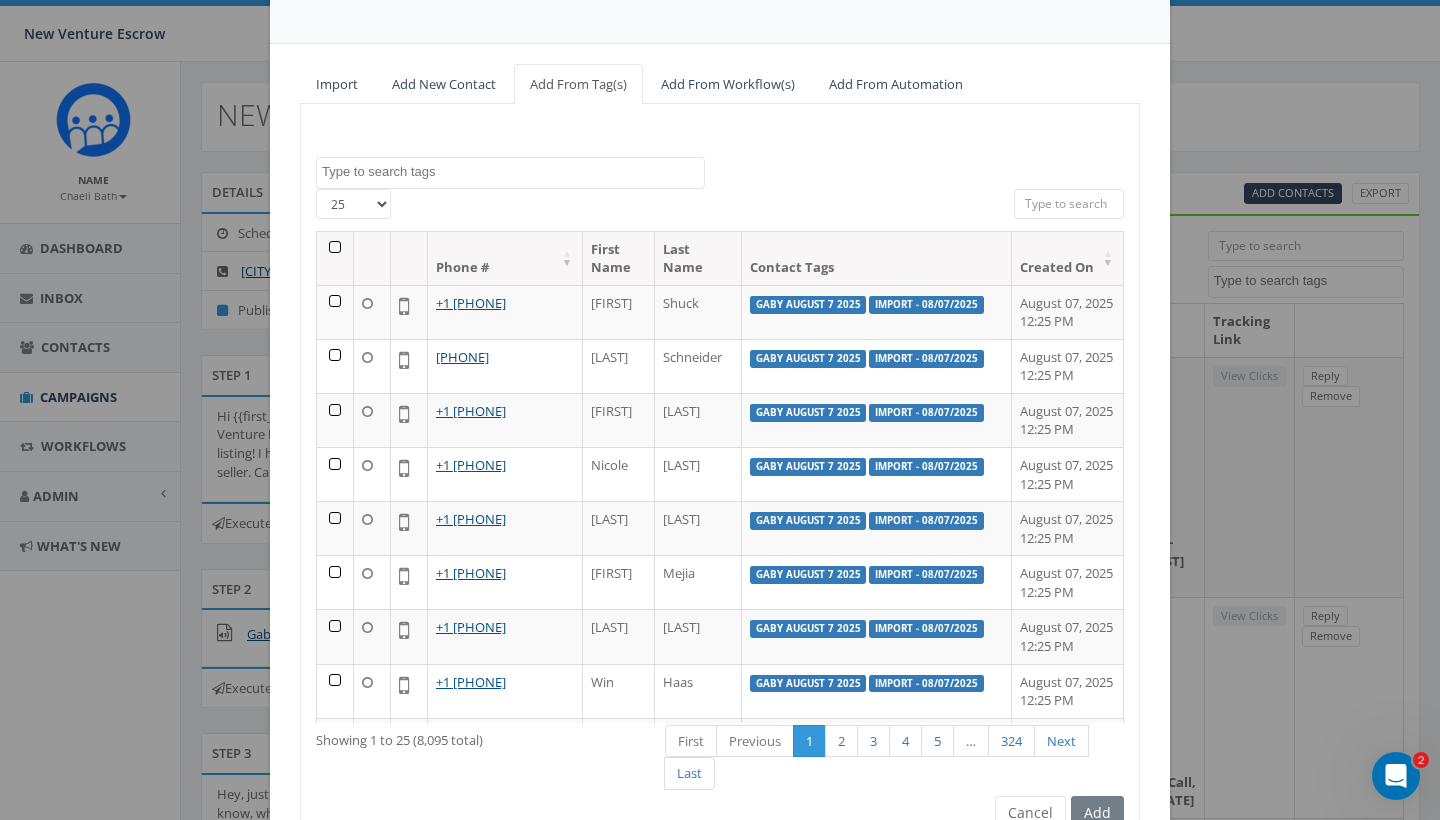 scroll, scrollTop: 129, scrollLeft: 0, axis: vertical 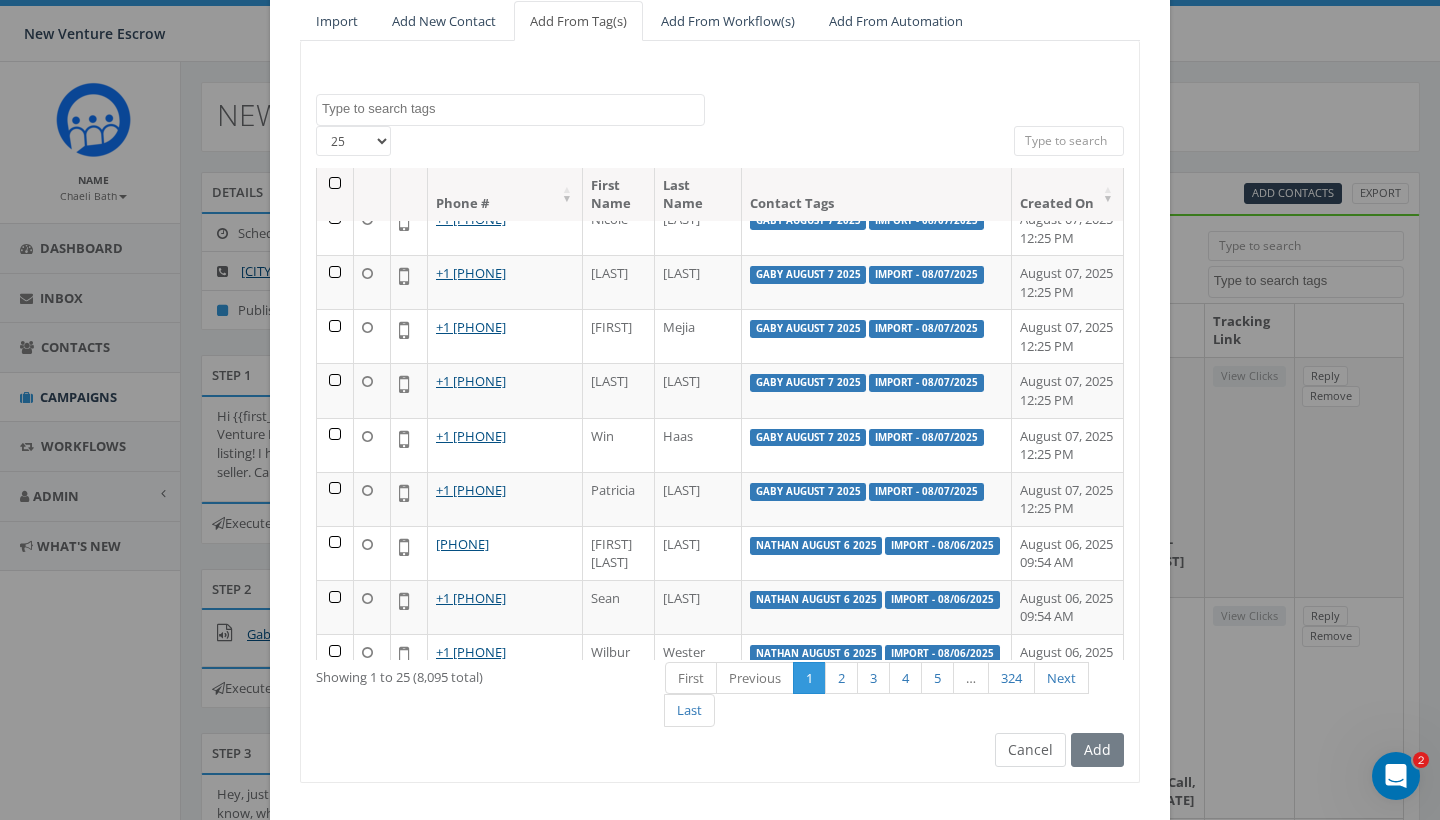click on "Cancel" at bounding box center (1030, 750) 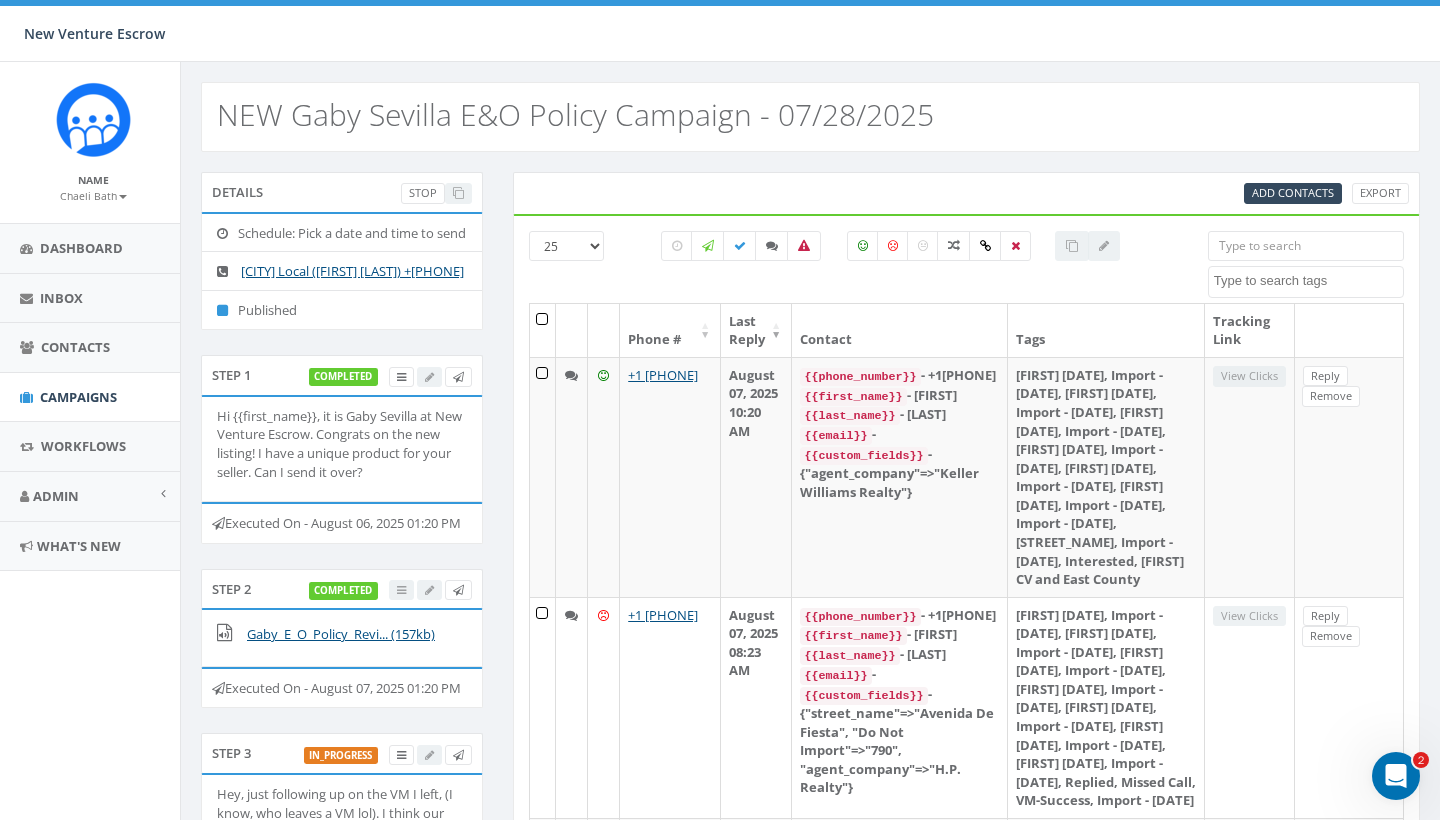 click at bounding box center (1306, 246) 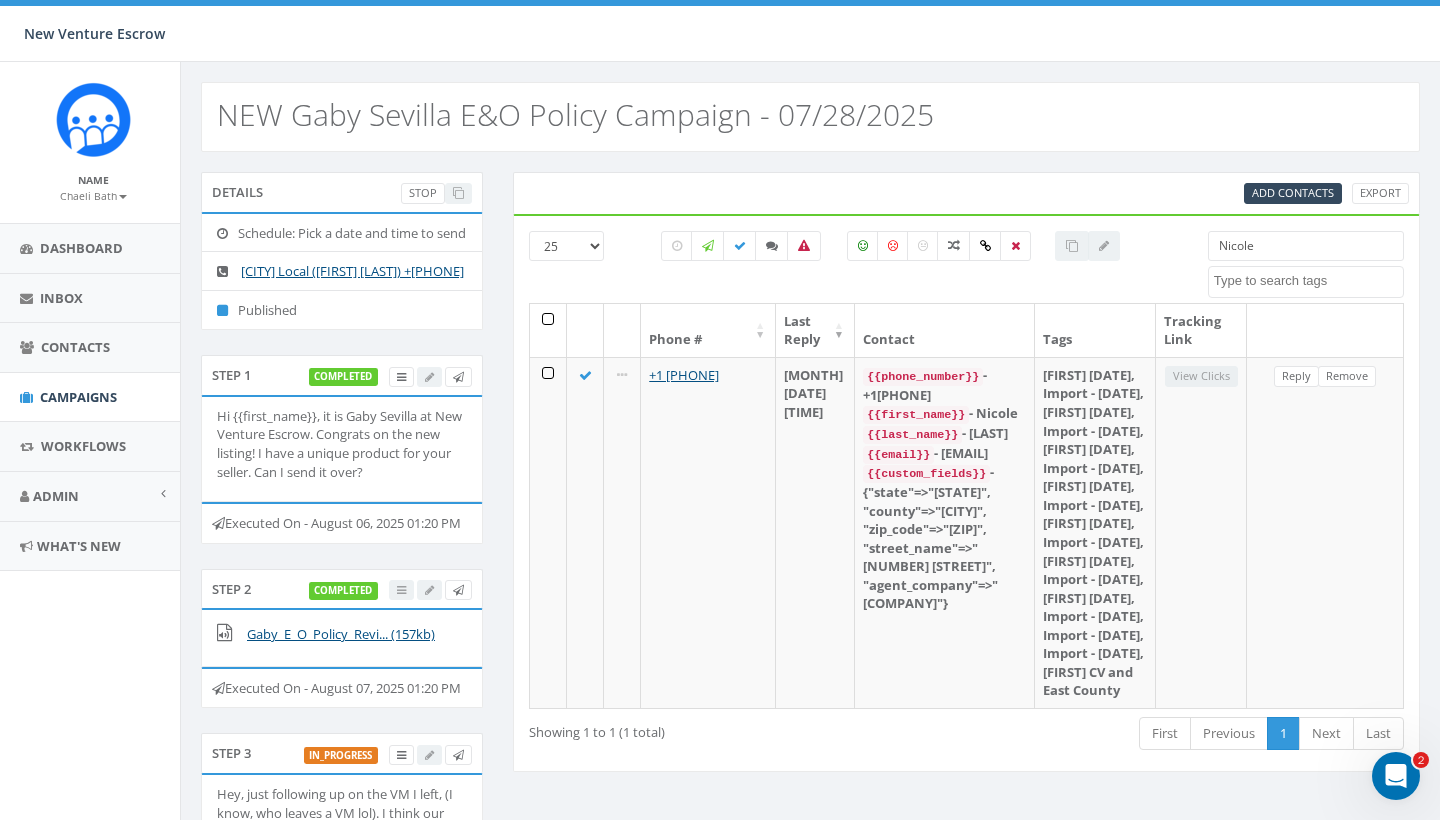 scroll, scrollTop: 0, scrollLeft: 6, axis: horizontal 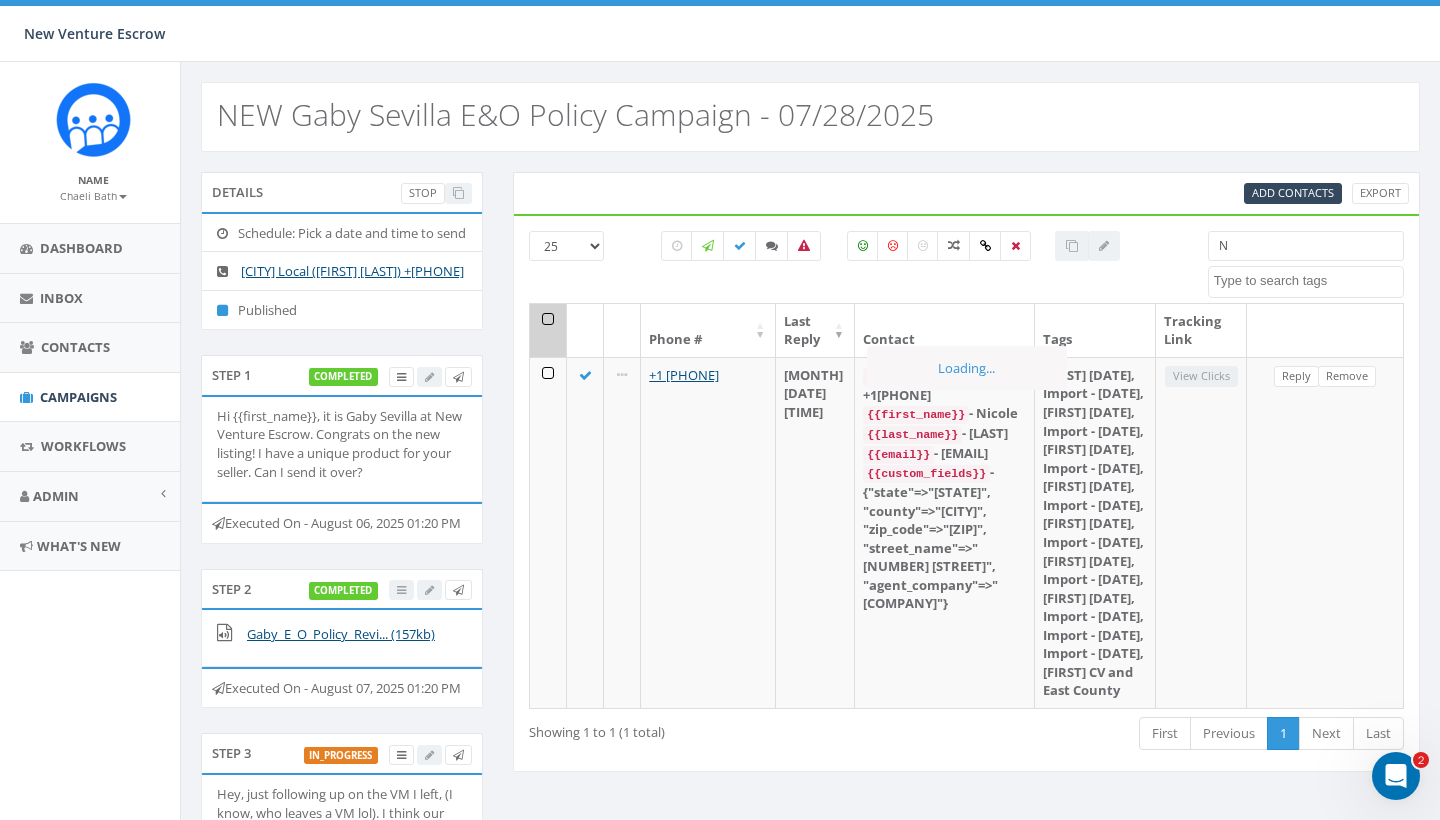 type 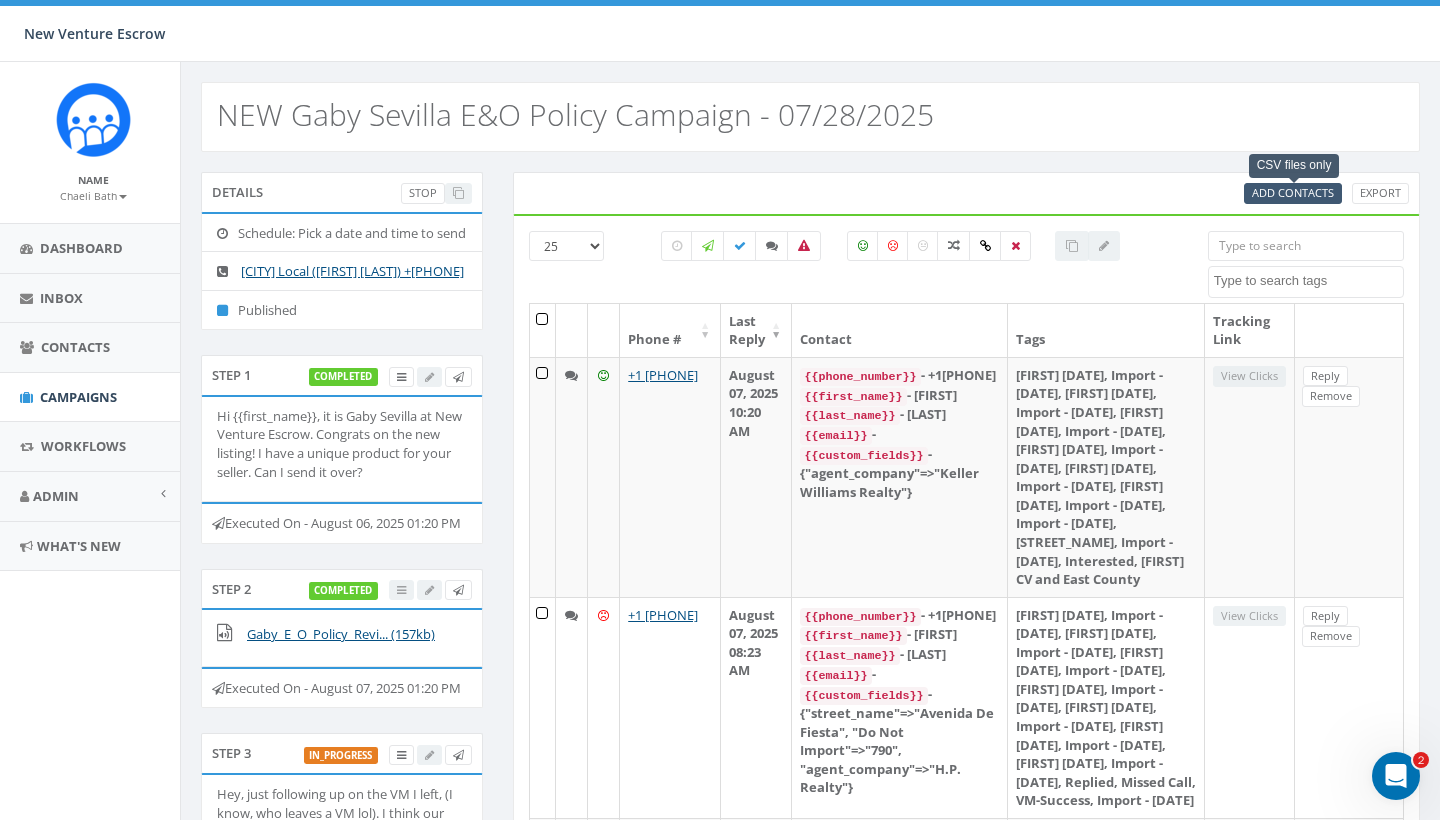 click on "Add Contacts" at bounding box center [1293, 192] 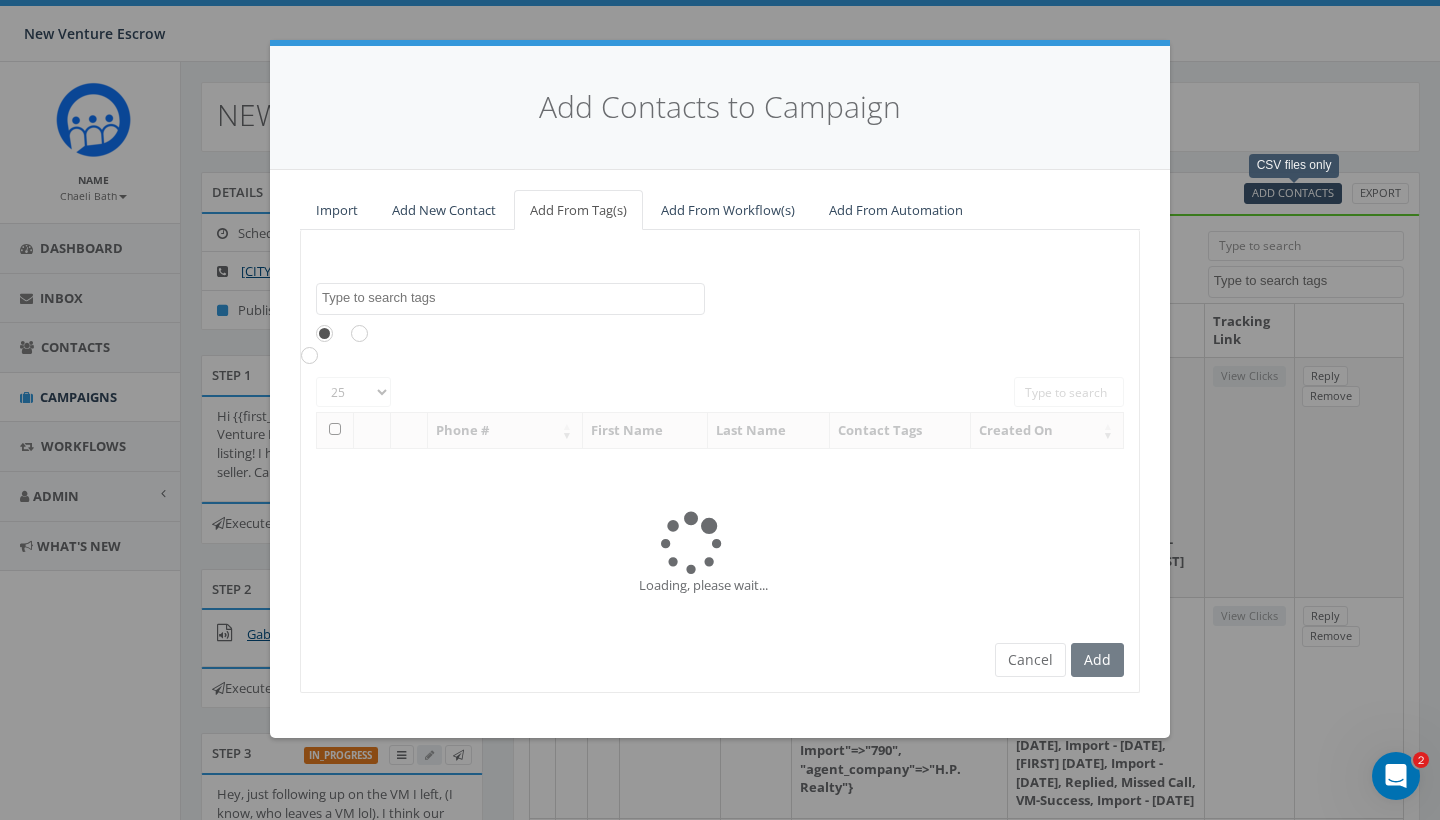 scroll, scrollTop: 0, scrollLeft: 0, axis: both 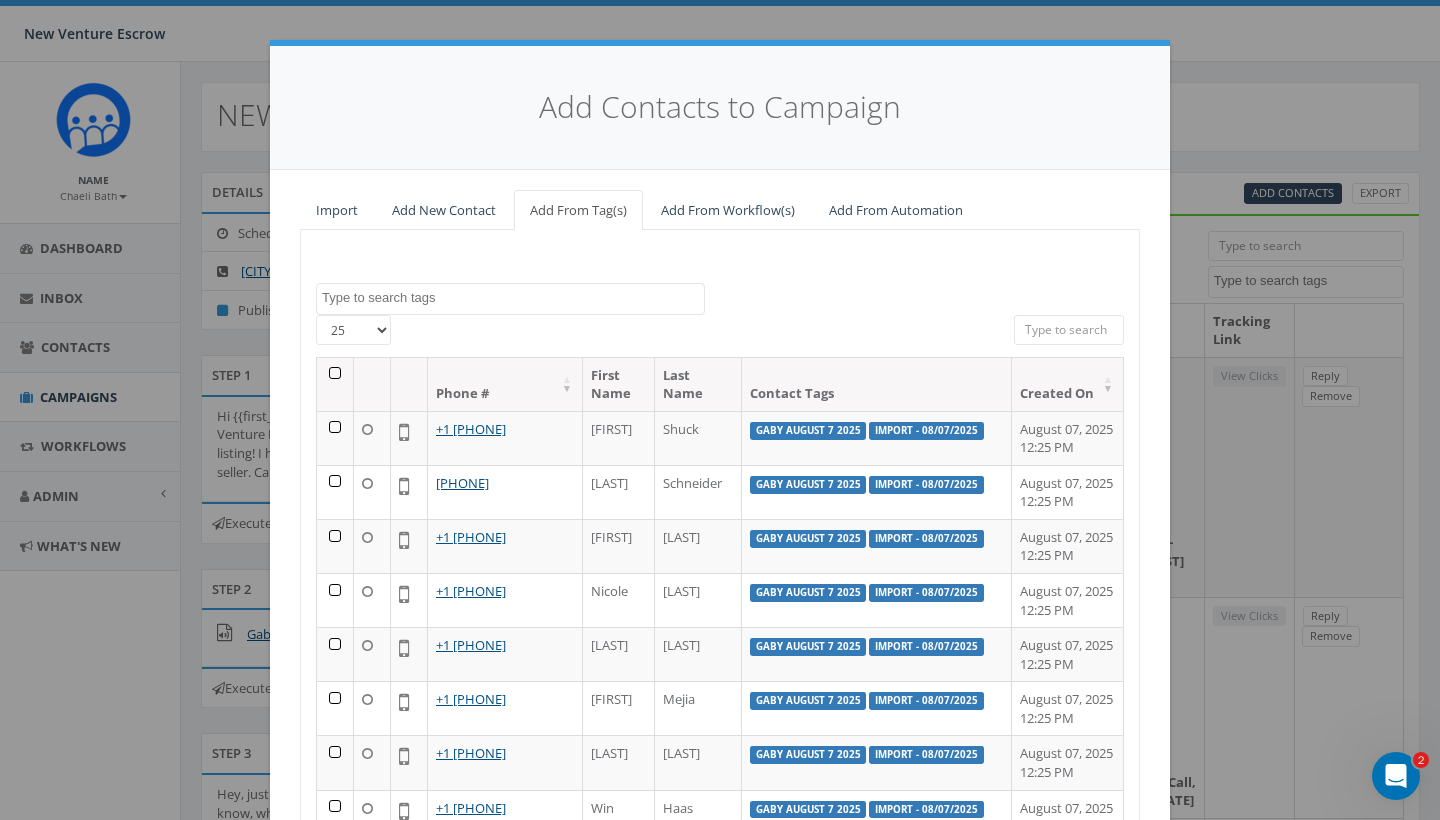 click on "Import" at bounding box center [337, 210] 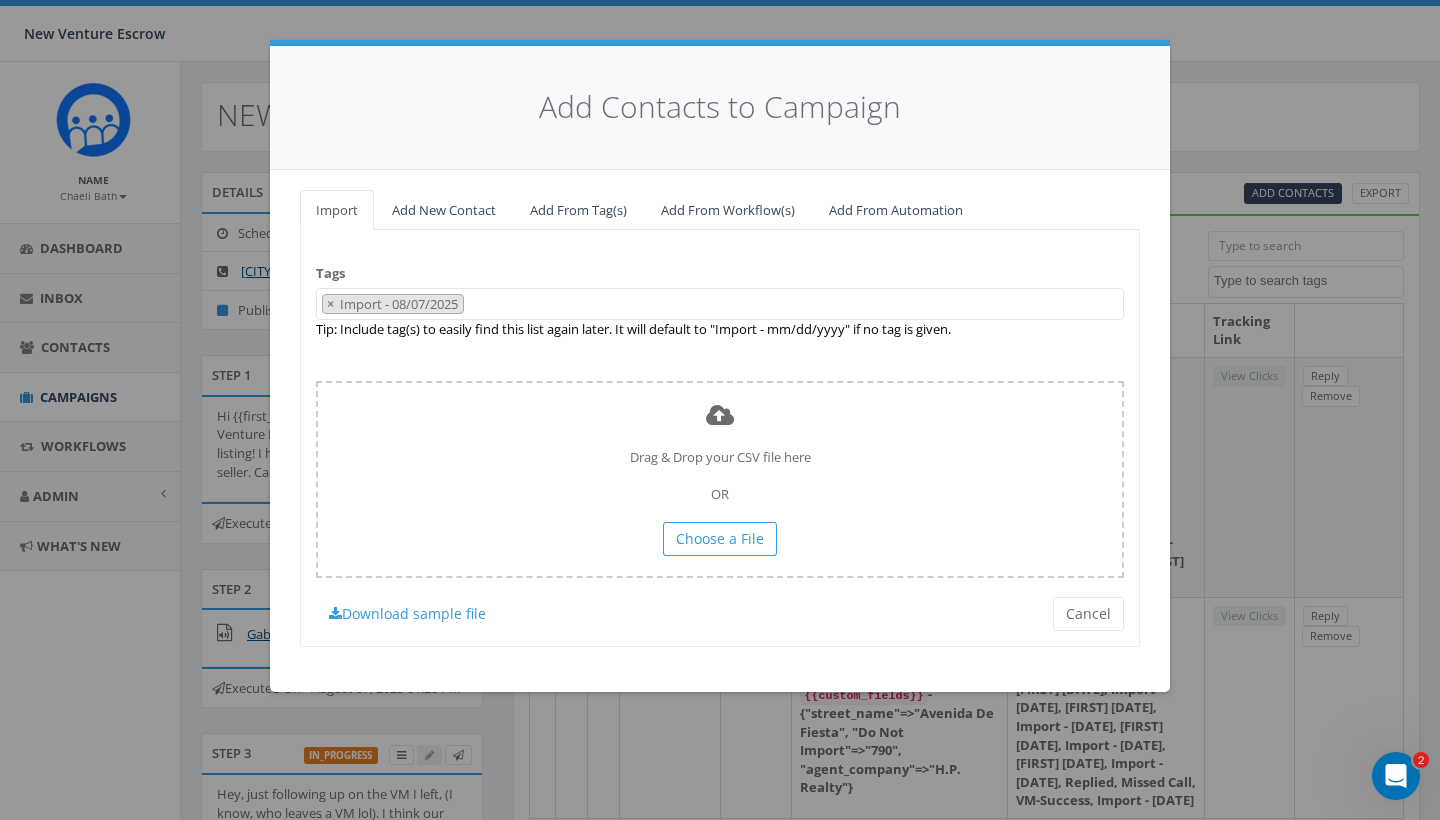 click on "Add New Contact" at bounding box center (444, 210) 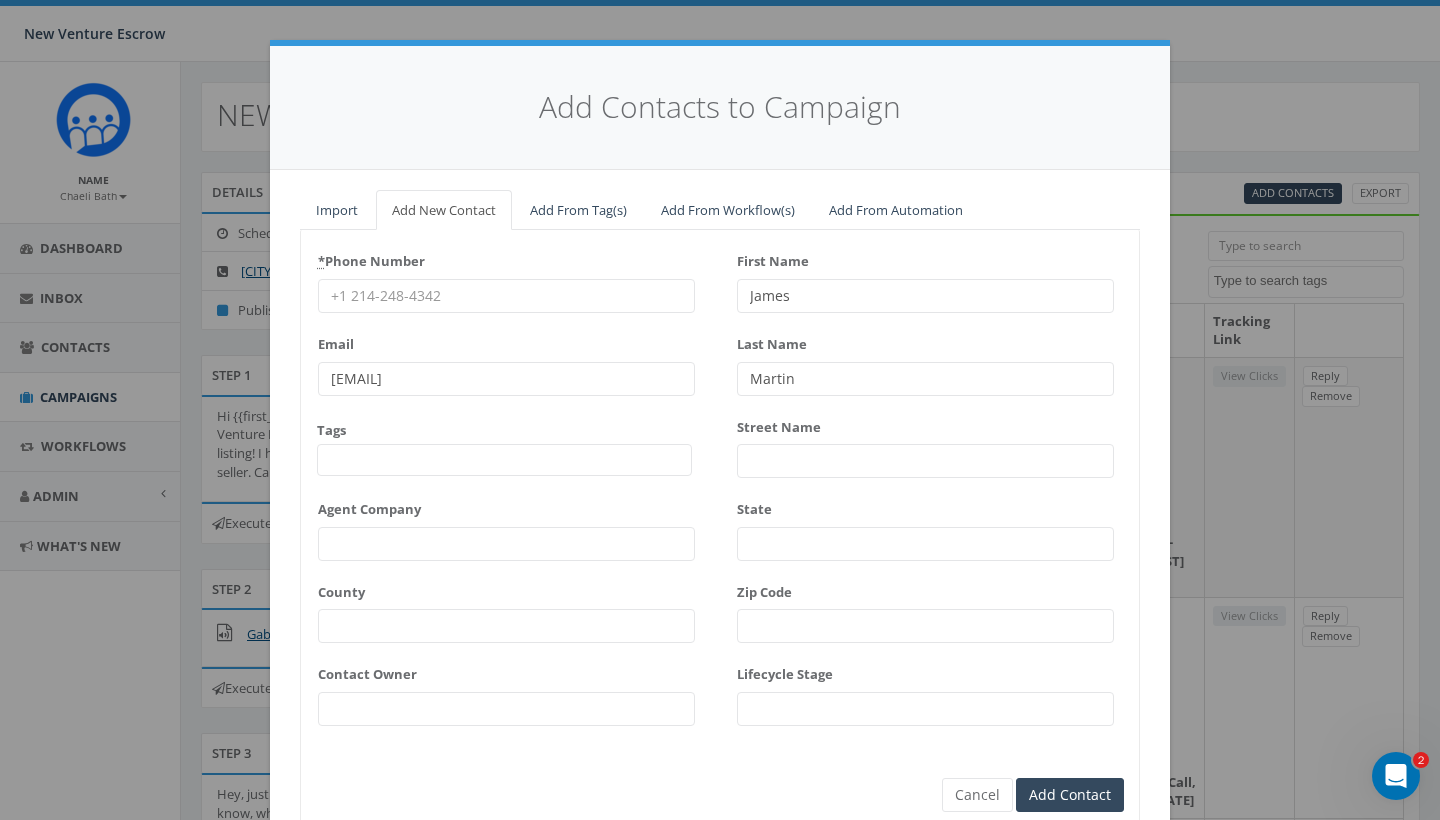 click on "Add From Tag(s)" at bounding box center [578, 210] 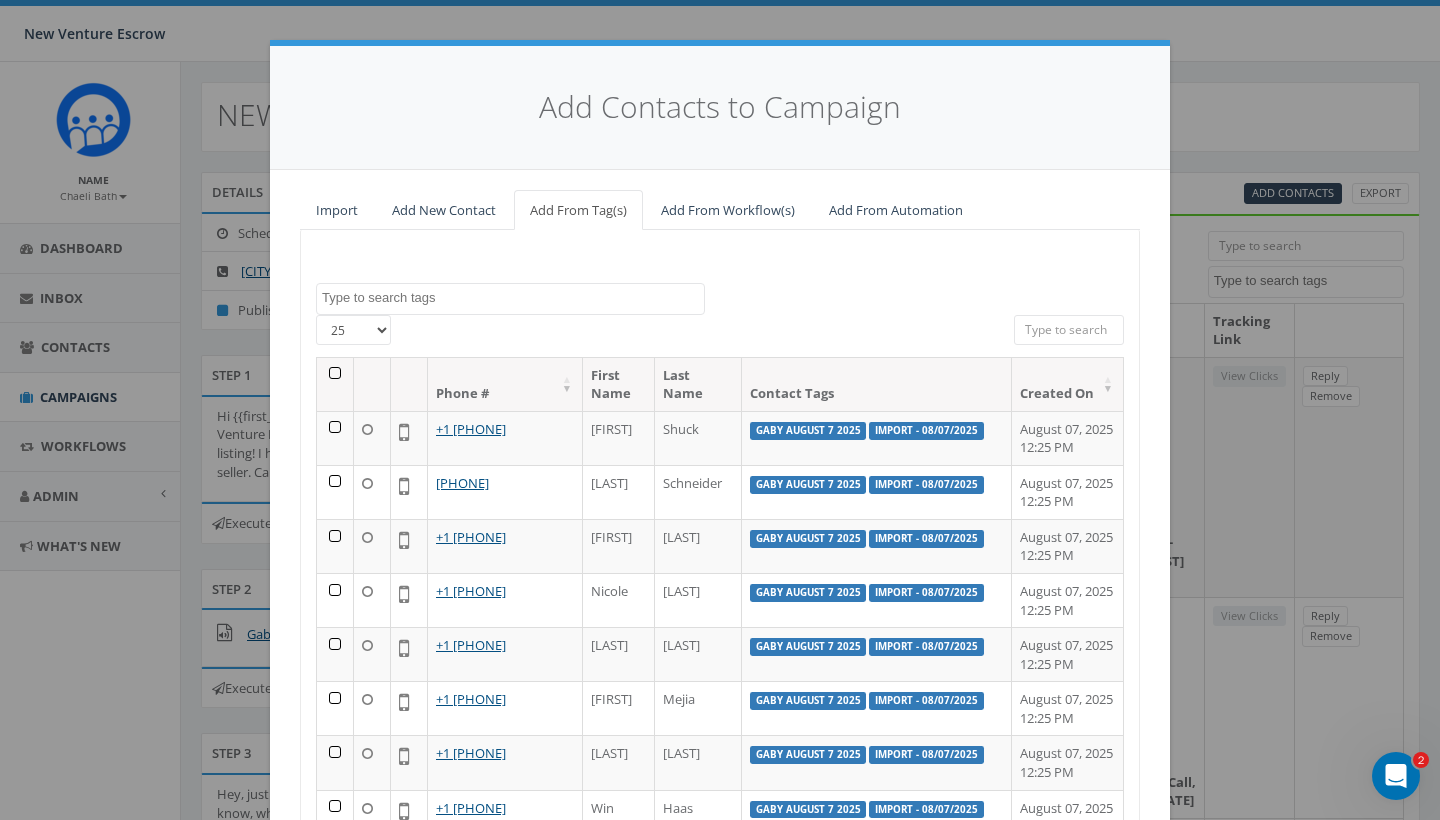 click at bounding box center (513, 298) 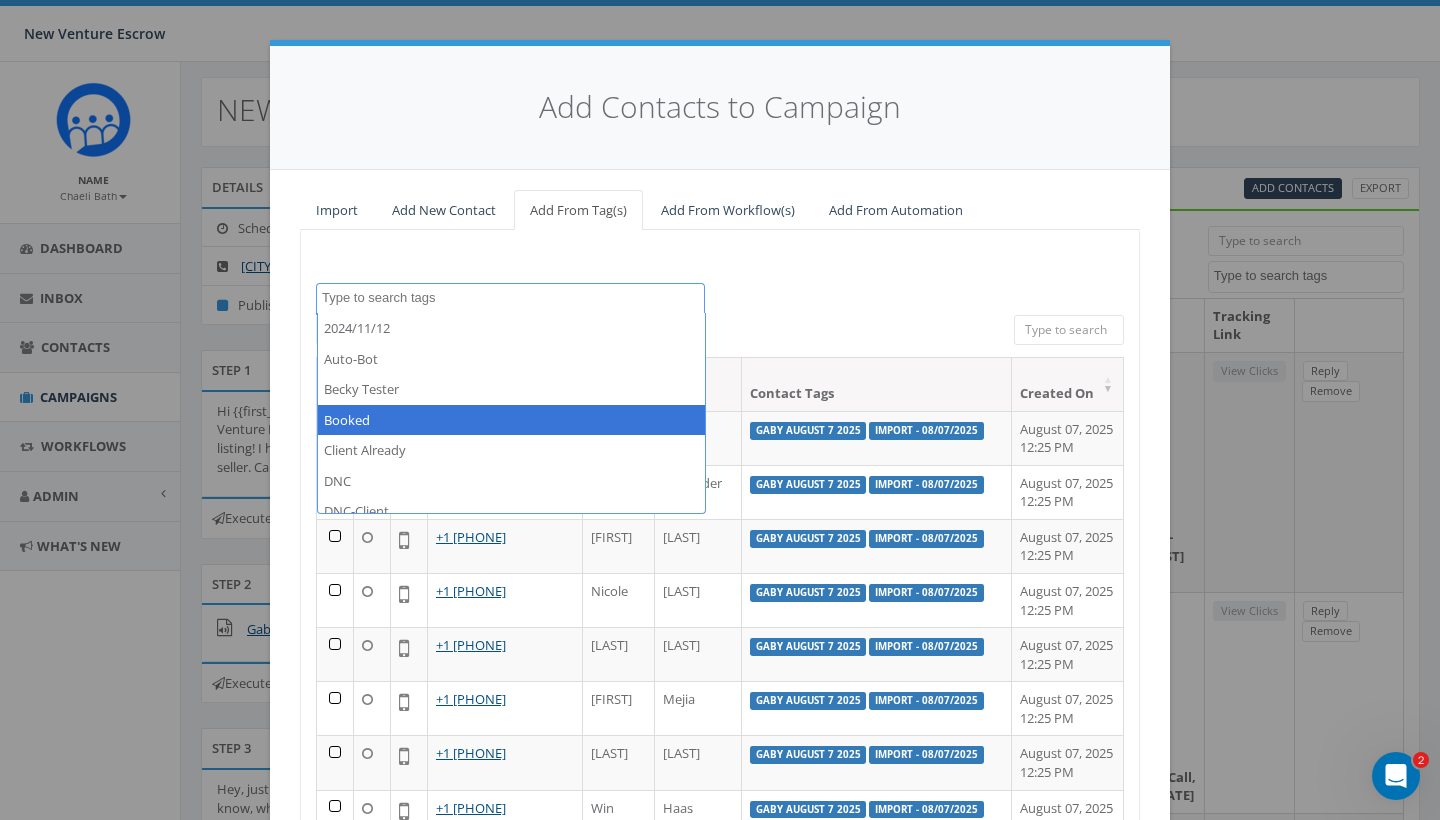 scroll, scrollTop: 6, scrollLeft: 7, axis: both 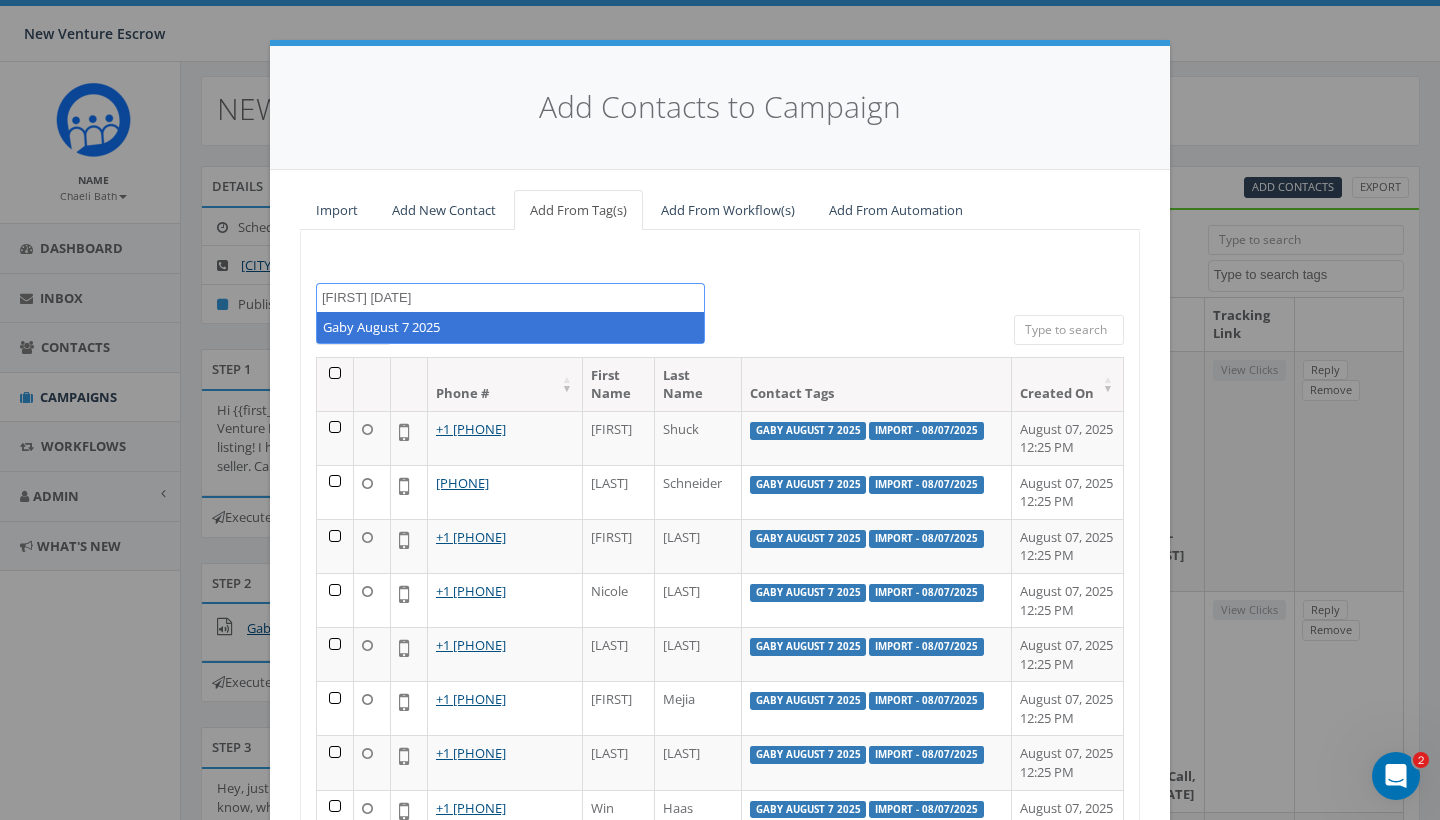 type on "Gaby august 7 2025" 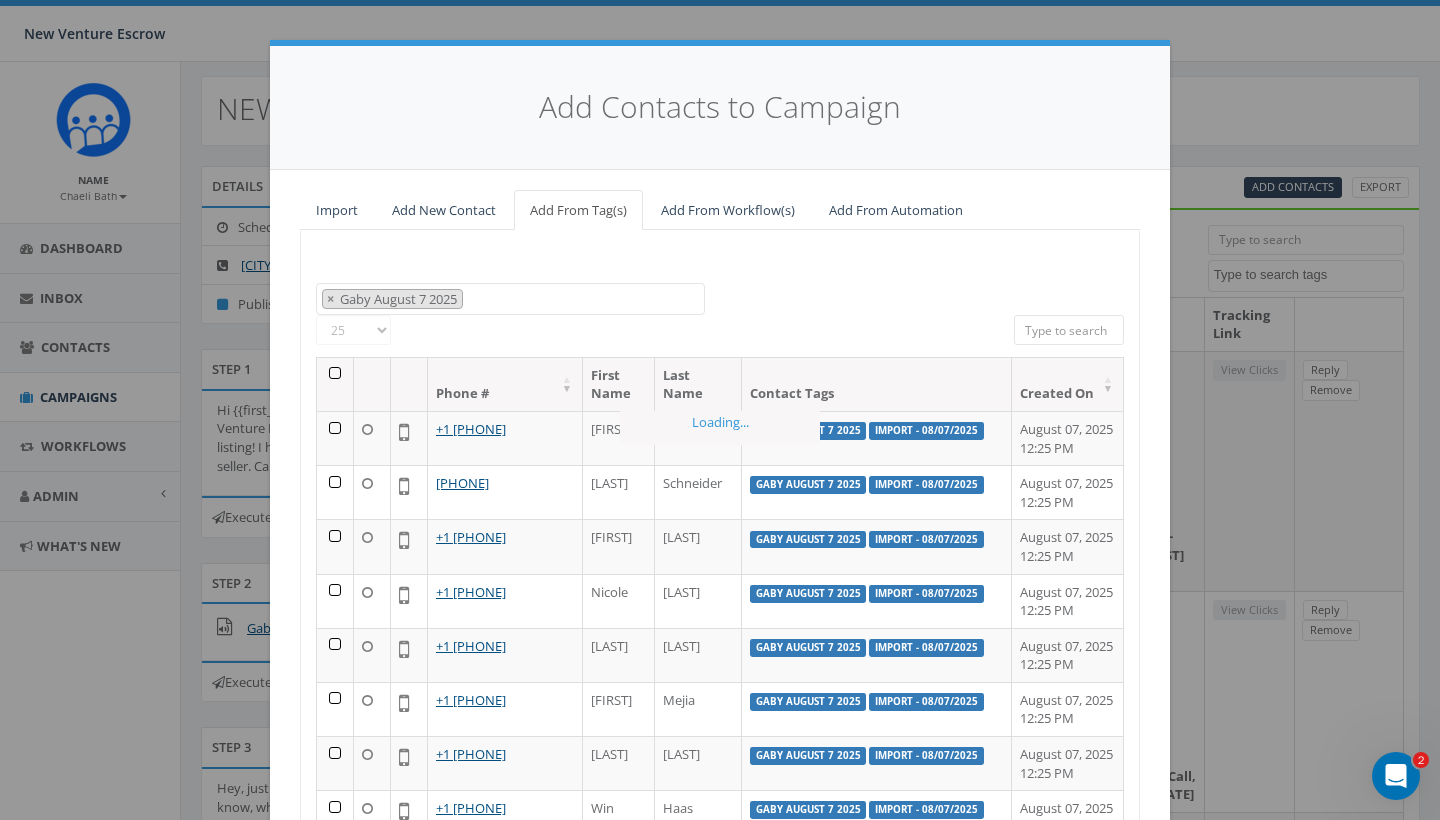scroll, scrollTop: 198, scrollLeft: 0, axis: vertical 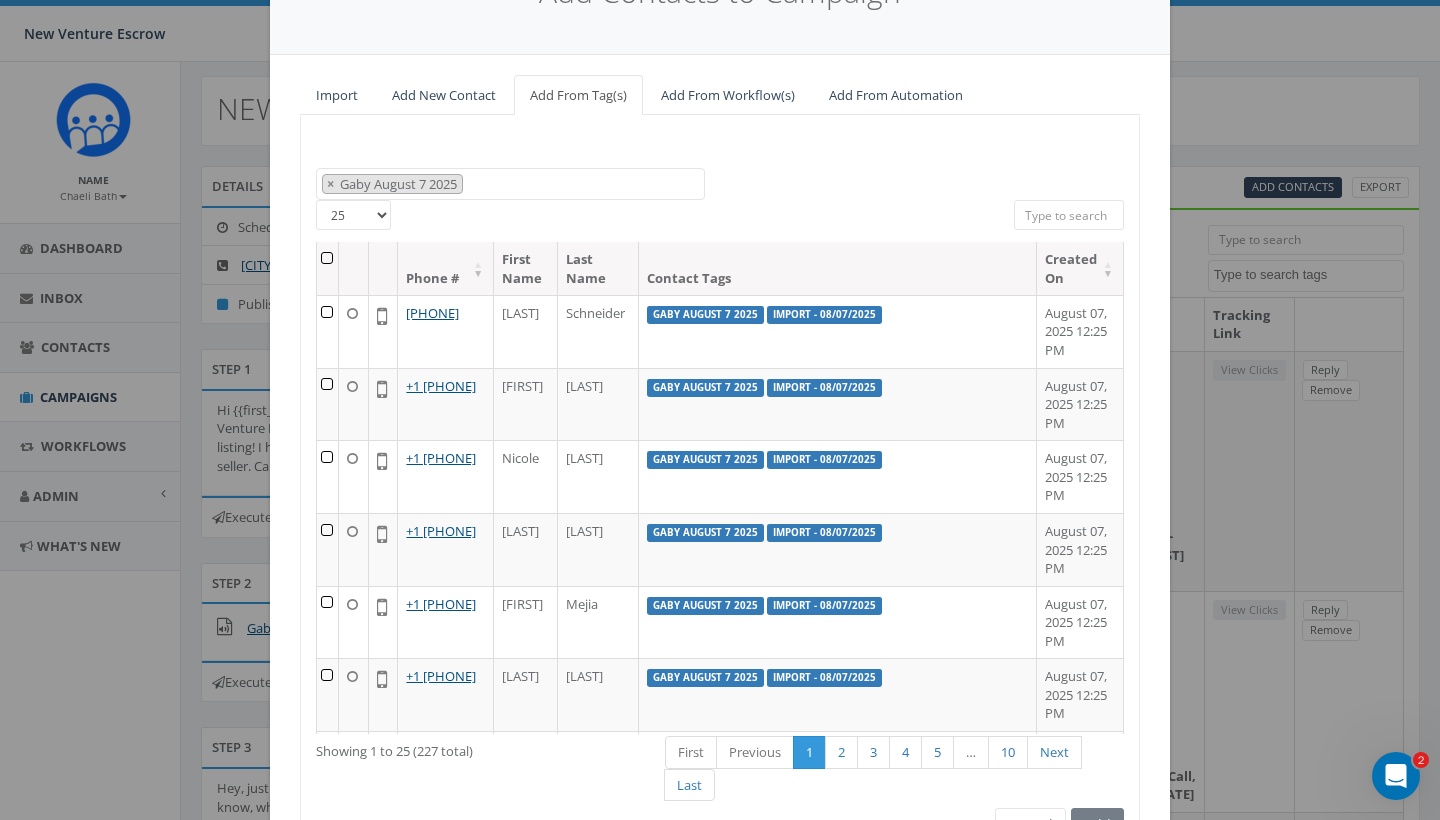 click at bounding box center (328, 268) 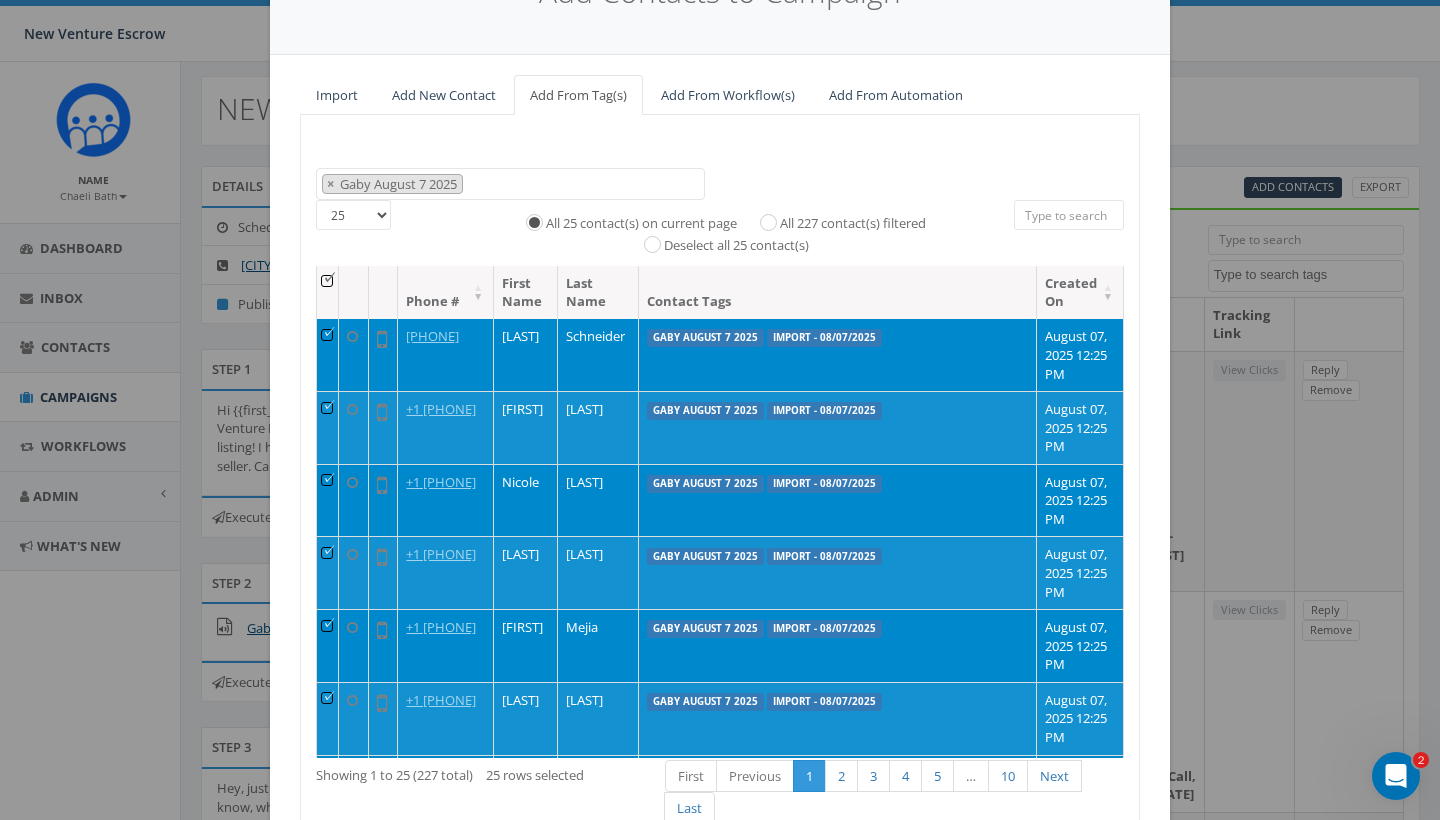 click on "All 227 contact(s) filtered" at bounding box center [853, 224] 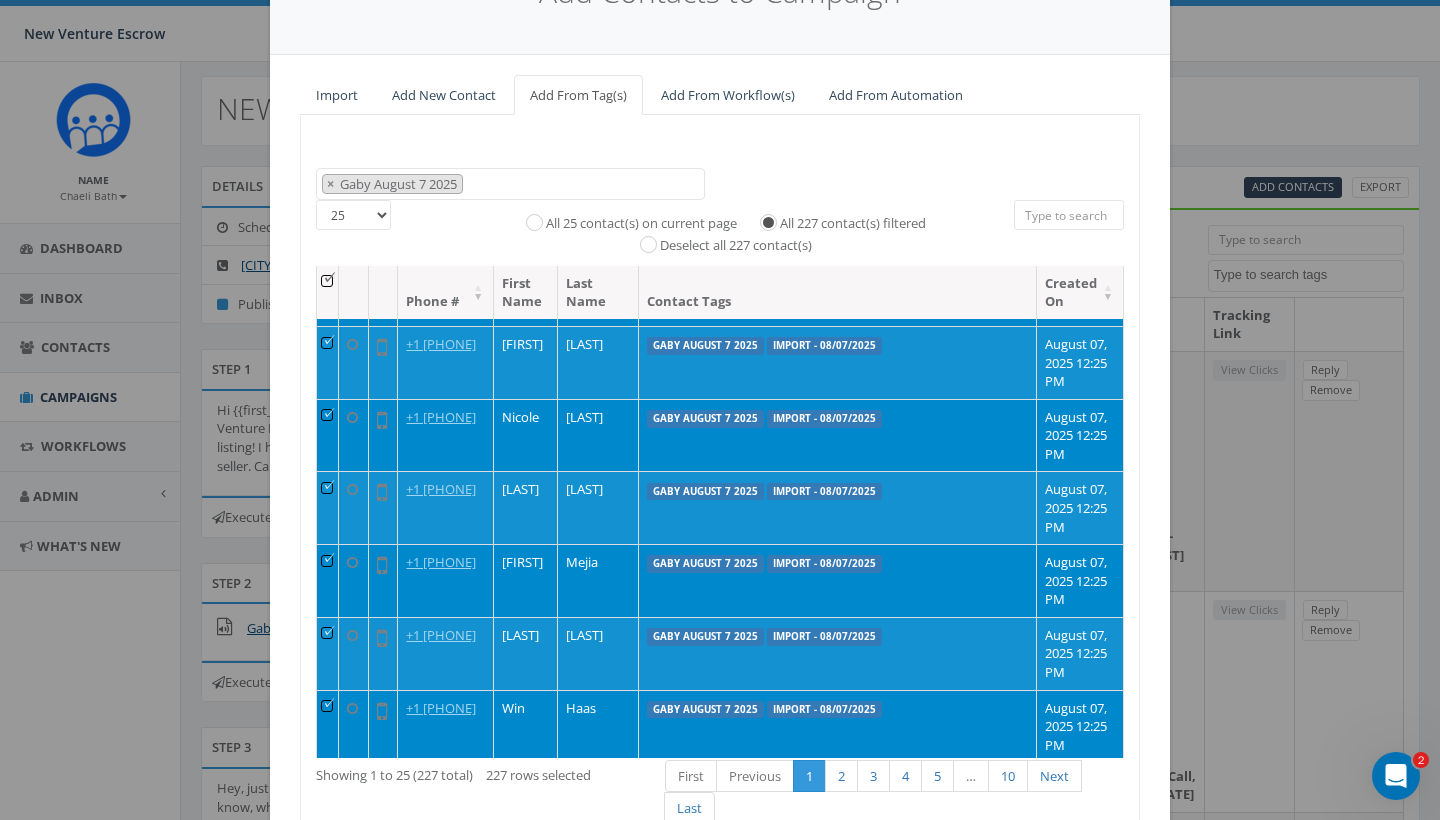 scroll, scrollTop: 142, scrollLeft: 0, axis: vertical 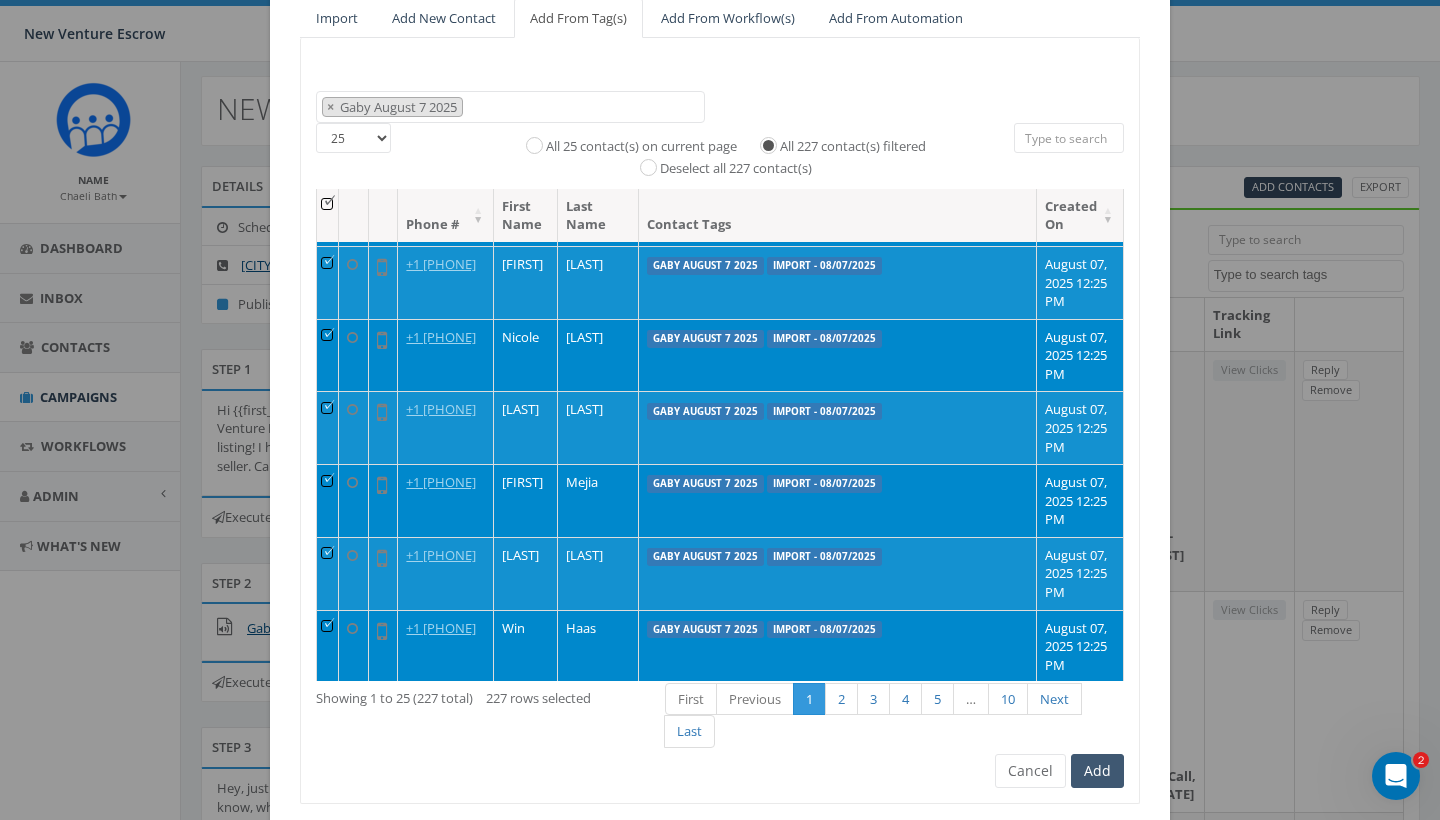 click on "Add" at bounding box center (1097, 771) 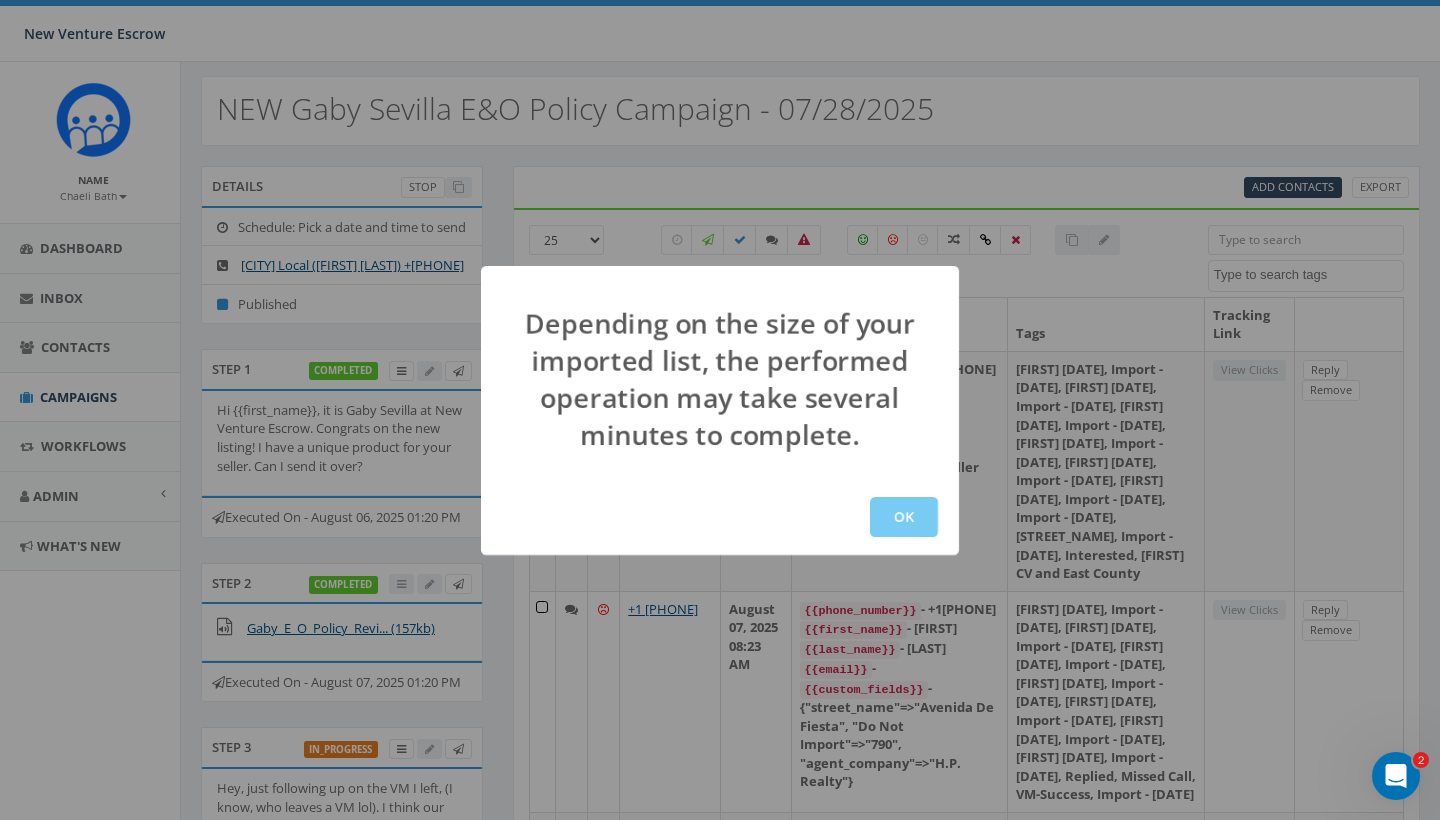 click on "OK" at bounding box center (904, 517) 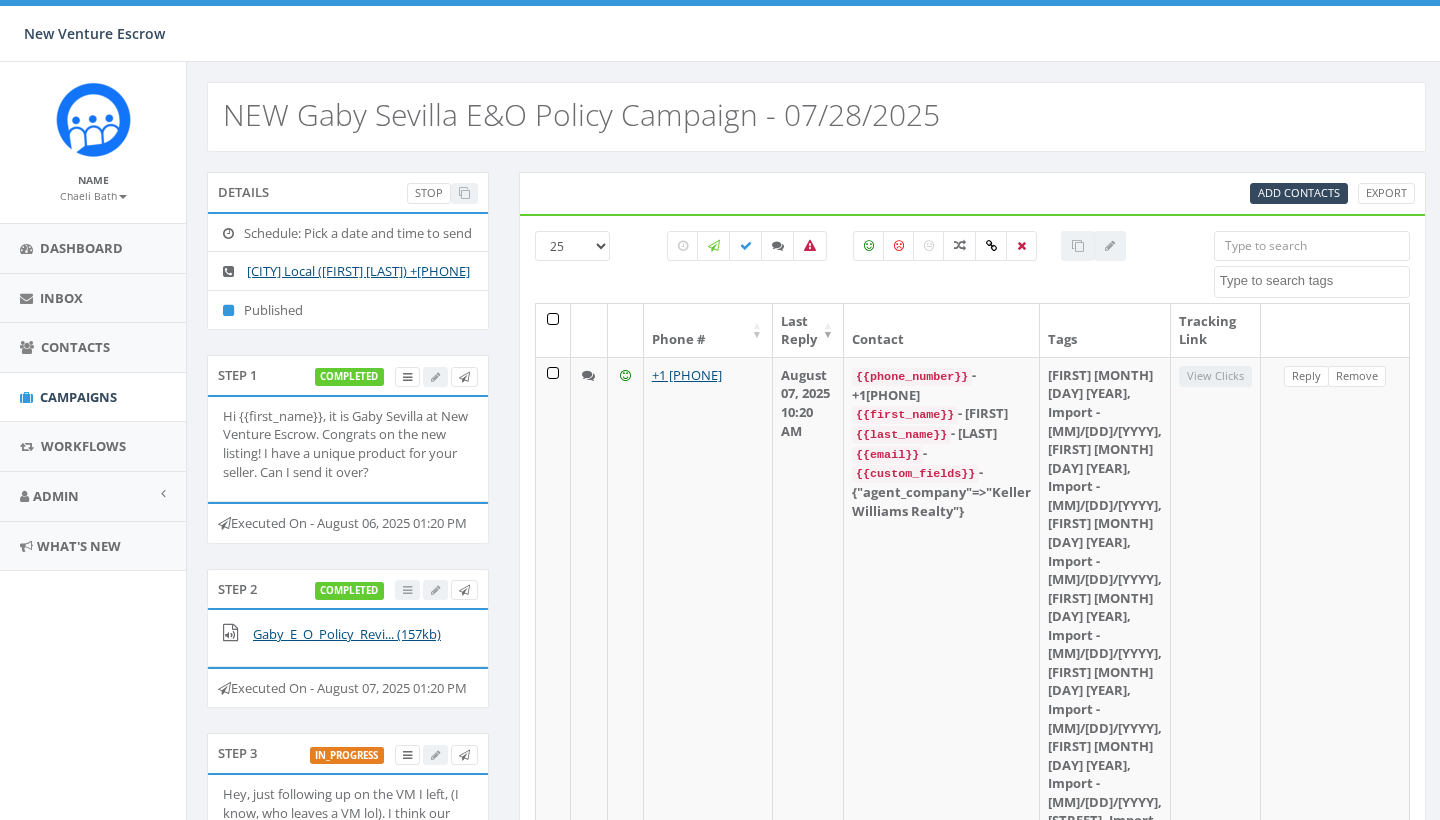 select 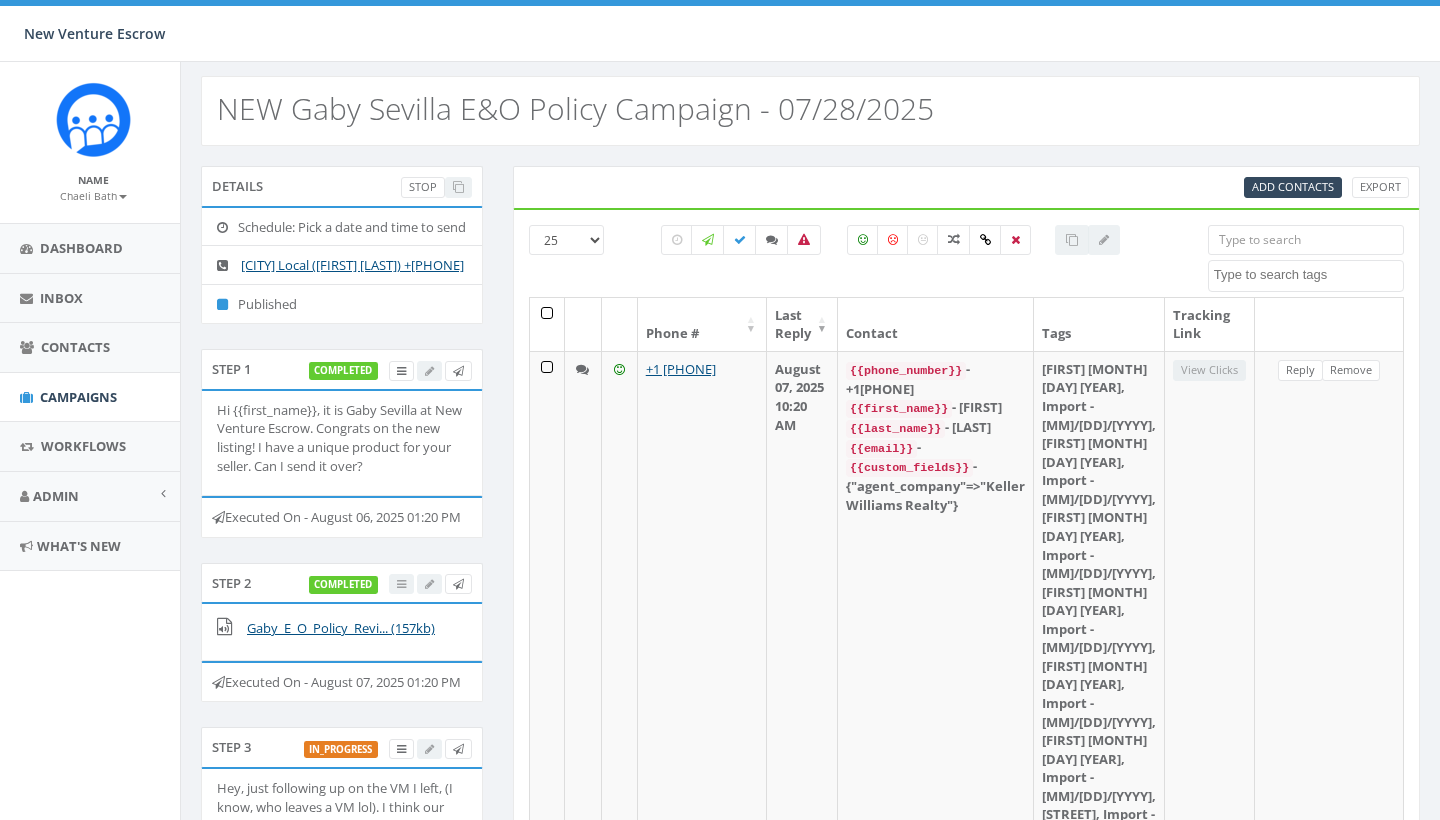 scroll, scrollTop: 0, scrollLeft: 0, axis: both 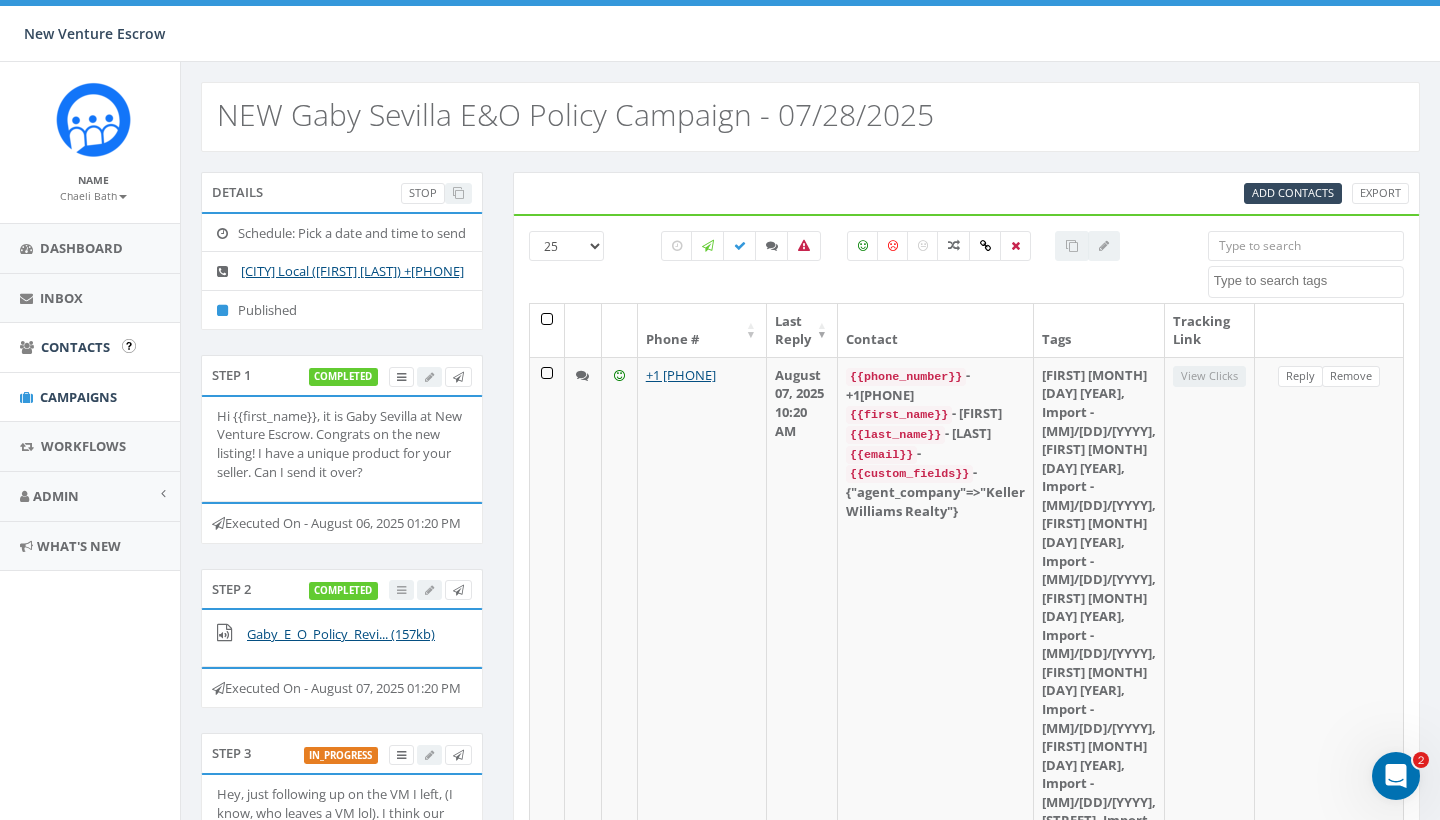 click on "Contacts" at bounding box center (93, 347) 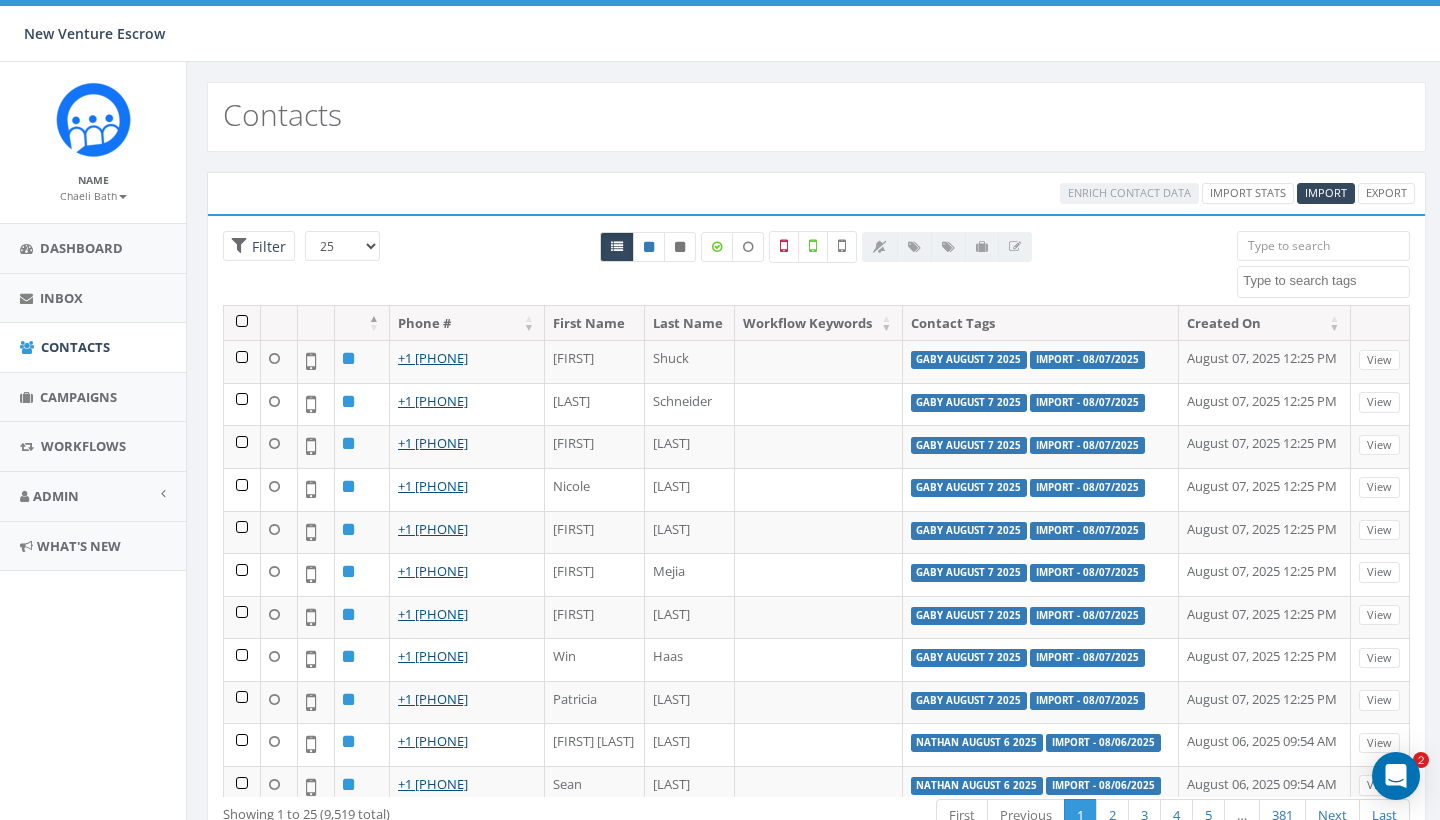 select 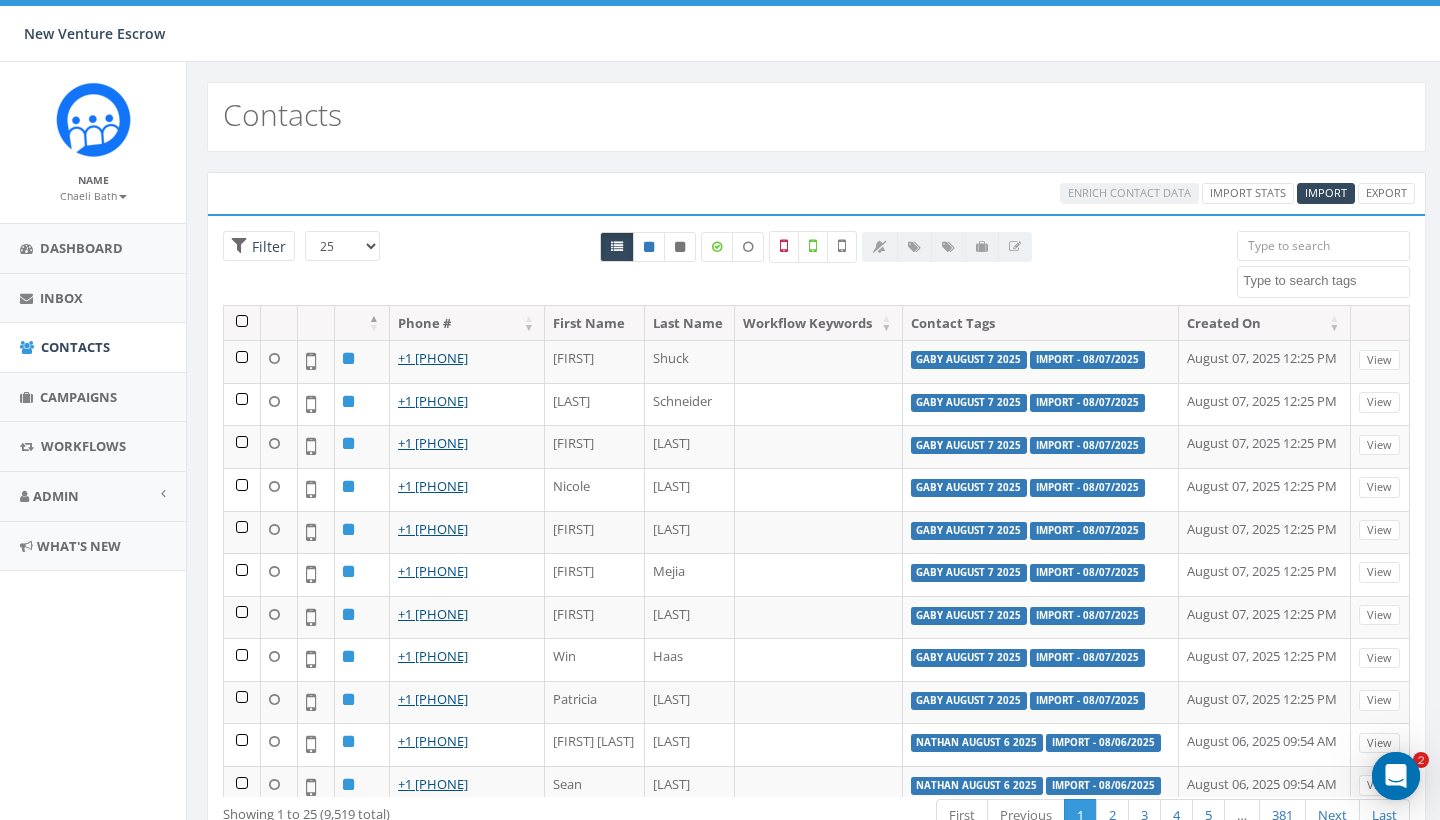 scroll, scrollTop: 0, scrollLeft: 0, axis: both 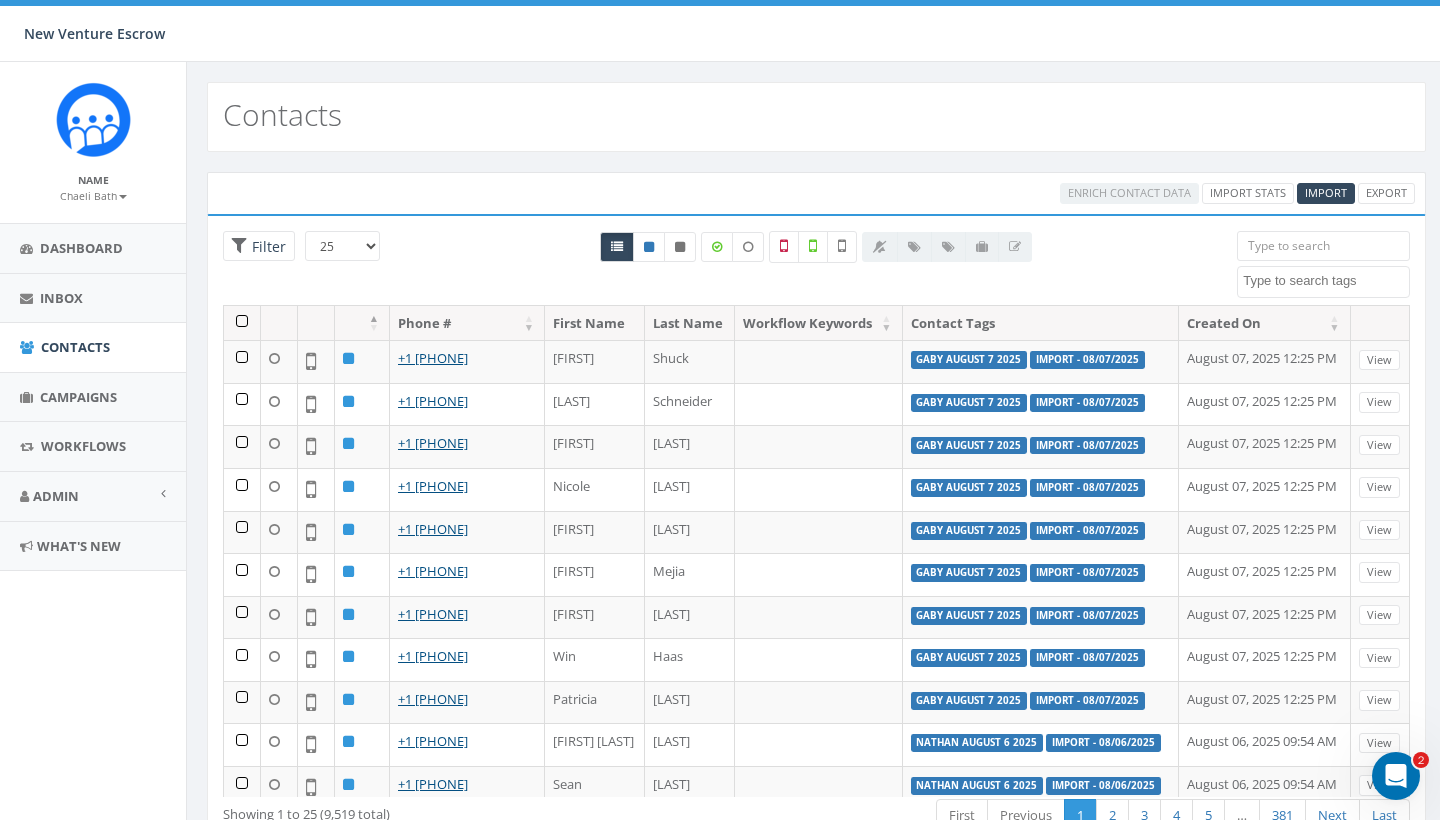 click at bounding box center [1323, 246] 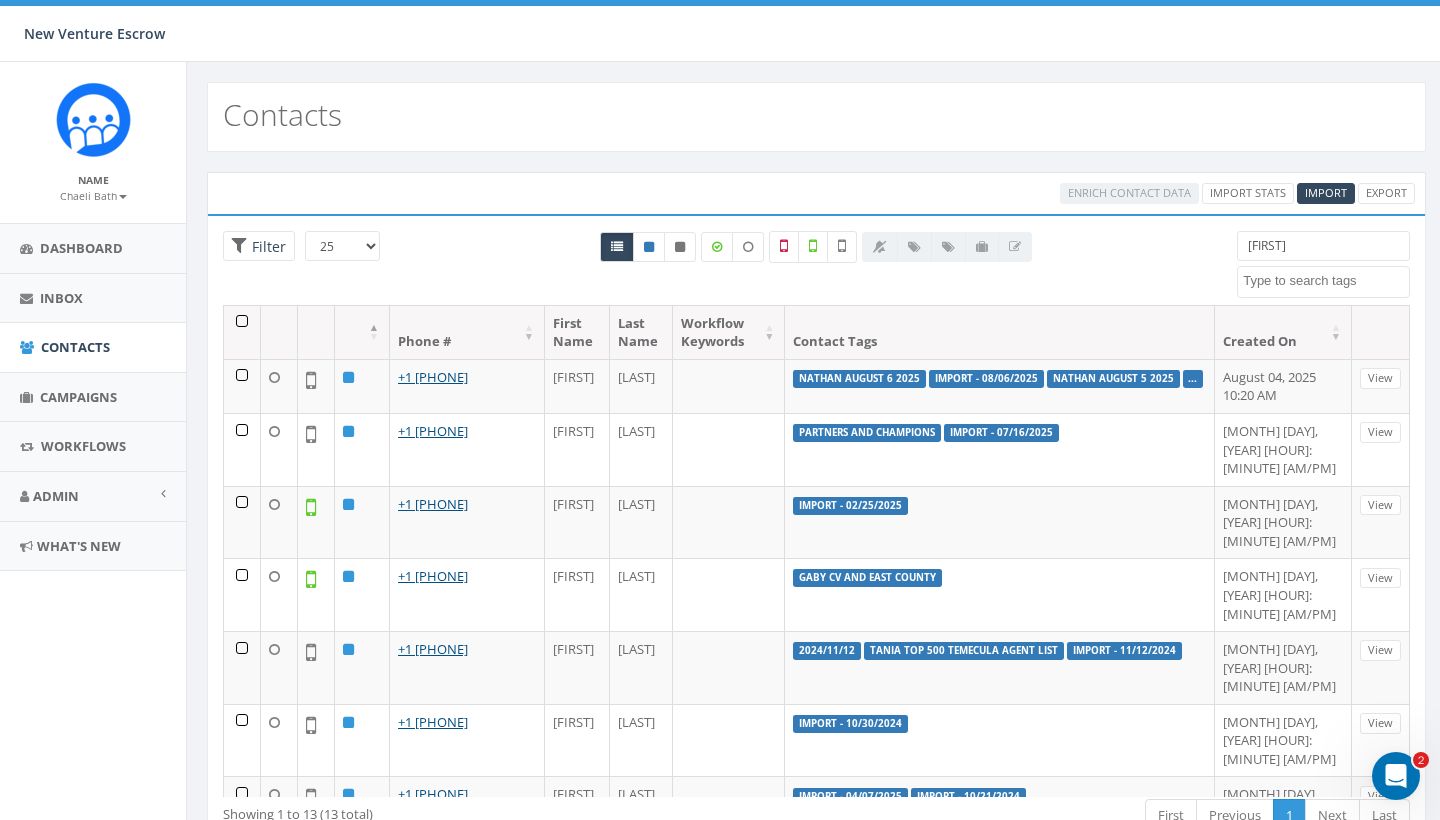 type on "Diana" 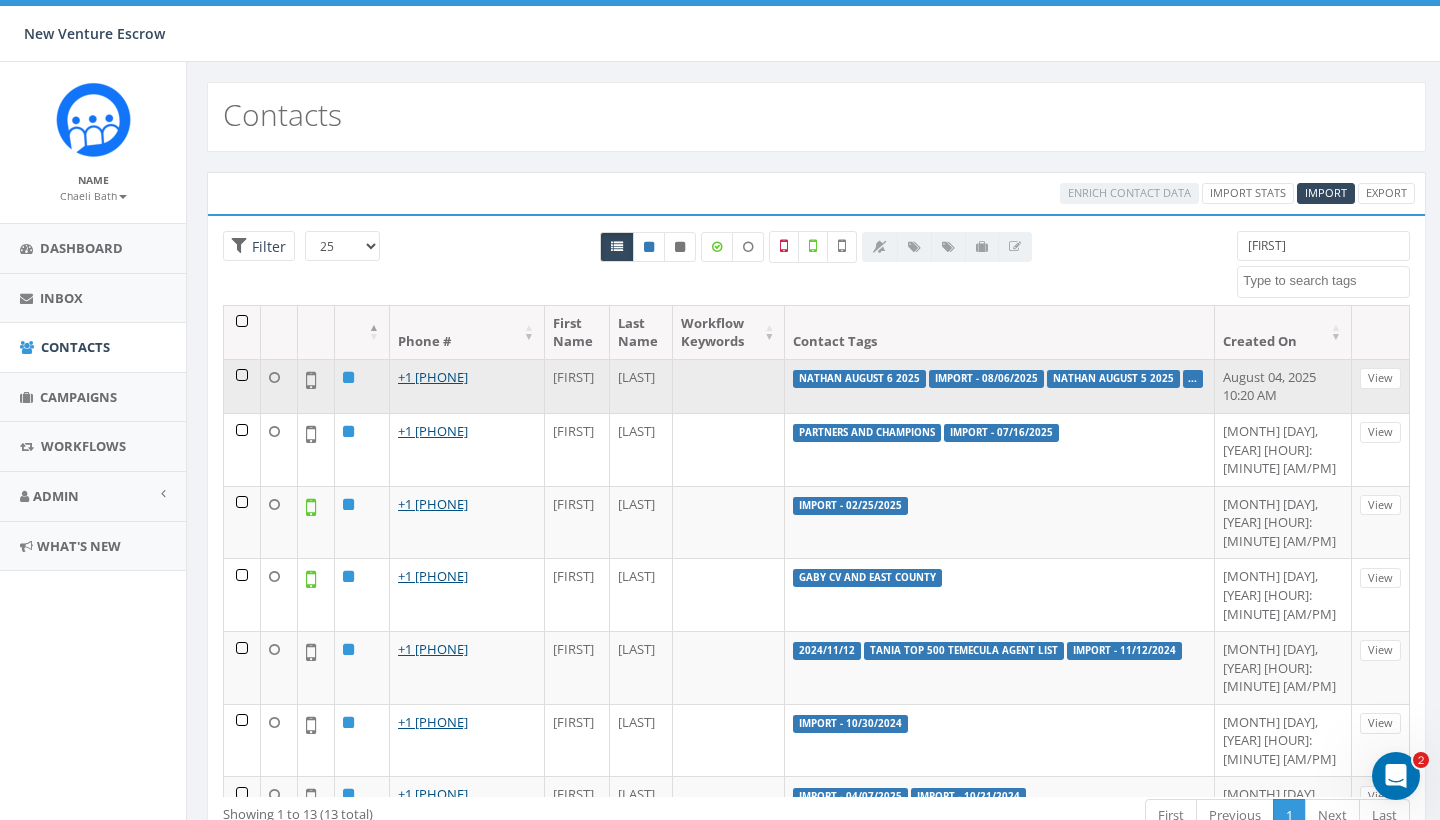 drag, startPoint x: 1280, startPoint y: 278, endPoint x: 318, endPoint y: 376, distance: 966.9788 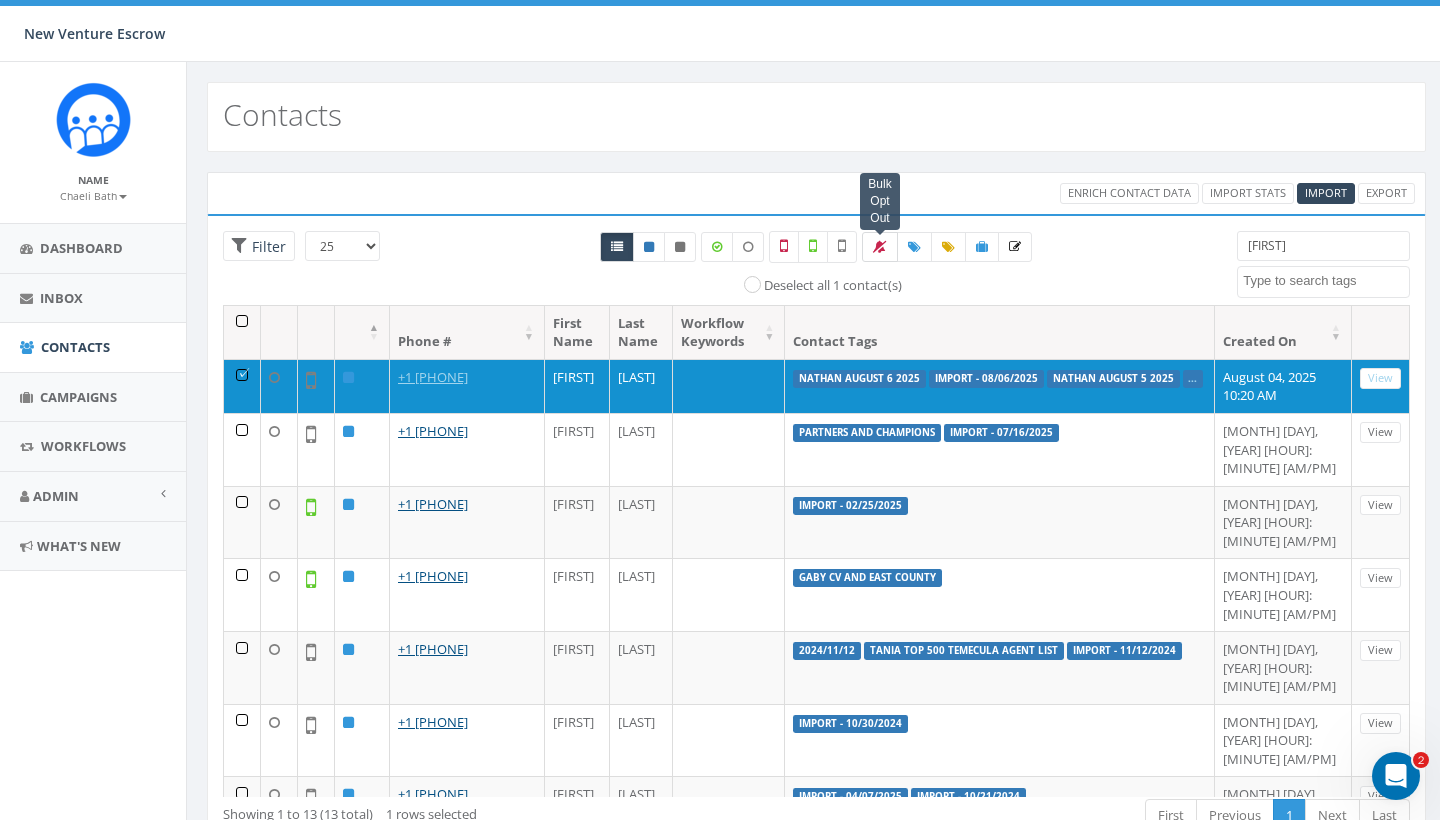 click at bounding box center (880, 247) 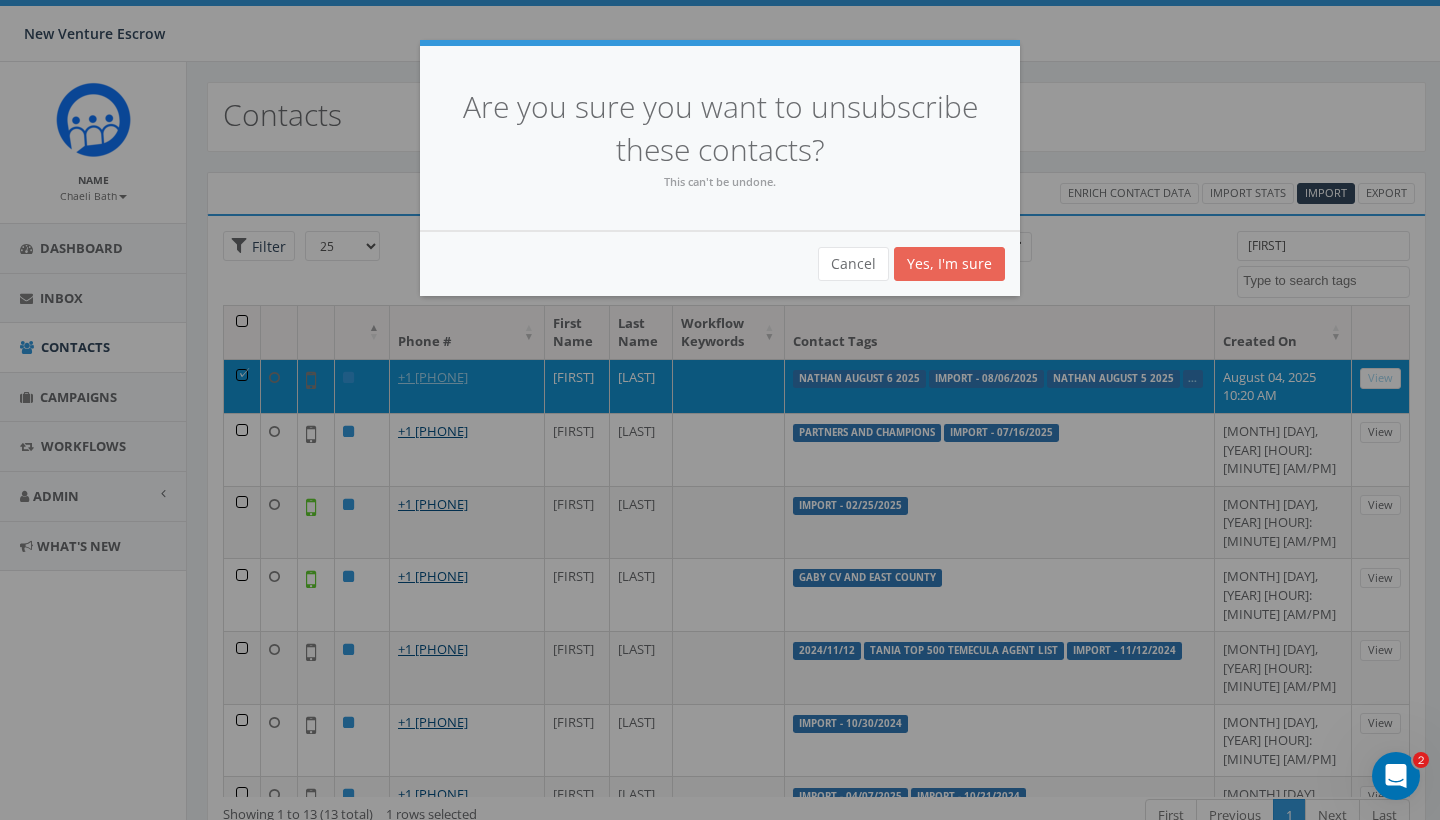 click on "Yes, I'm sure" at bounding box center (949, 264) 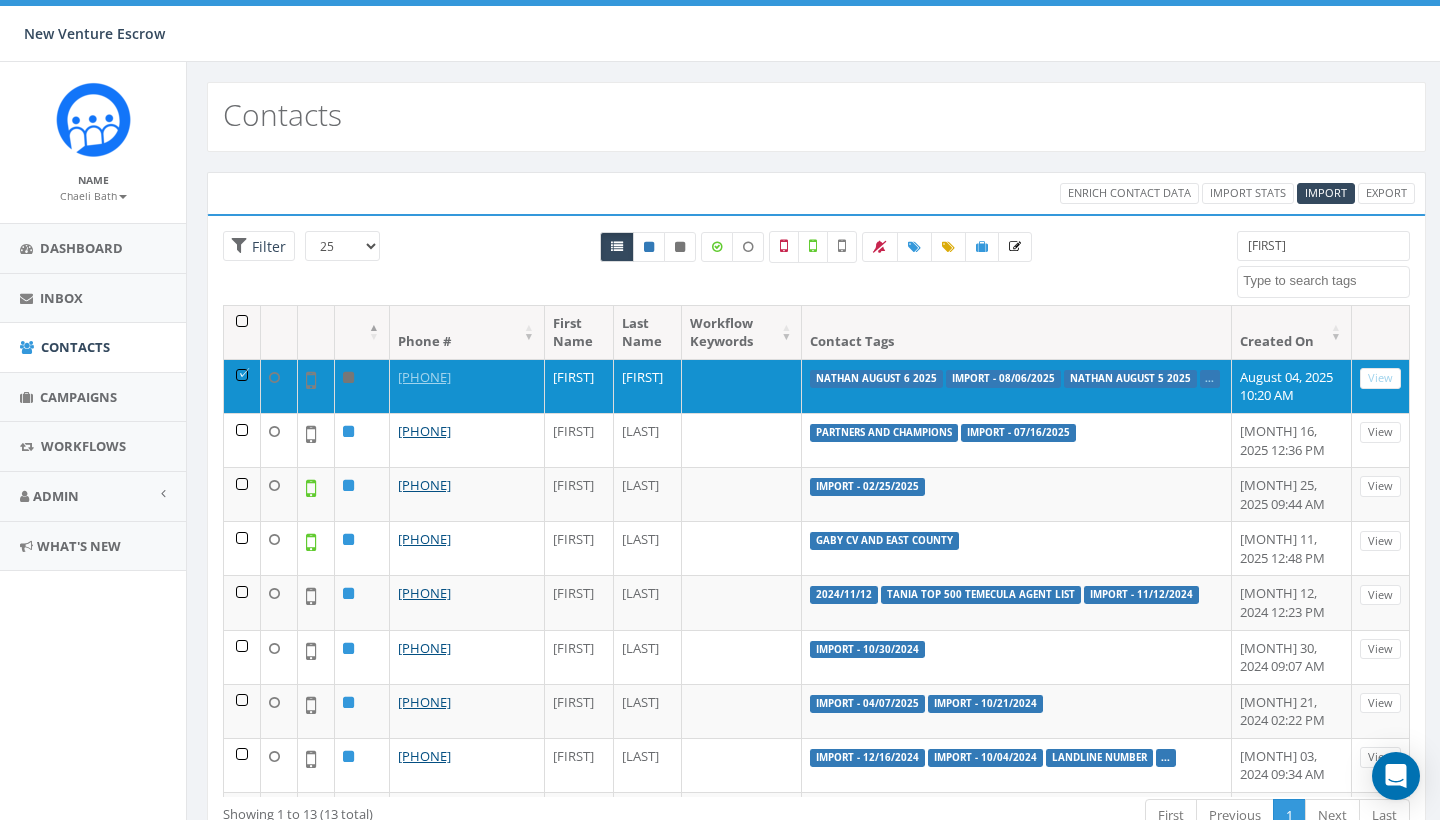 select 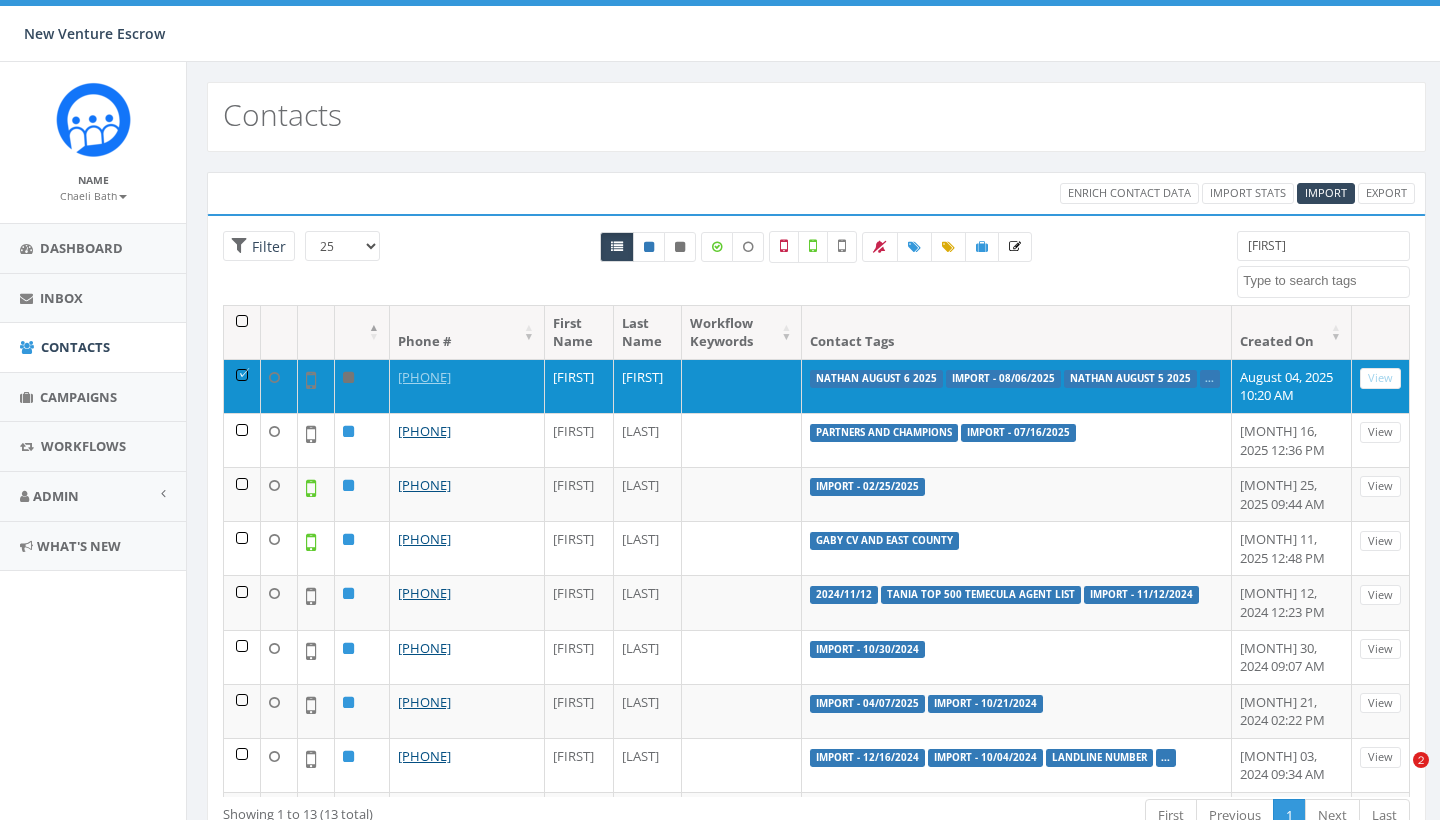 scroll, scrollTop: 0, scrollLeft: 0, axis: both 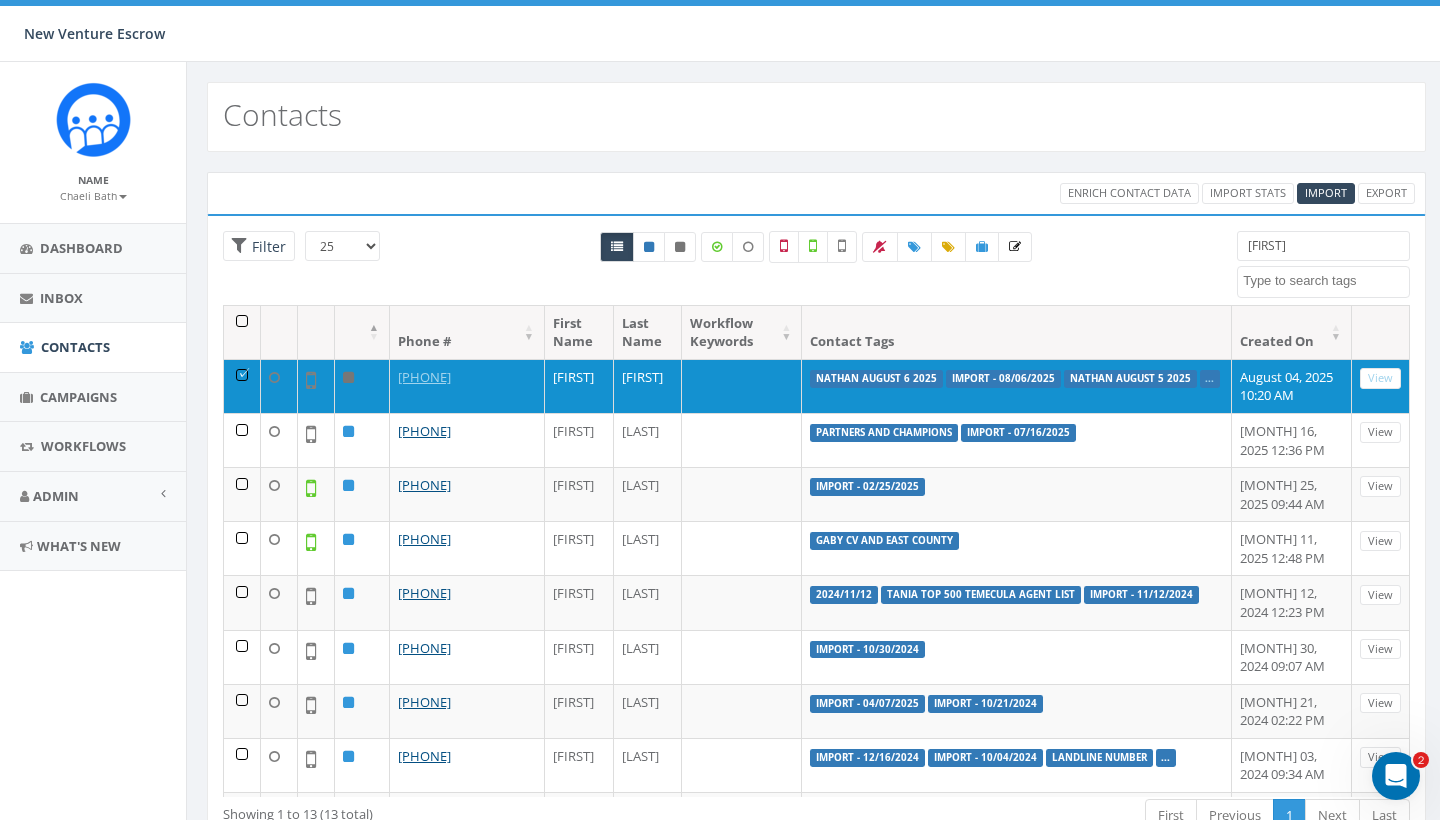 click on "All 1 contact(s) on current page All 13 contact(s) filtered" at bounding box center [816, 268] 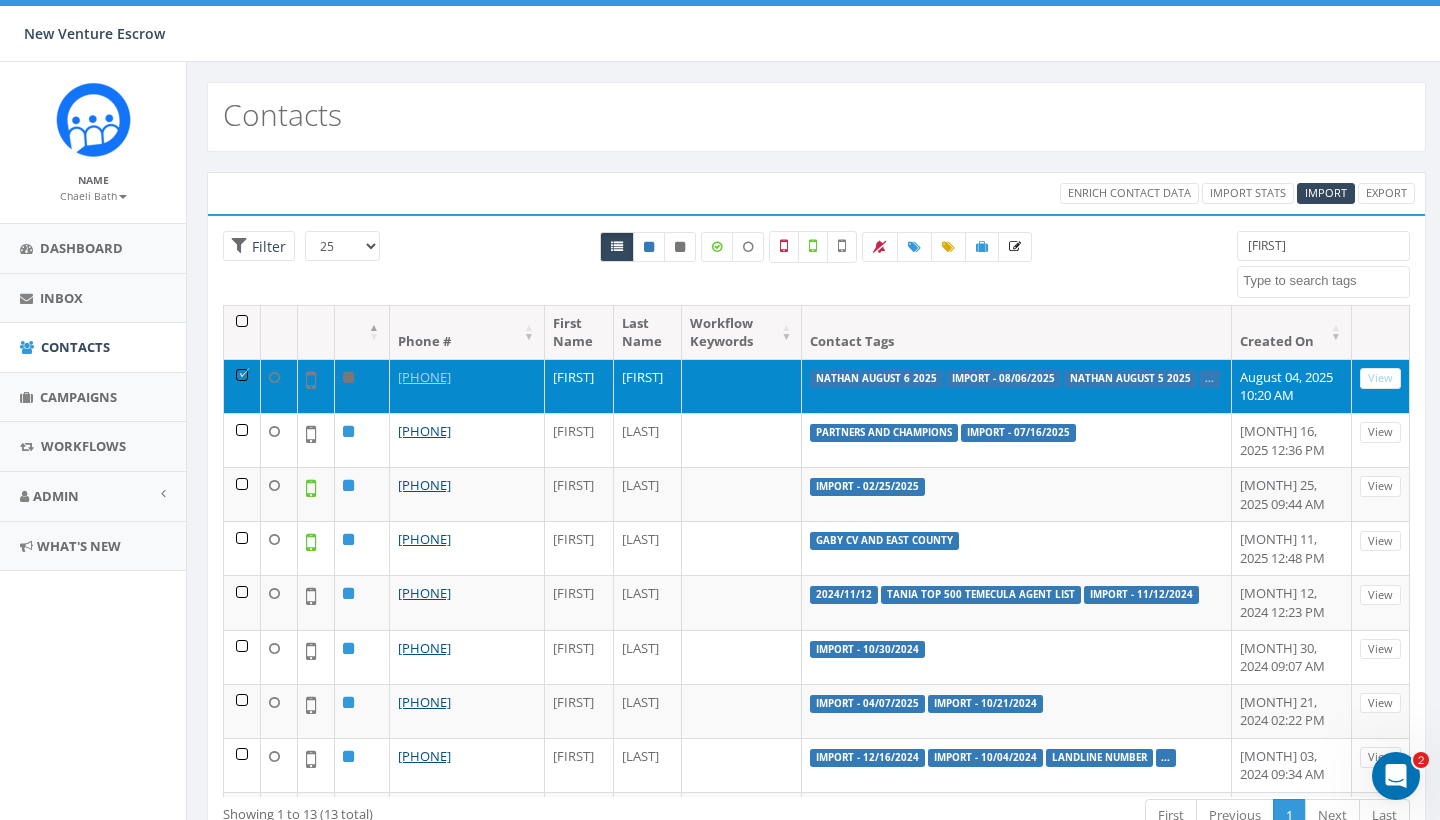 click at bounding box center [242, 386] 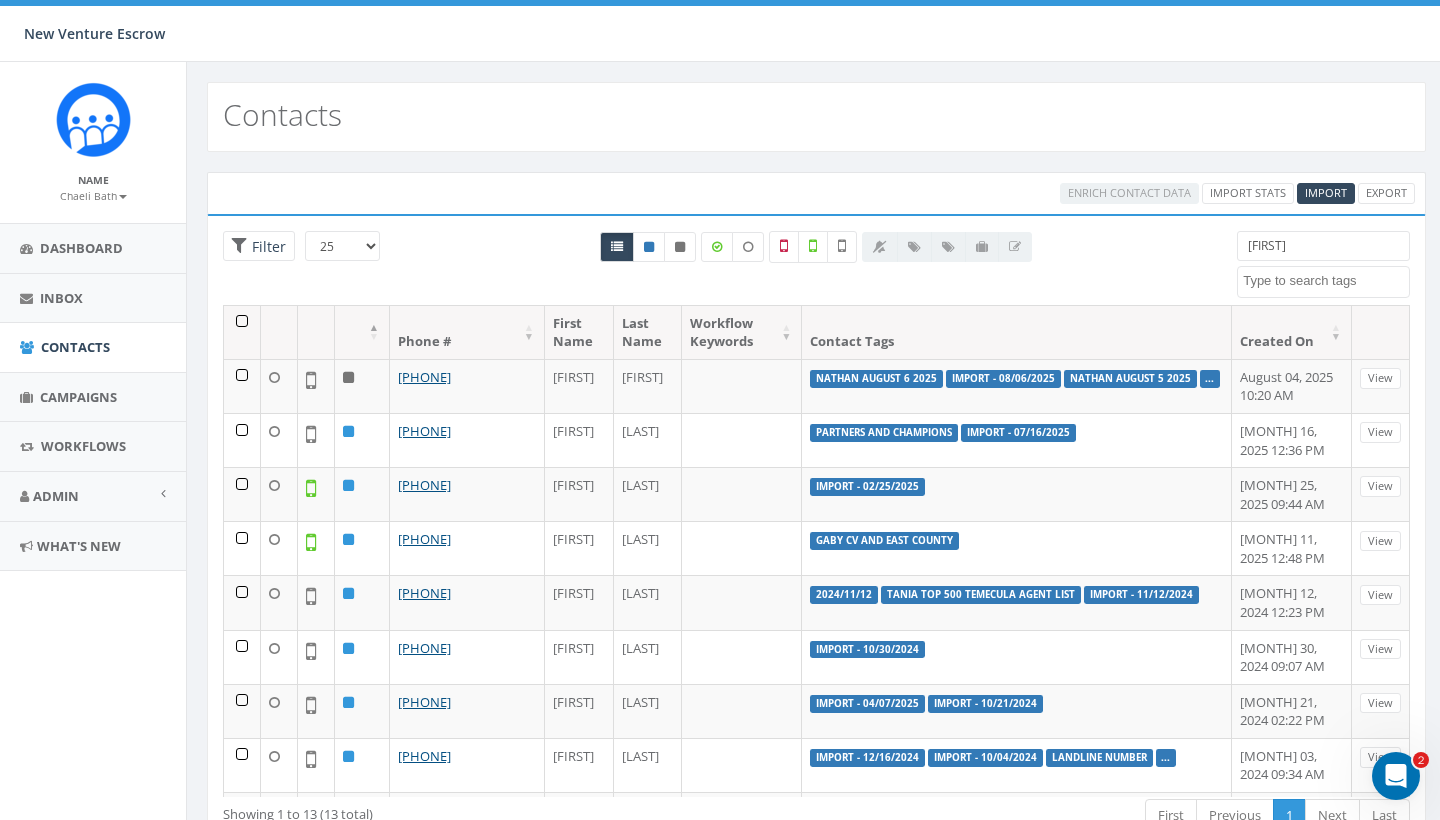 click on "Diana" at bounding box center (1323, 246) 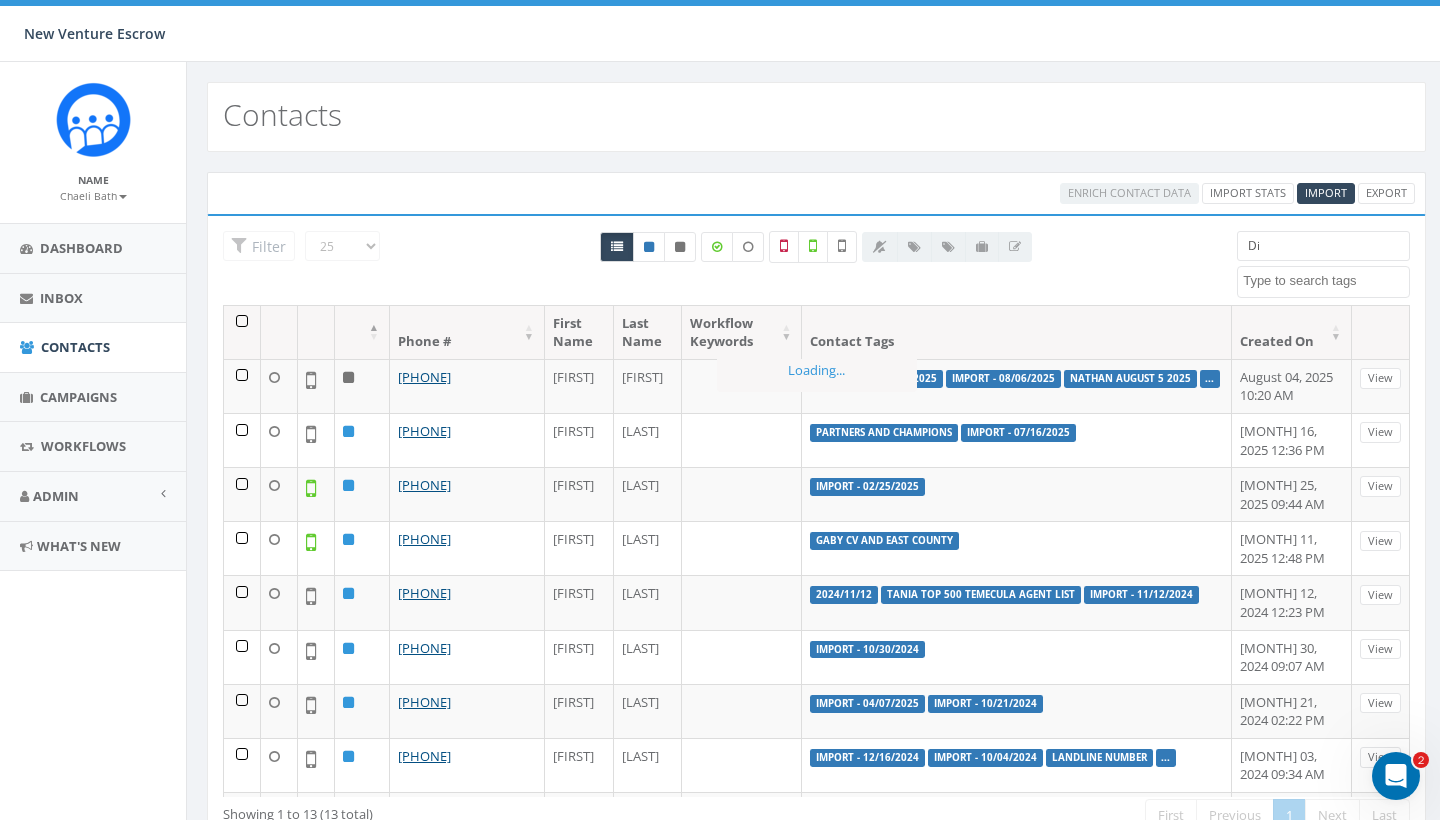 type on "D" 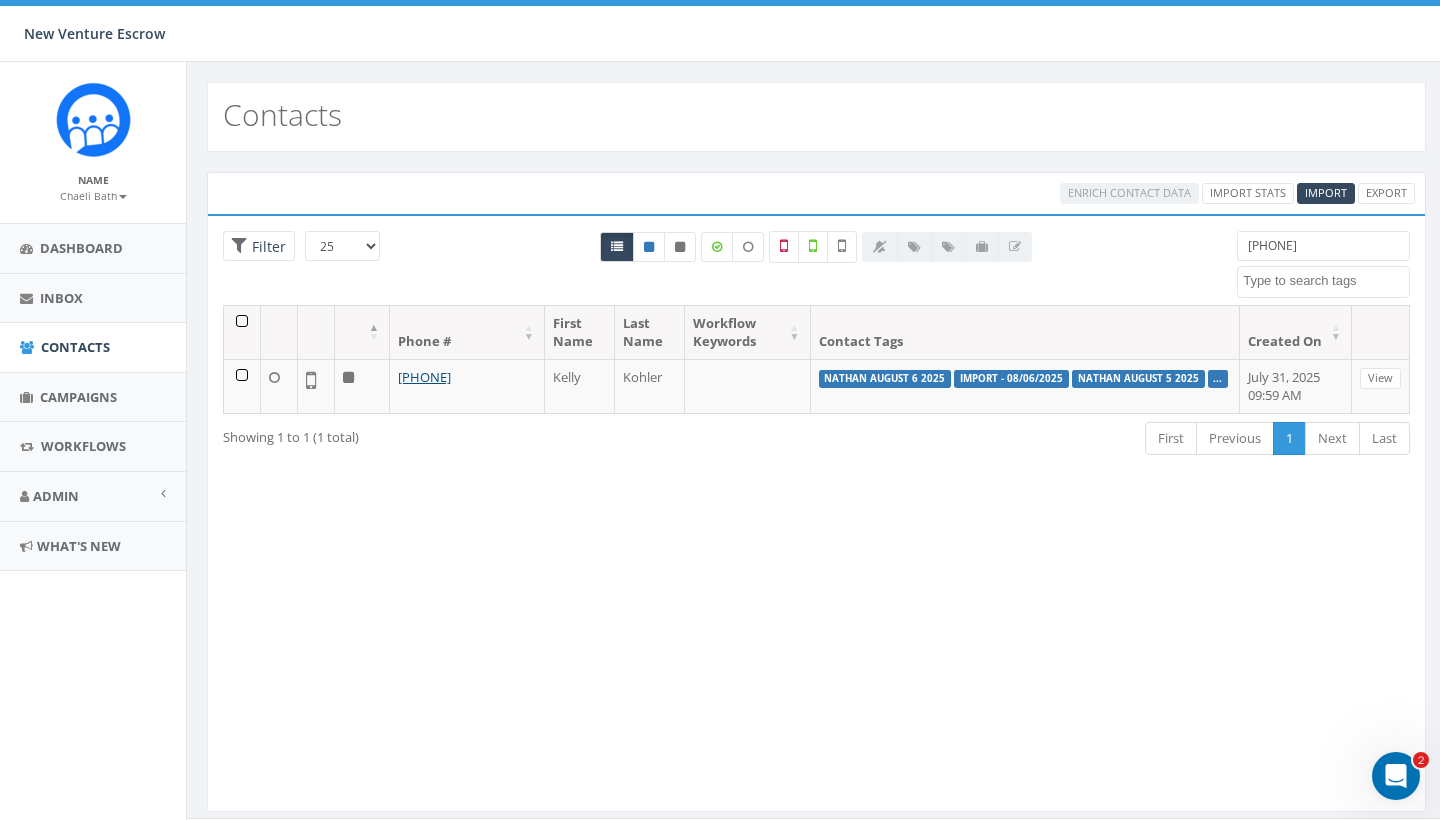type on "7608090028" 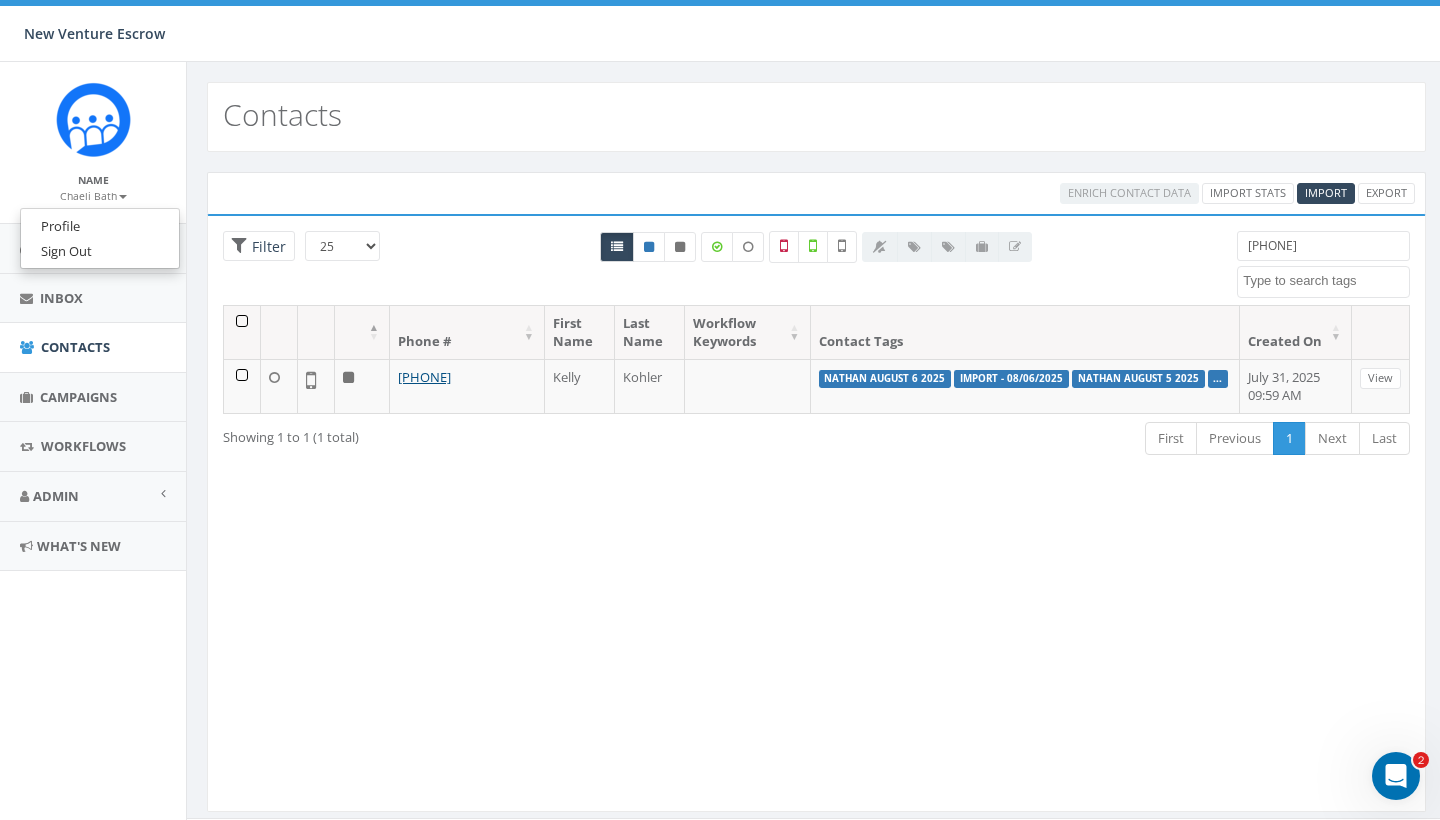 click on "Enrich Contact Data    Import Stats    Import   Export
Loading the filters, please wait!! Phone Number is is not First Name is is not is empty is not empty contains does not contain Last Name is is not is empty is not empty contains does not contain Workflow Keyword is Selected: 0   is not Selected: 0   is empty is not empty Tags is Selected: 0   is not Selected: 0   is empty is not empty Status active opted out Created Date is is not is before is after is on or before is on or after Notes is is empty is not empty contains does not contain starts with ends with # of Active Campaigns equal to more than less than Current Campaigns all is Selected: 0   is not Selected: 0   Previous Campaigns all is Selected: 0   is not Selected: 0   Total Campaigns equal to more than less than Messages Sent equal to more than less than Messages Received equal to more than less than Campaign Replies equal to more than less than First Campaign is Selected: 0   is not 0" at bounding box center [816, 504] 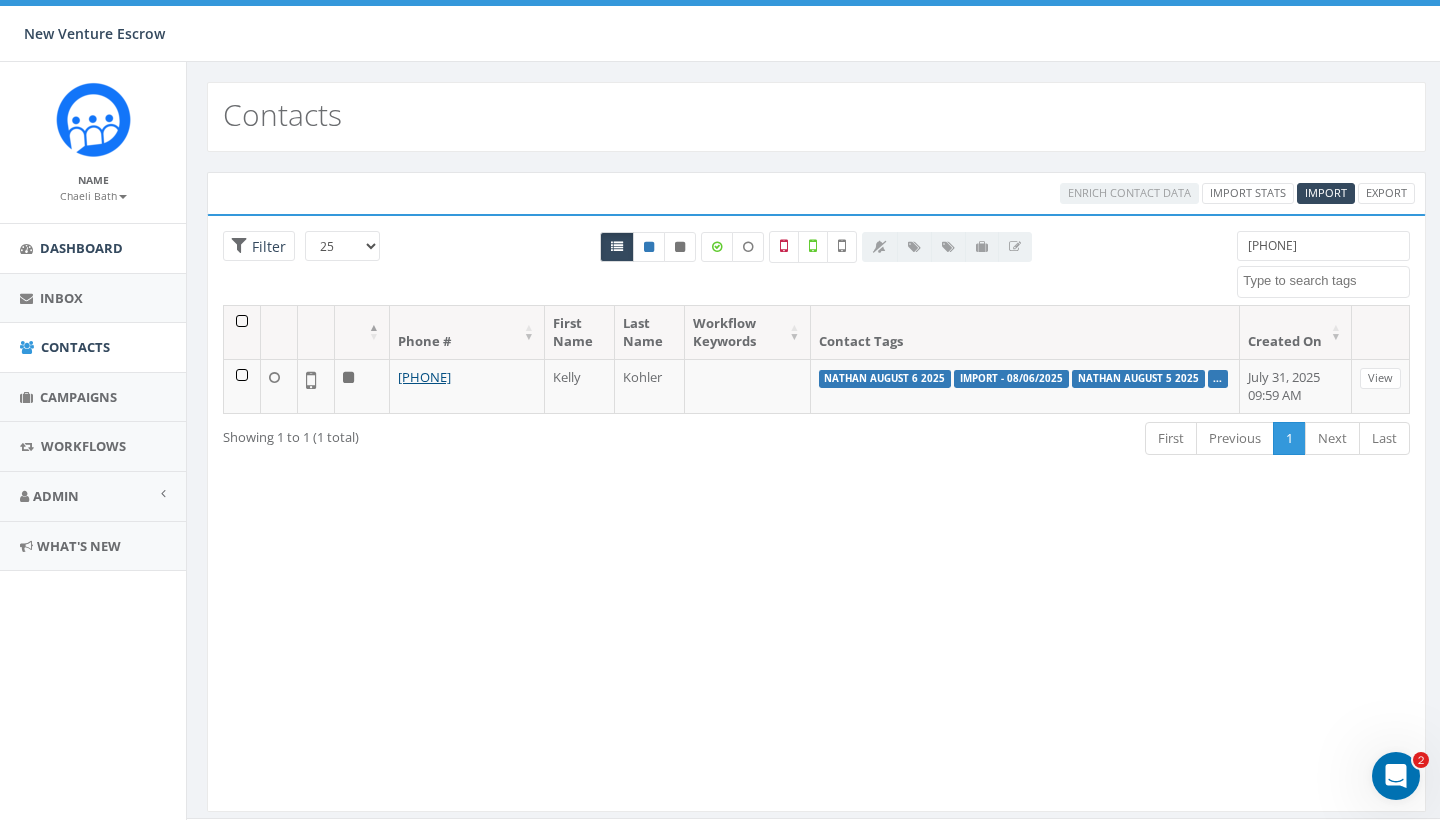 click on "Dashboard" at bounding box center [81, 248] 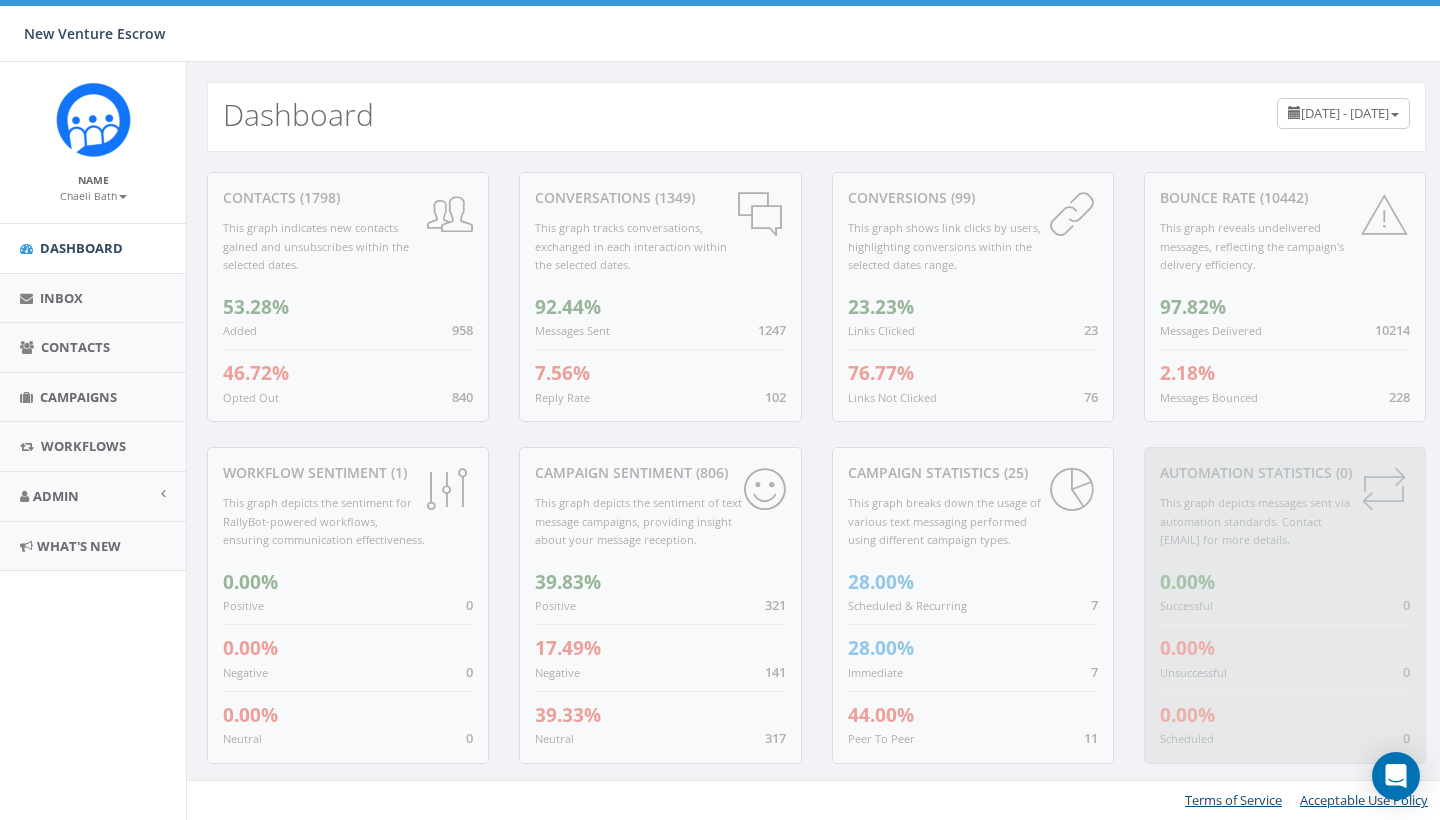 scroll, scrollTop: 0, scrollLeft: 0, axis: both 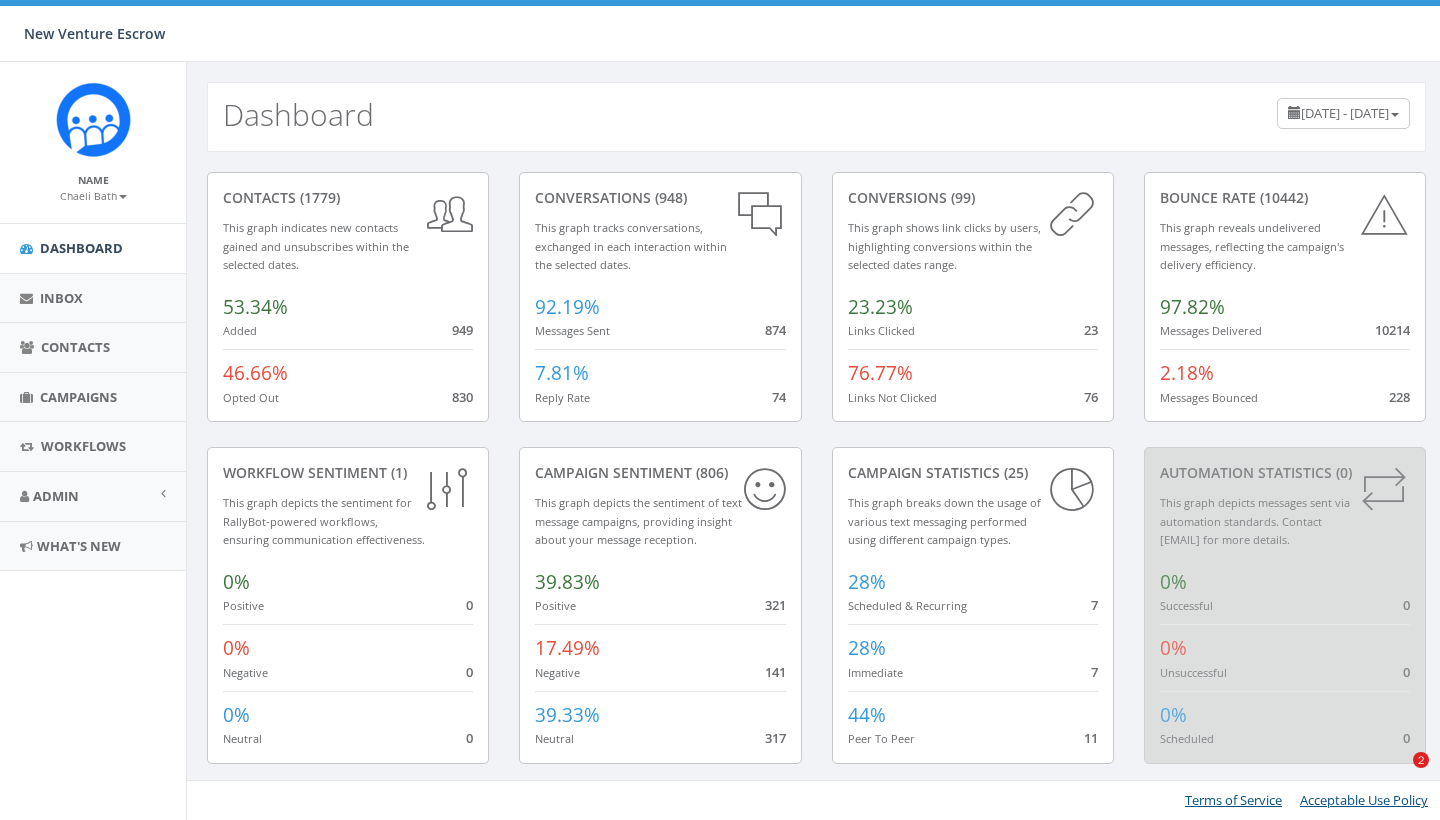 click on "Chaeli Bath" at bounding box center [93, 196] 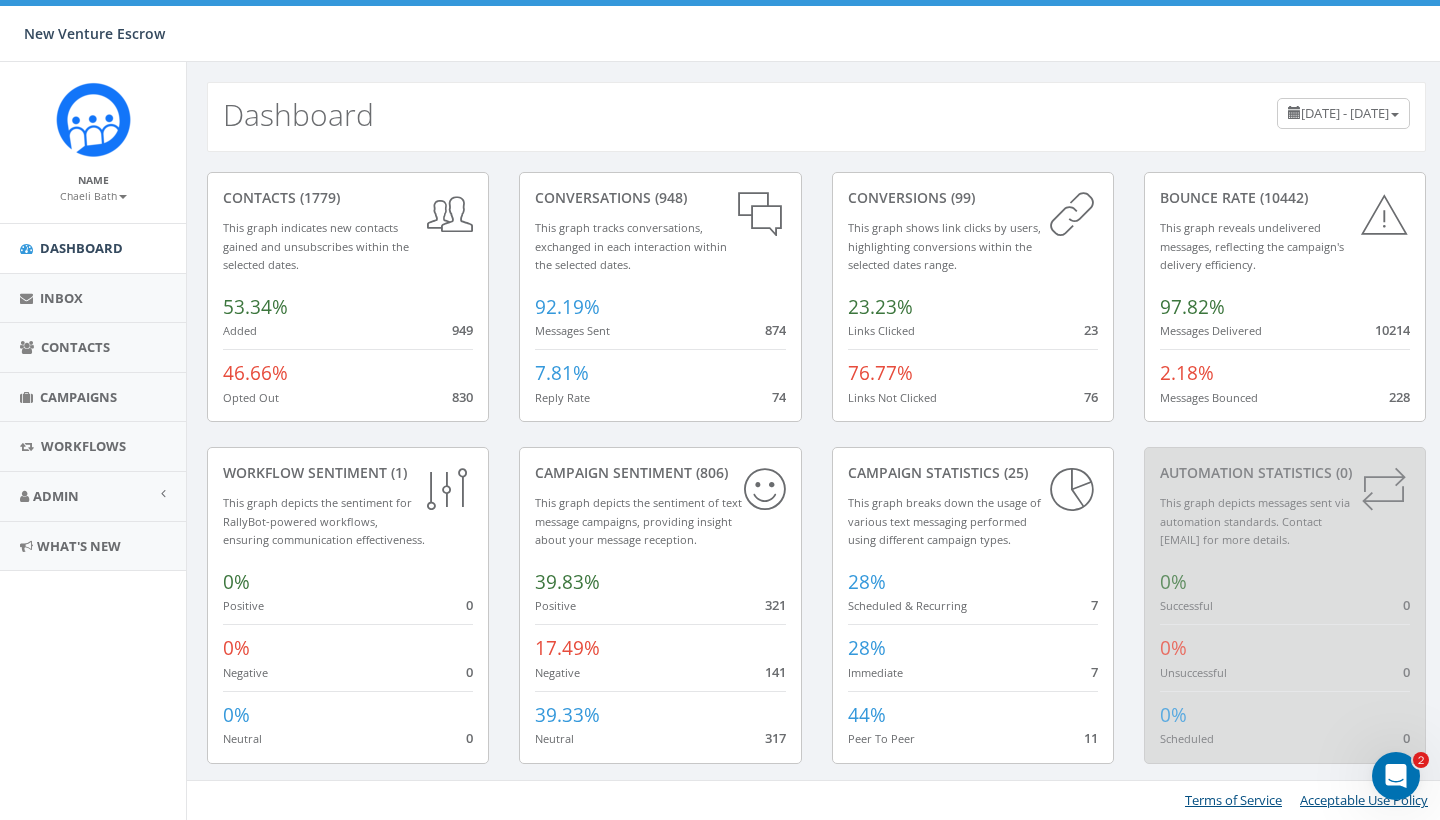 scroll, scrollTop: 0, scrollLeft: 0, axis: both 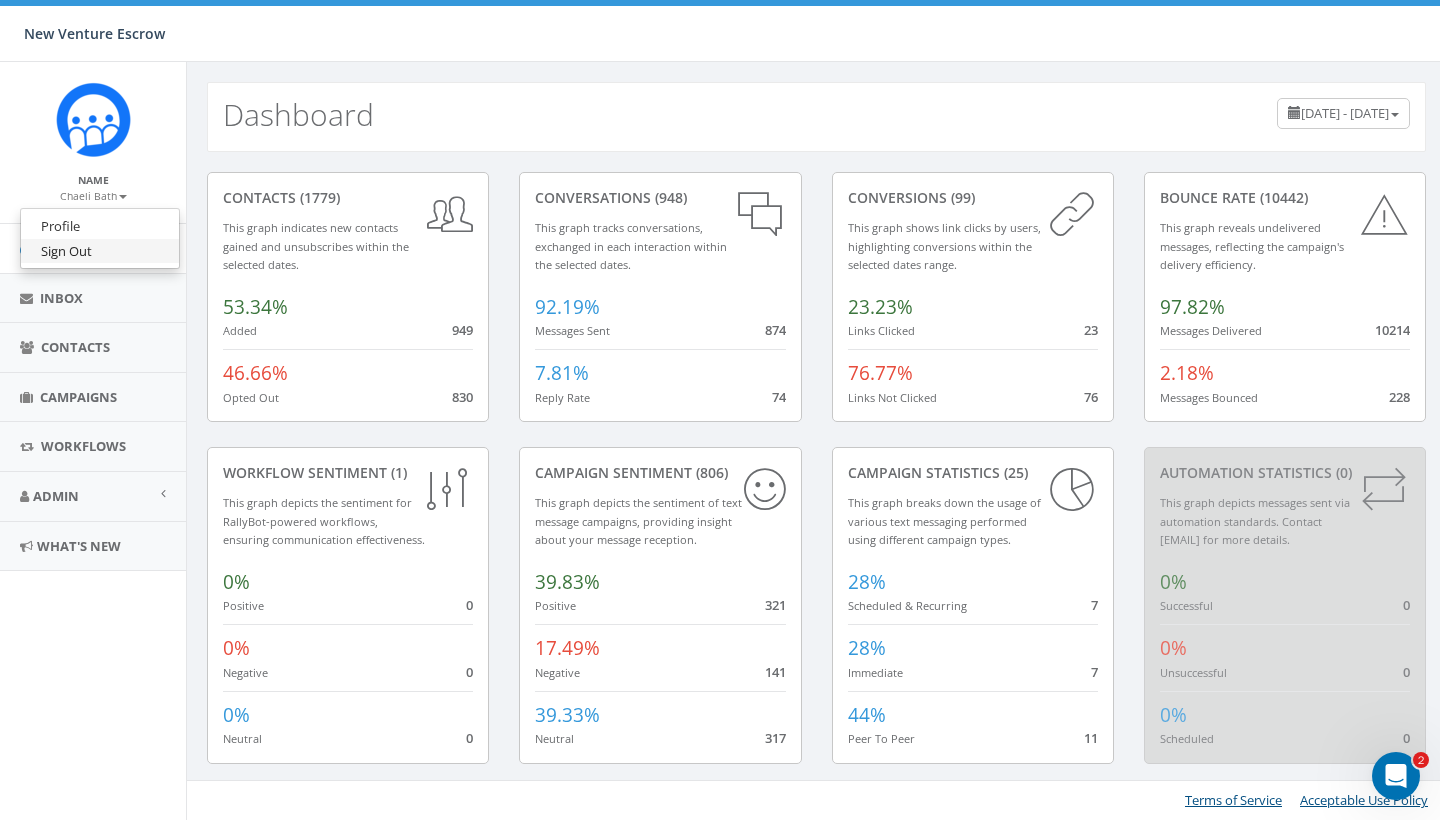 click on "Sign Out" at bounding box center [100, 251] 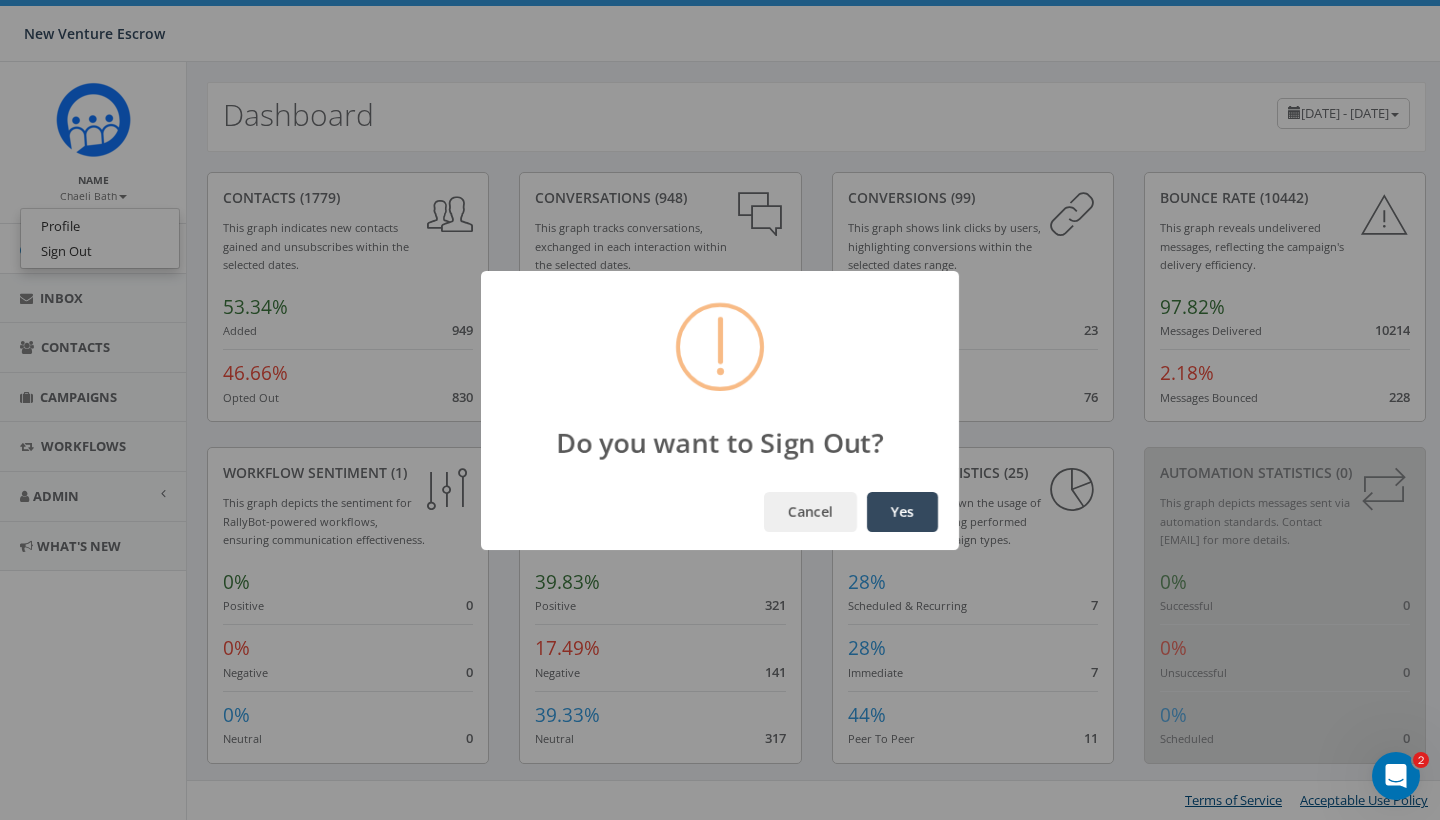 click on "Yes" at bounding box center [902, 512] 